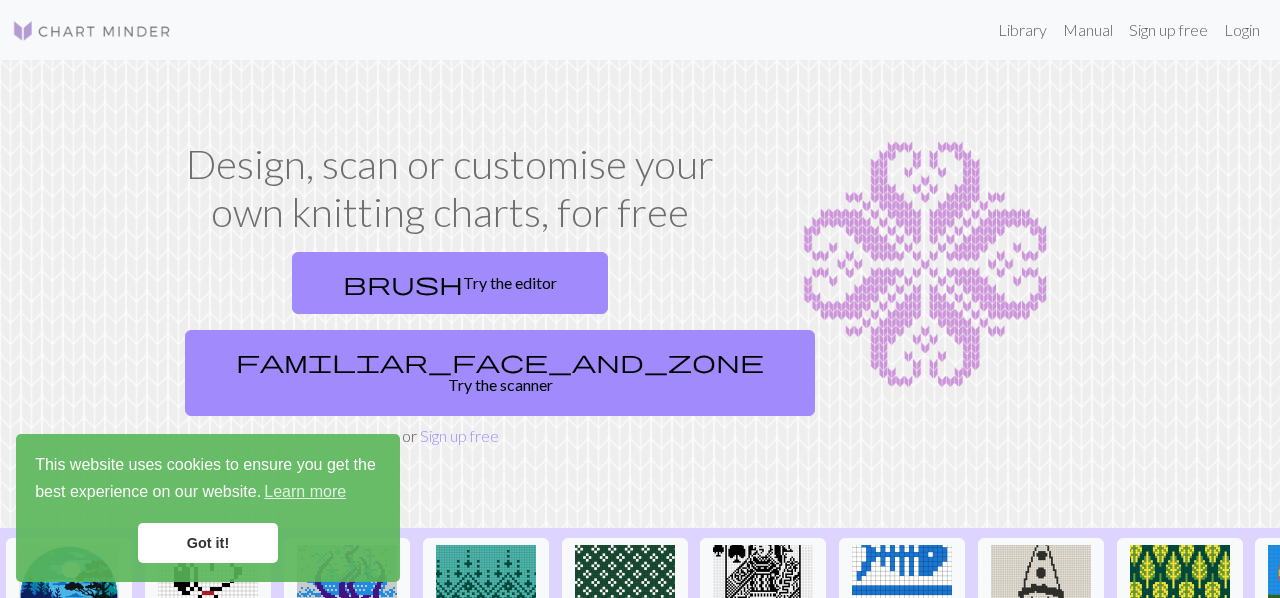 scroll, scrollTop: 0, scrollLeft: 0, axis: both 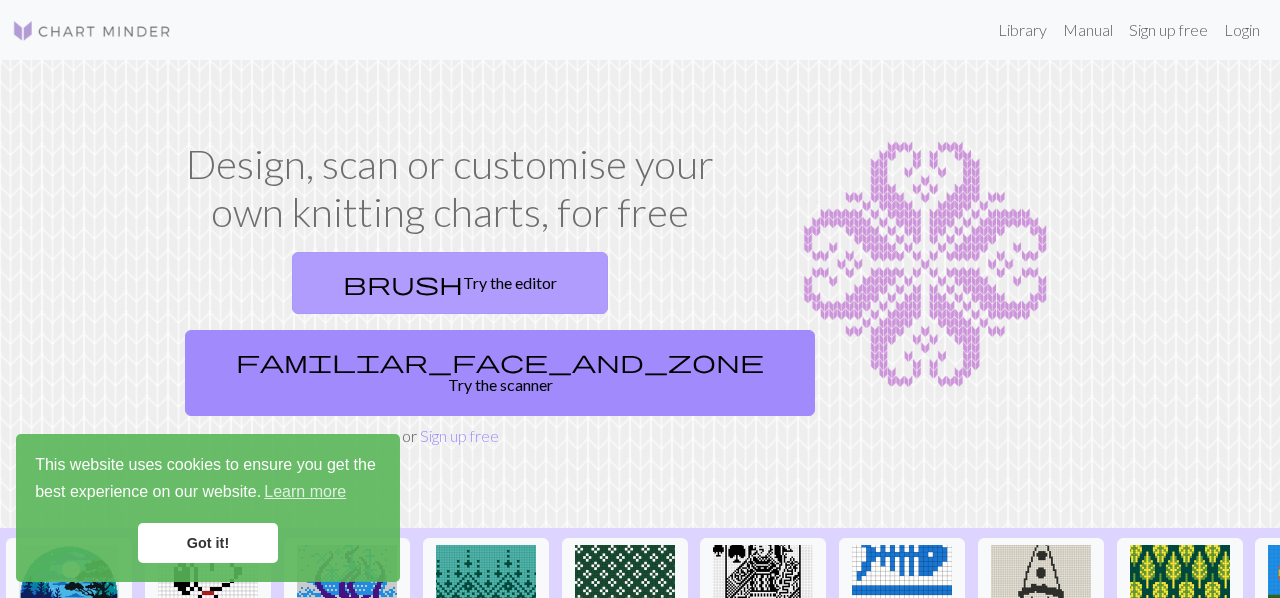 click on "brush  Try the editor" at bounding box center [450, 283] 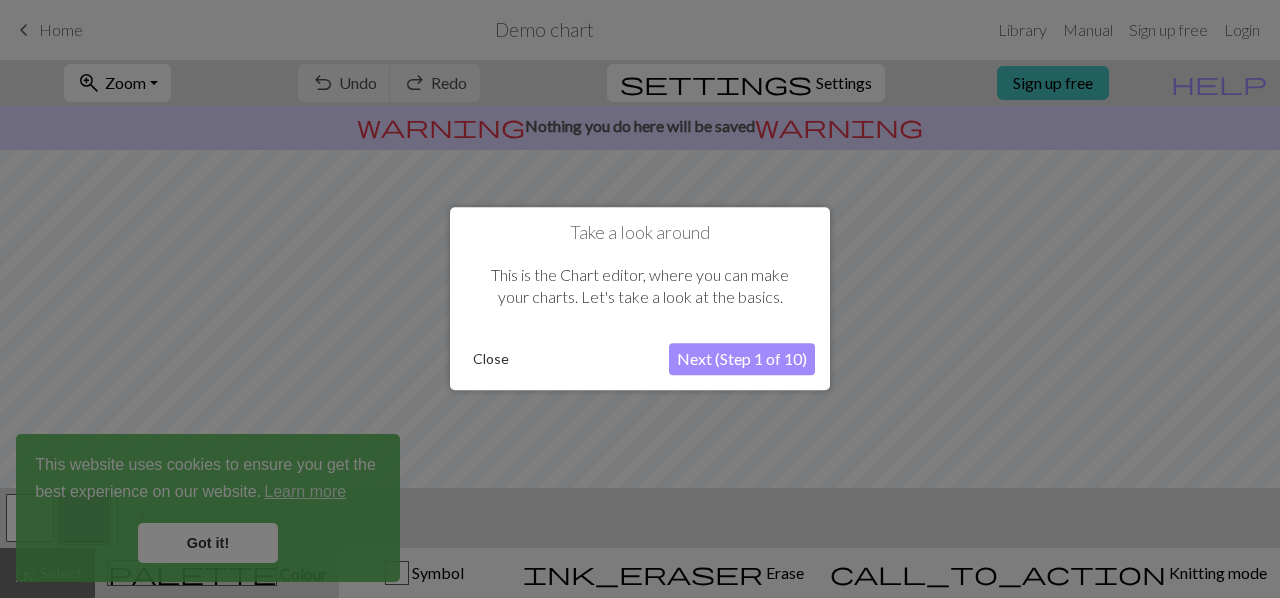 click on "Close" at bounding box center [491, 360] 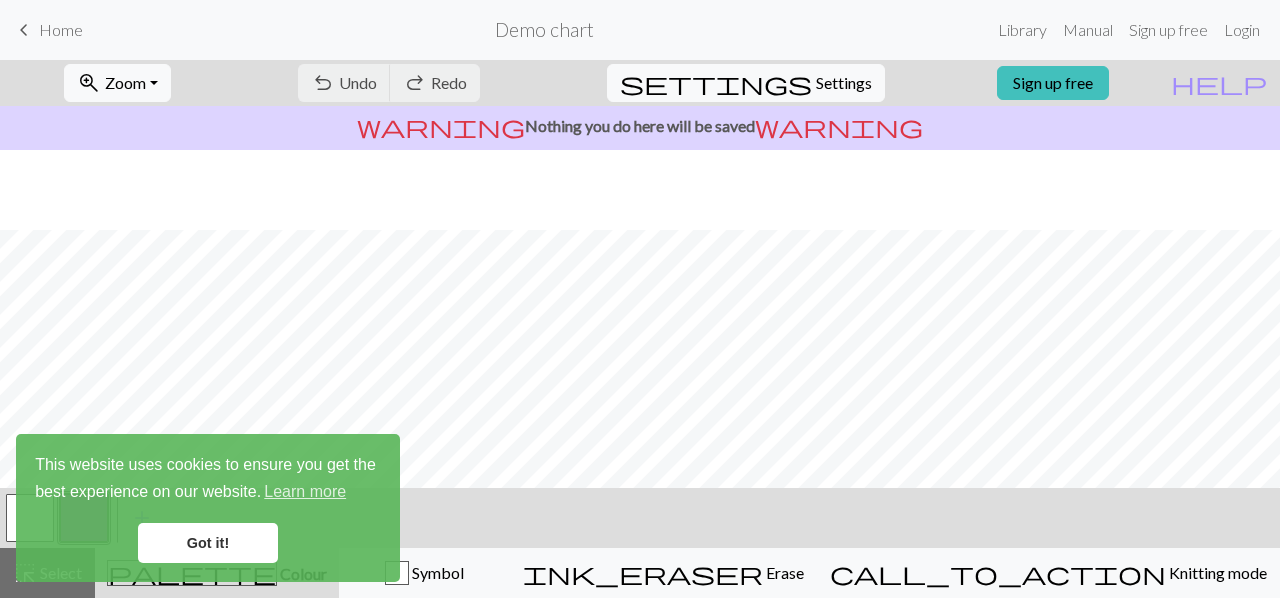 scroll, scrollTop: 392, scrollLeft: 0, axis: vertical 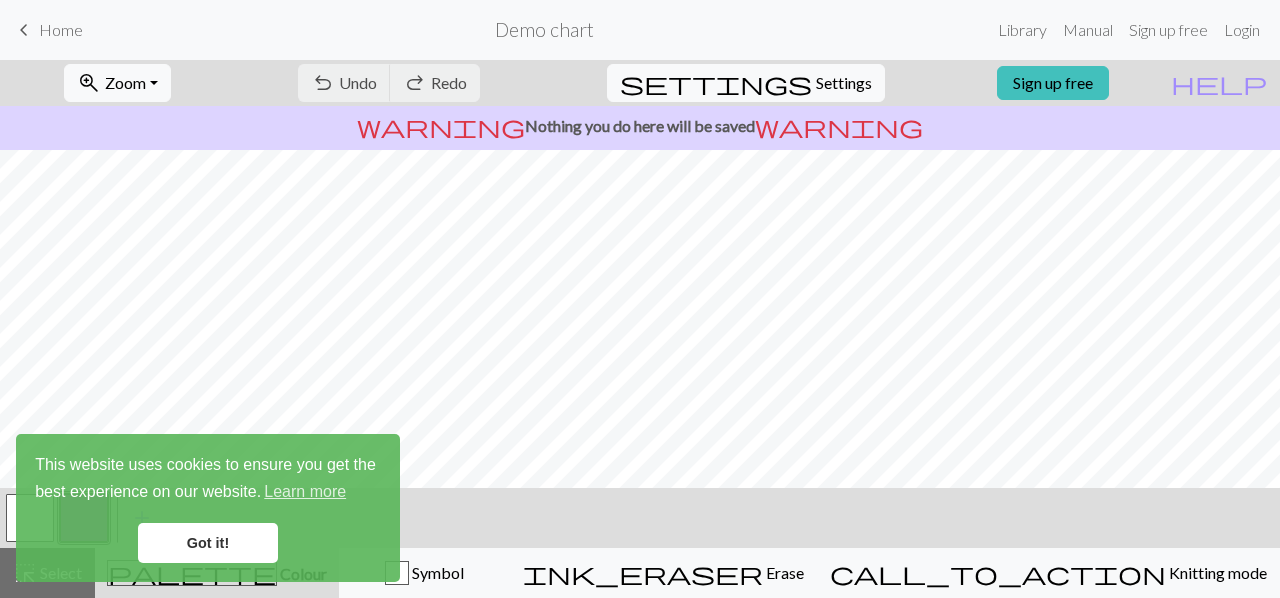 click on "keyboard_arrow_left   Home" at bounding box center [47, 30] 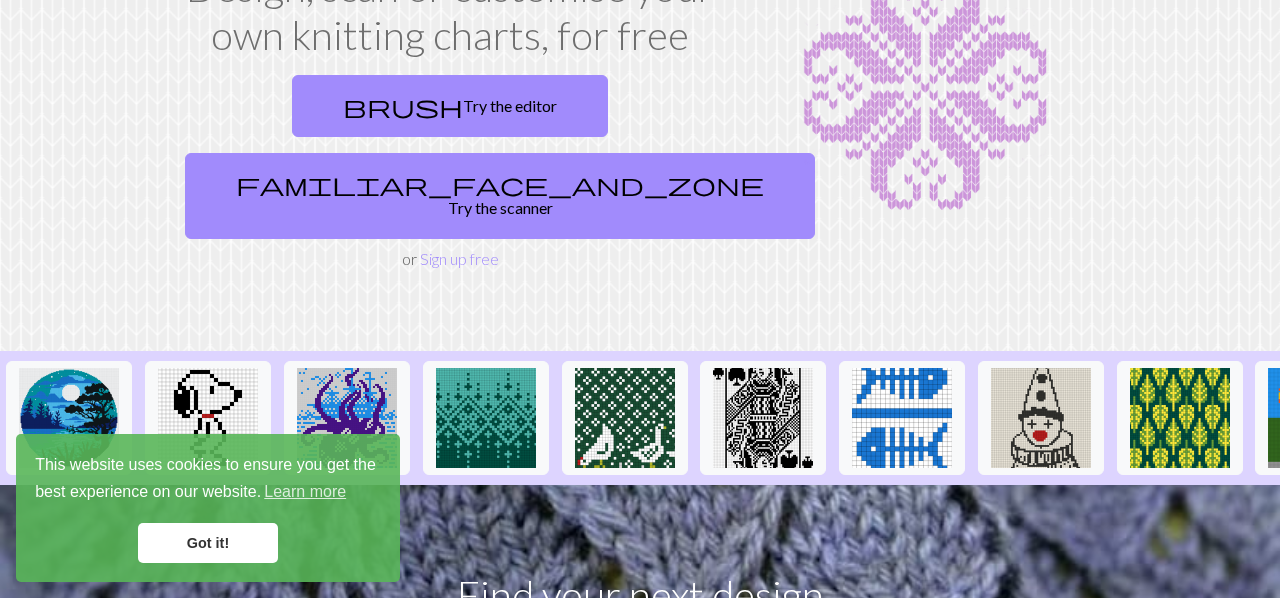 scroll, scrollTop: 184, scrollLeft: 0, axis: vertical 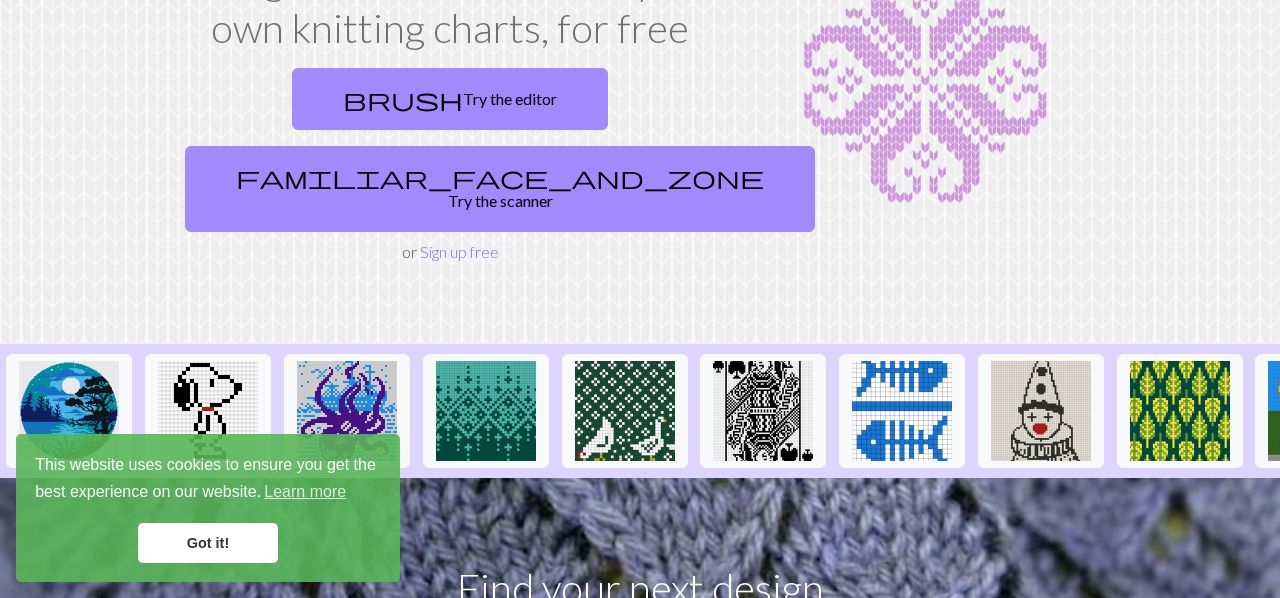 click on "Sign up free" at bounding box center [459, 251] 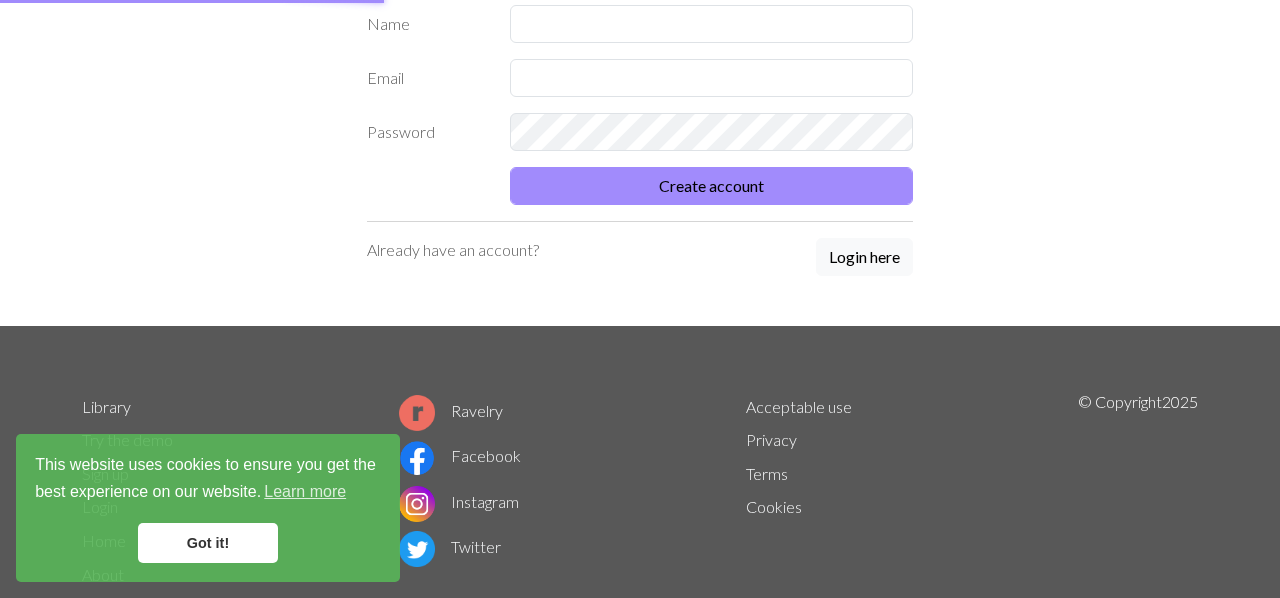 scroll, scrollTop: 0, scrollLeft: 0, axis: both 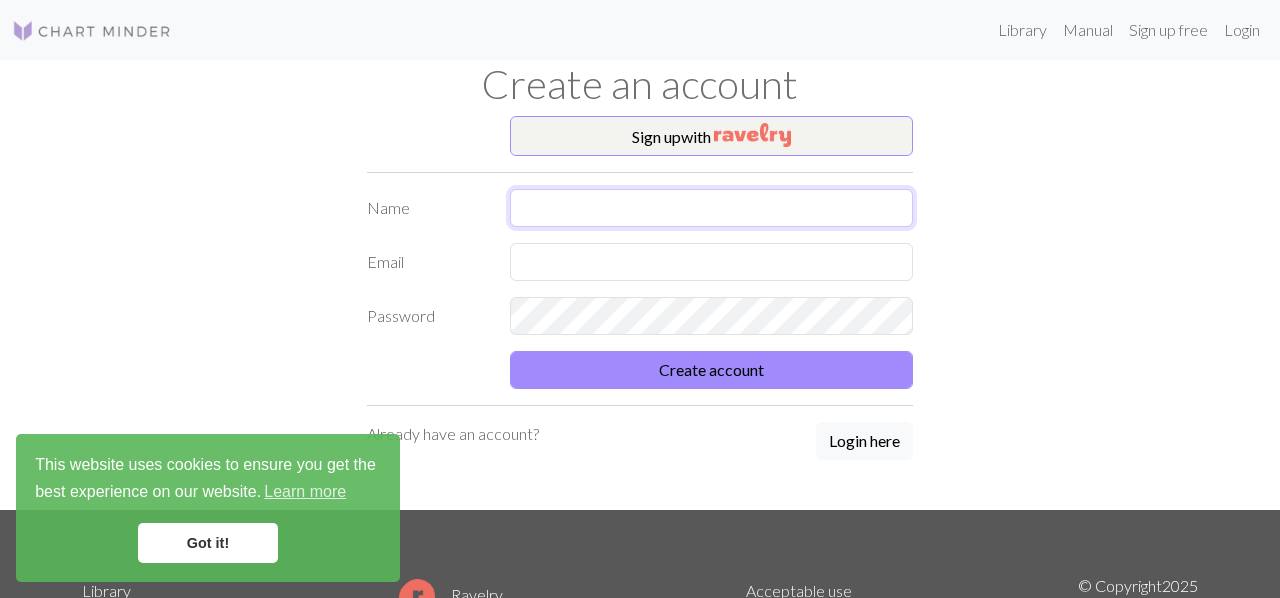 click at bounding box center [712, 208] 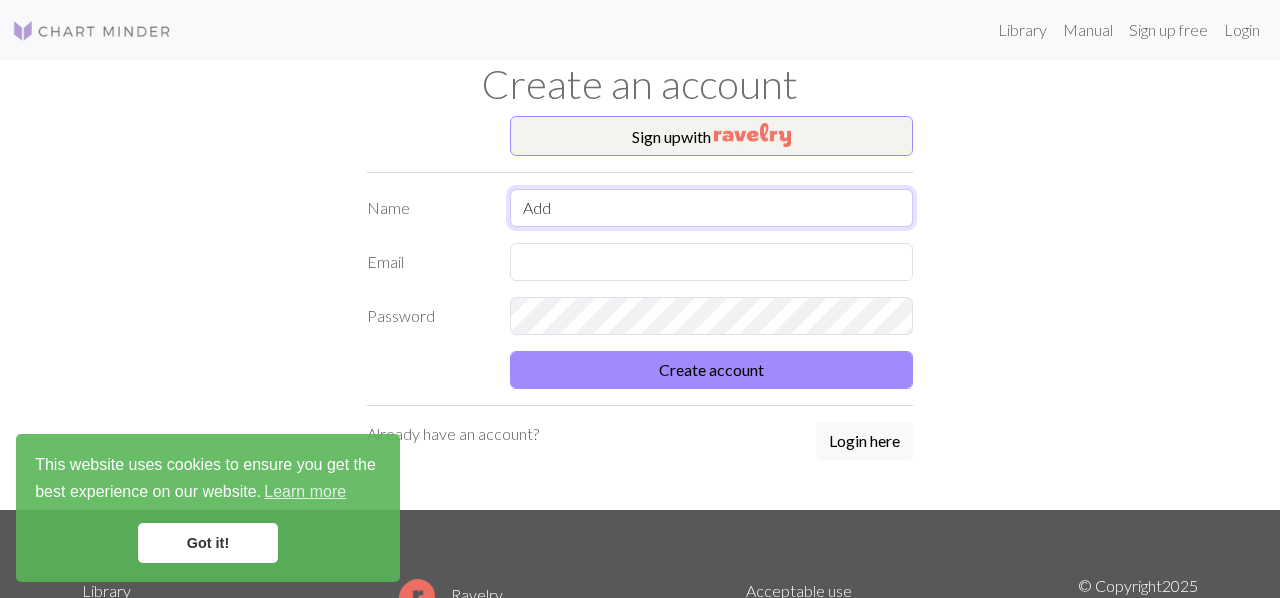 type on "Add" 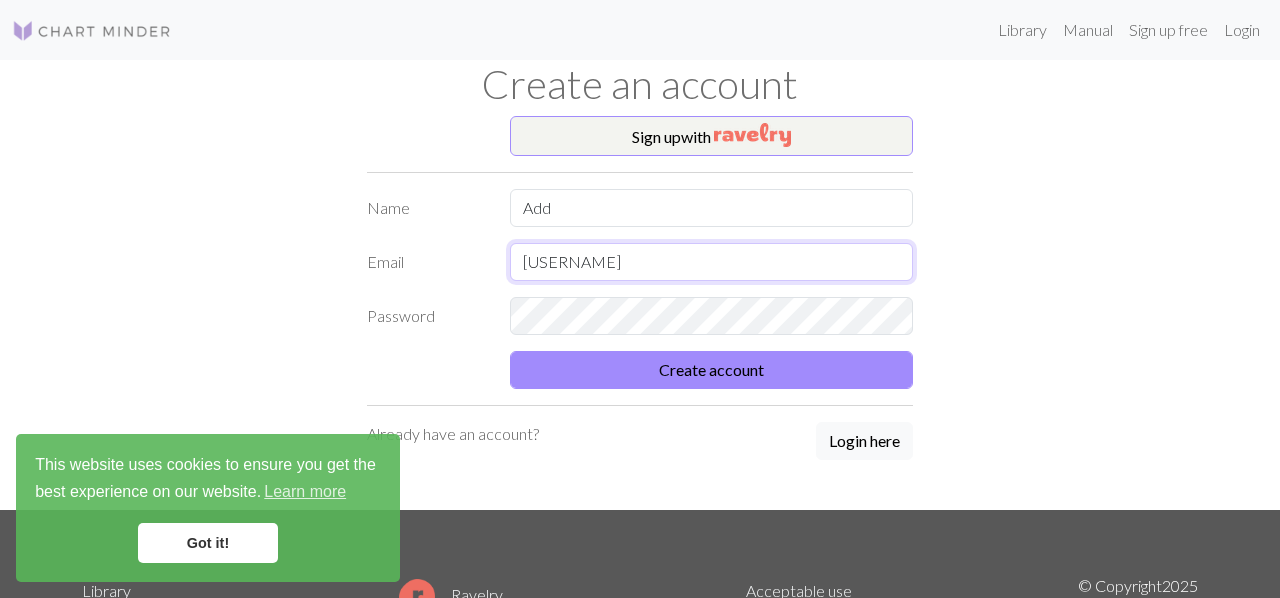 type on "[USERNAME]@[DOMAIN].com" 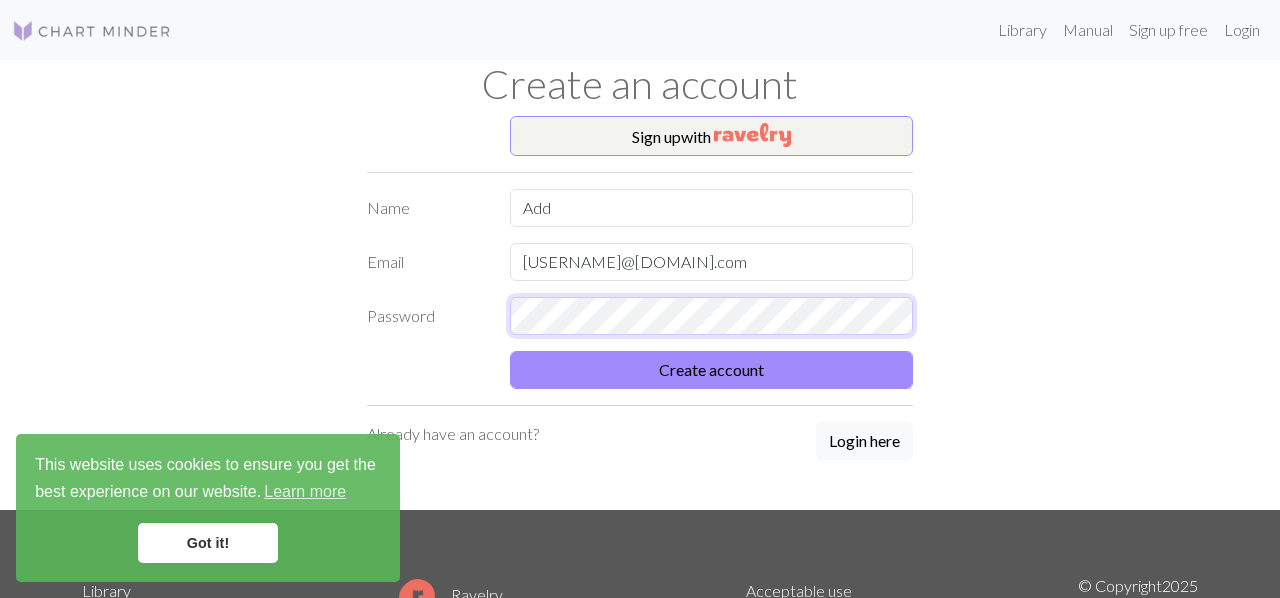 click on "Create account" at bounding box center [712, 370] 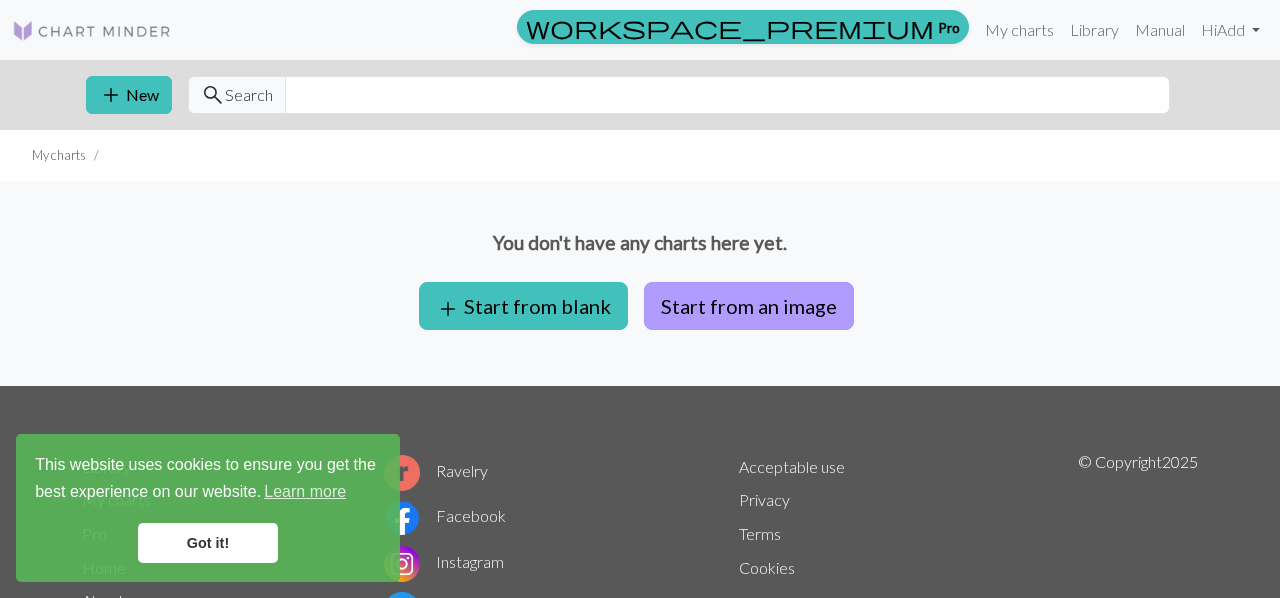 click on "Start from an image" at bounding box center [749, 306] 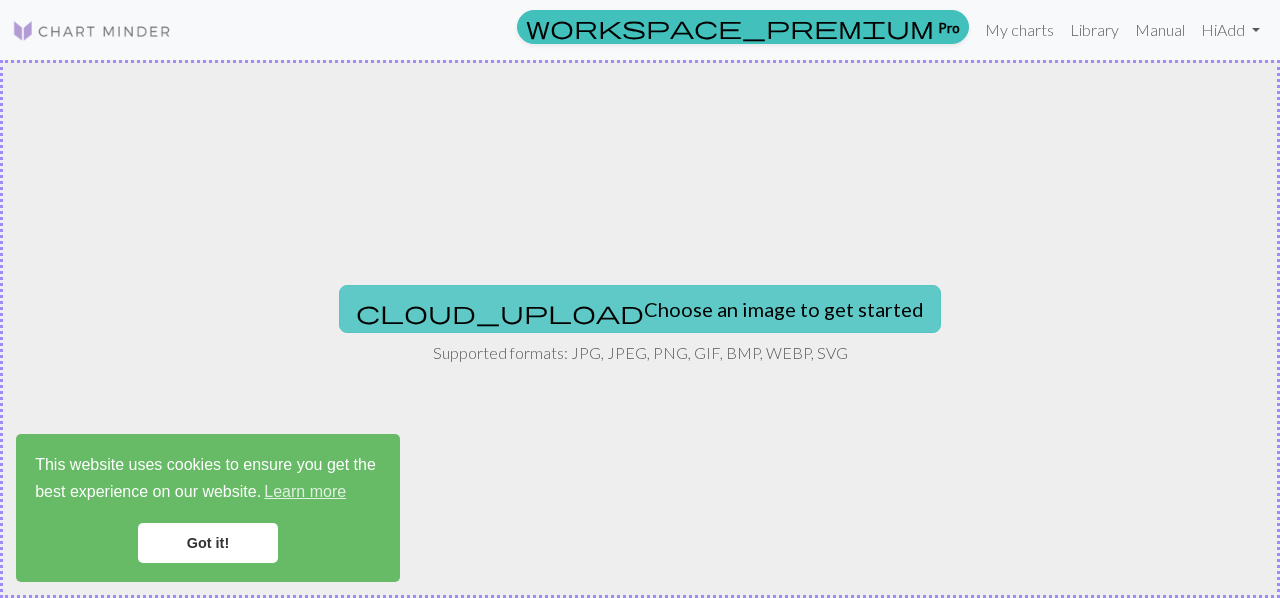 click on "cloud_upload  Choose an image to get started" at bounding box center [640, 309] 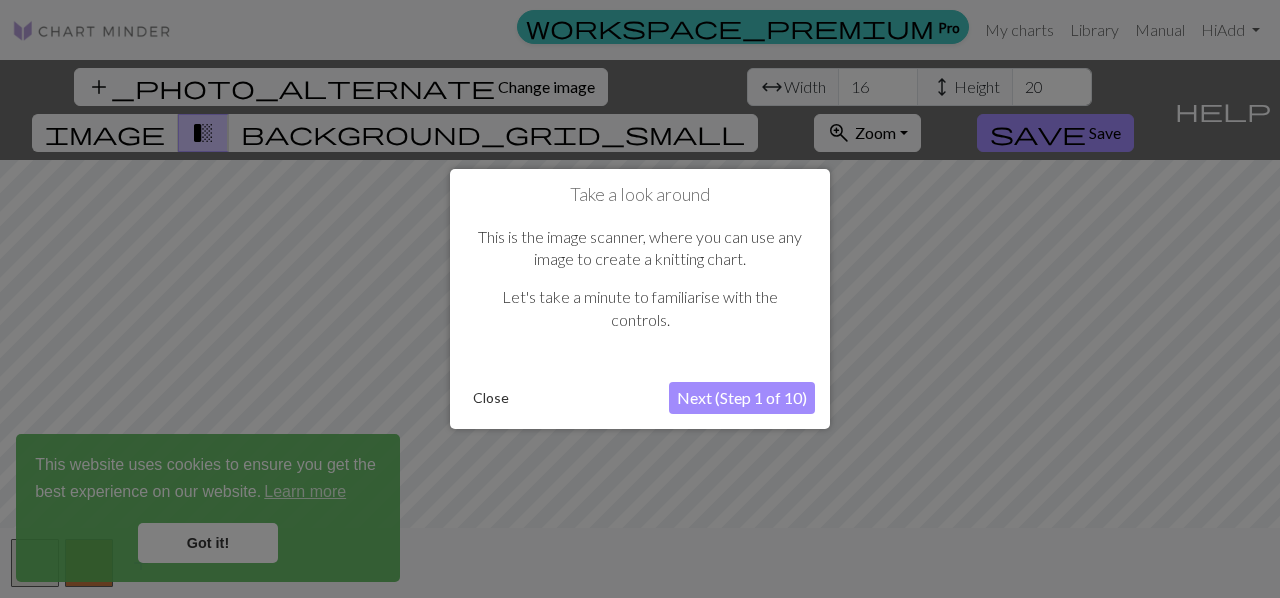 click at bounding box center [640, 299] 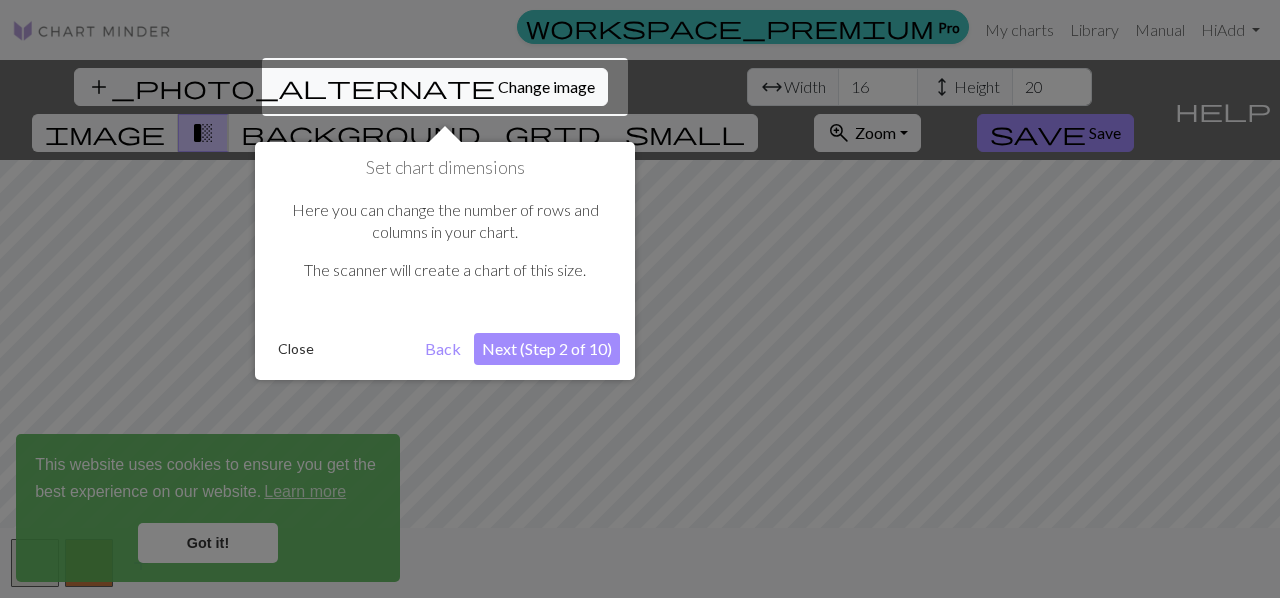 click at bounding box center [640, 299] 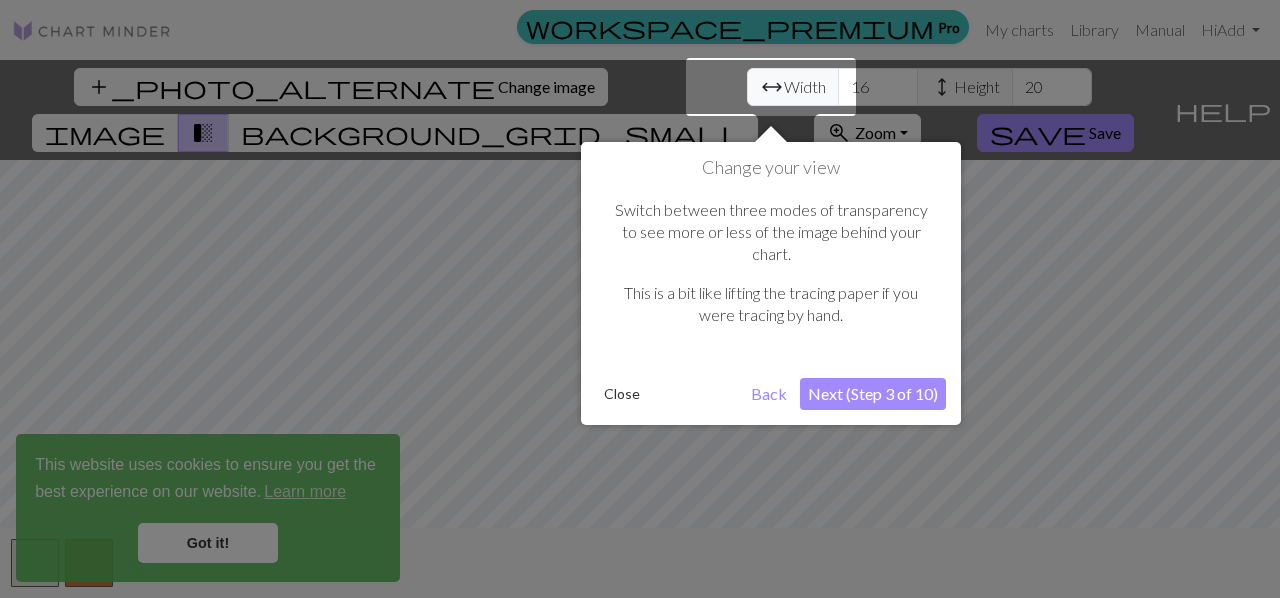 click on "Next (Step 3 of 10)" at bounding box center [873, 394] 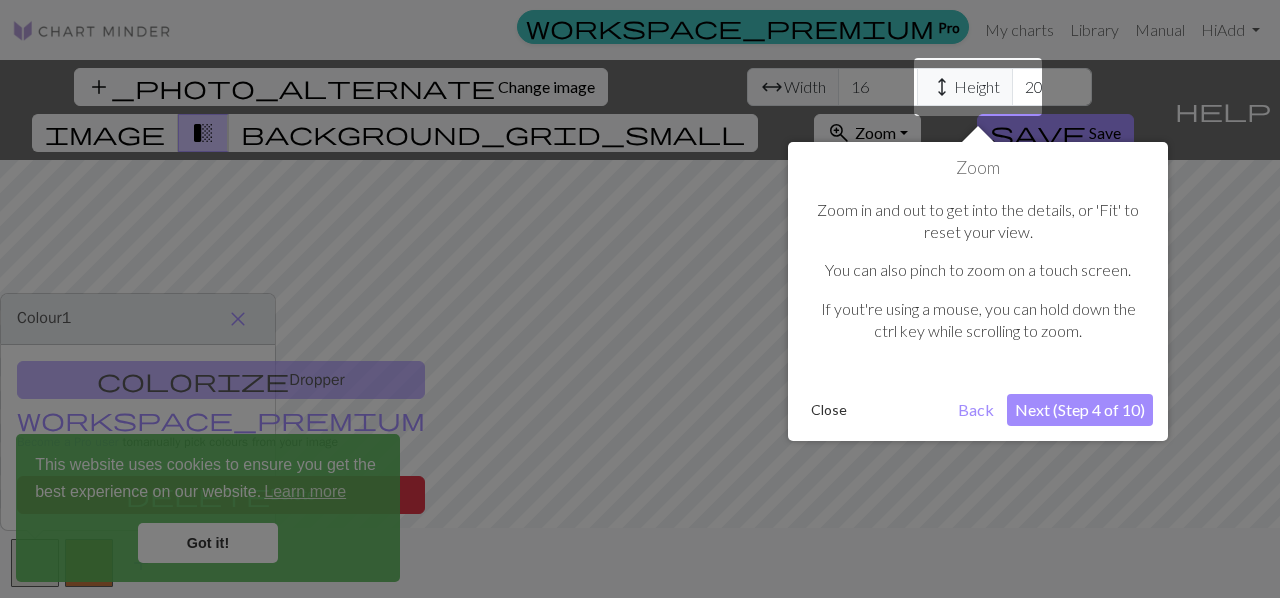 click on "Next (Step 4 of 10)" at bounding box center [1080, 410] 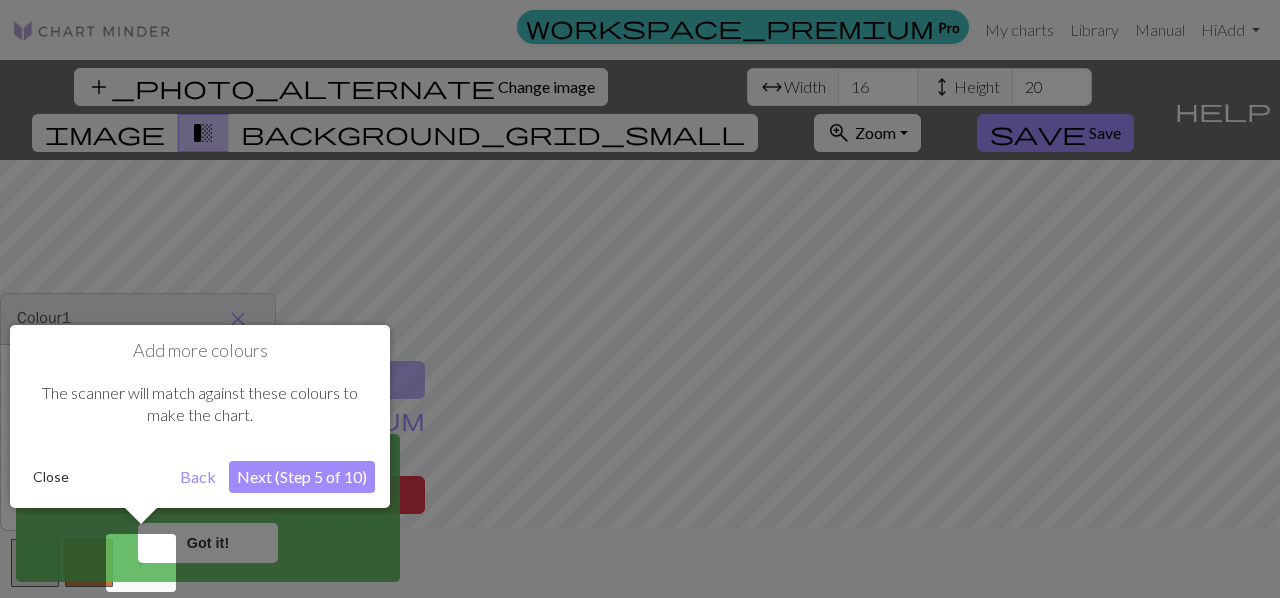 click on "Close" at bounding box center [51, 477] 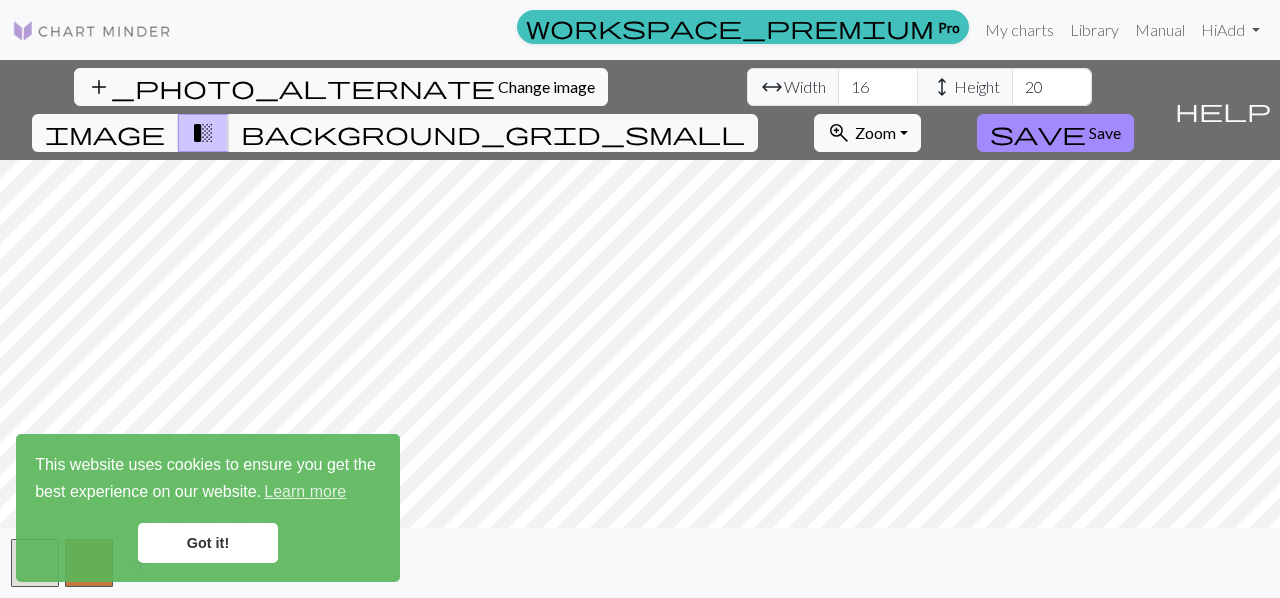 click on "Got it!" at bounding box center [208, 543] 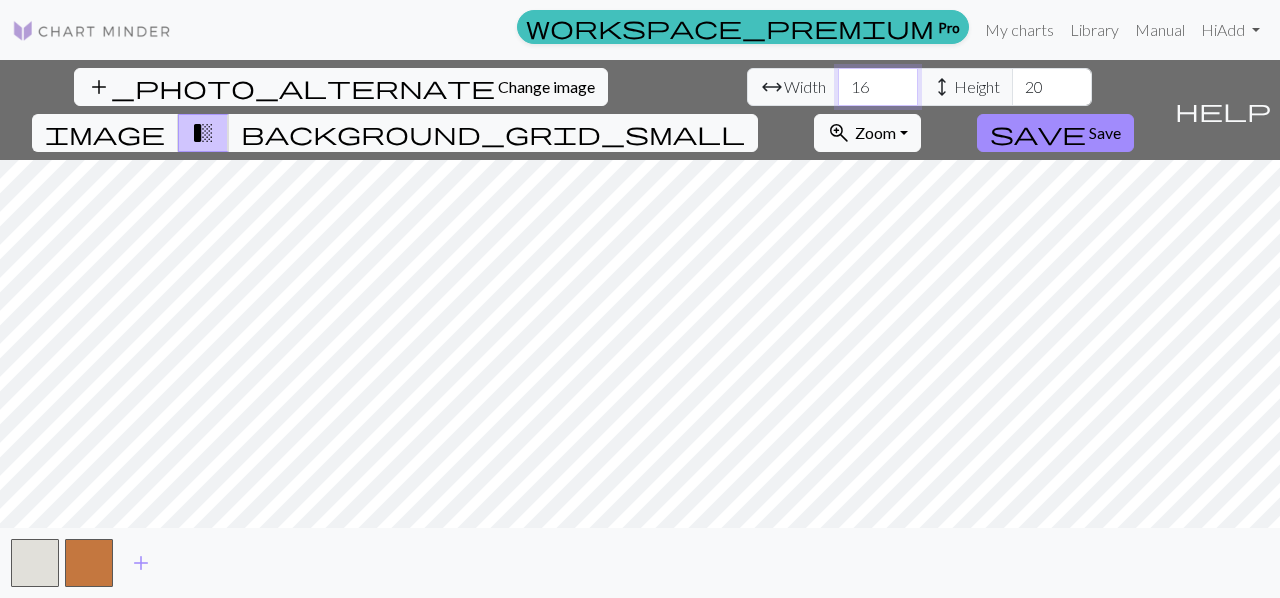 drag, startPoint x: 405, startPoint y: 81, endPoint x: 375, endPoint y: 83, distance: 30.066593 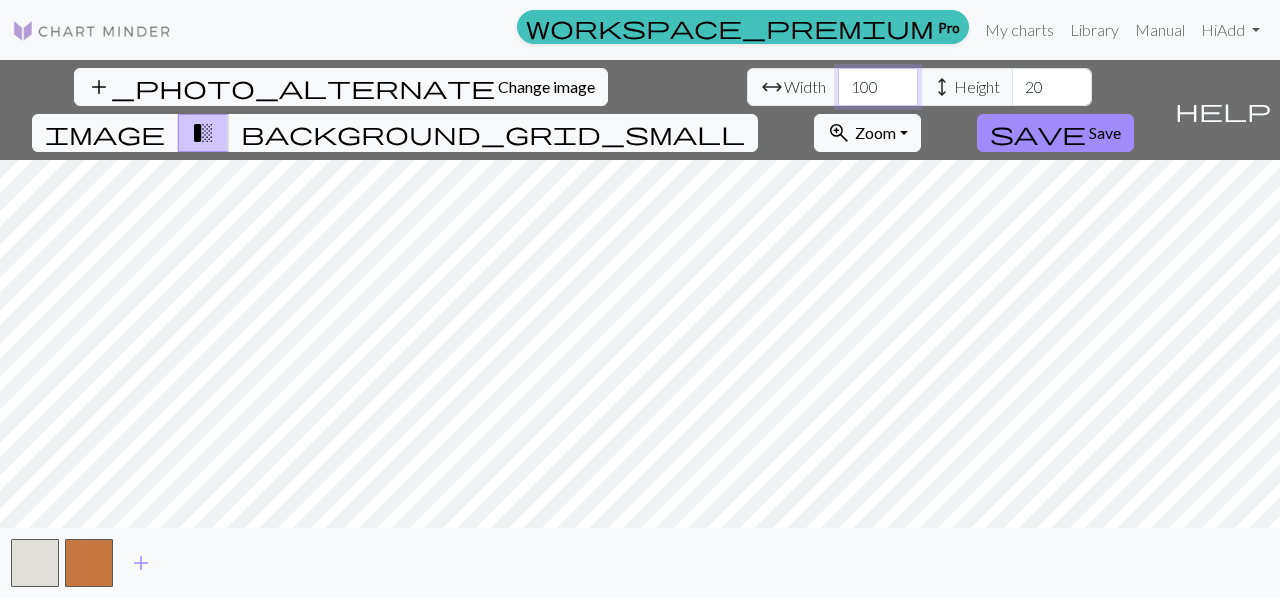 type on "100" 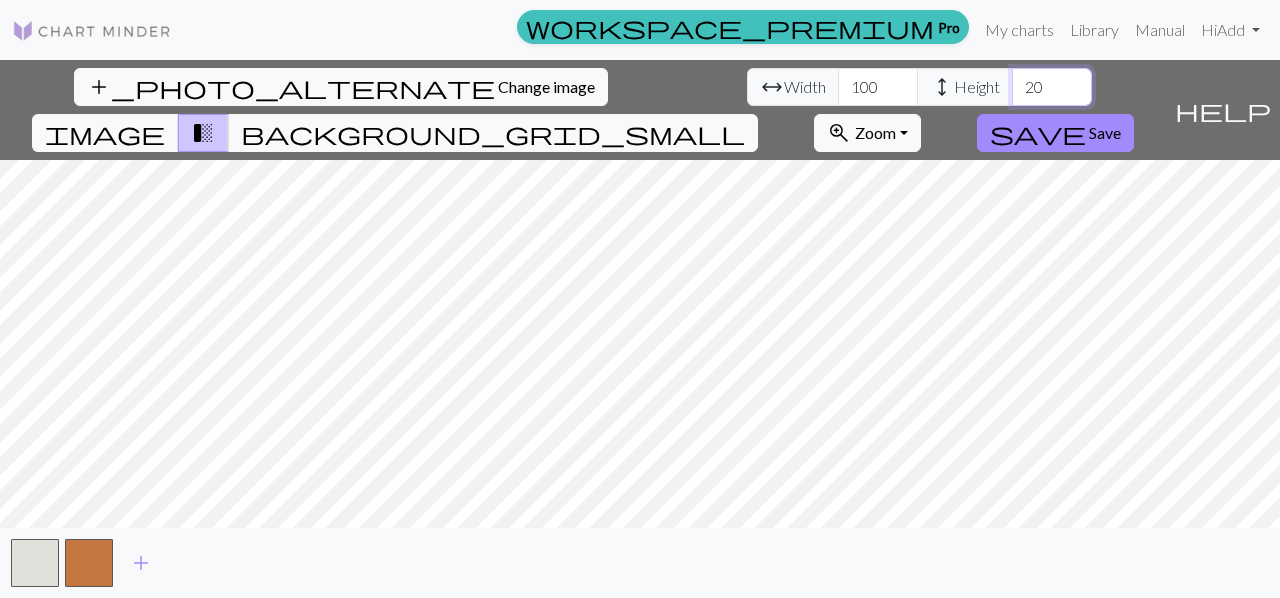 click on "20" at bounding box center (1052, 87) 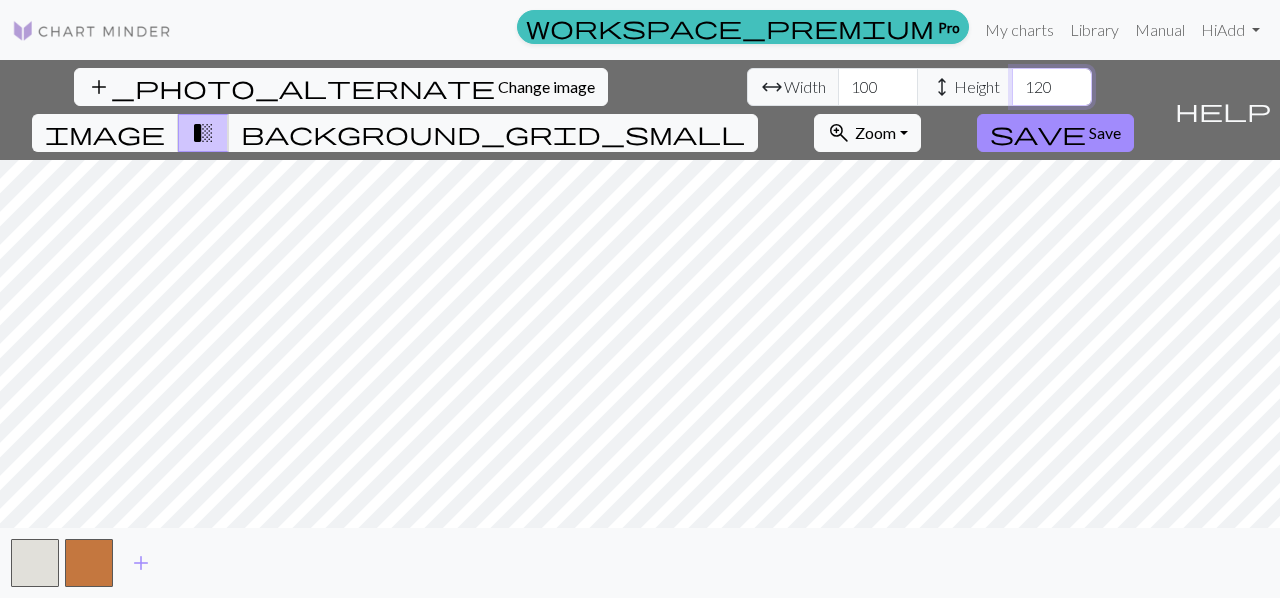 type on "120" 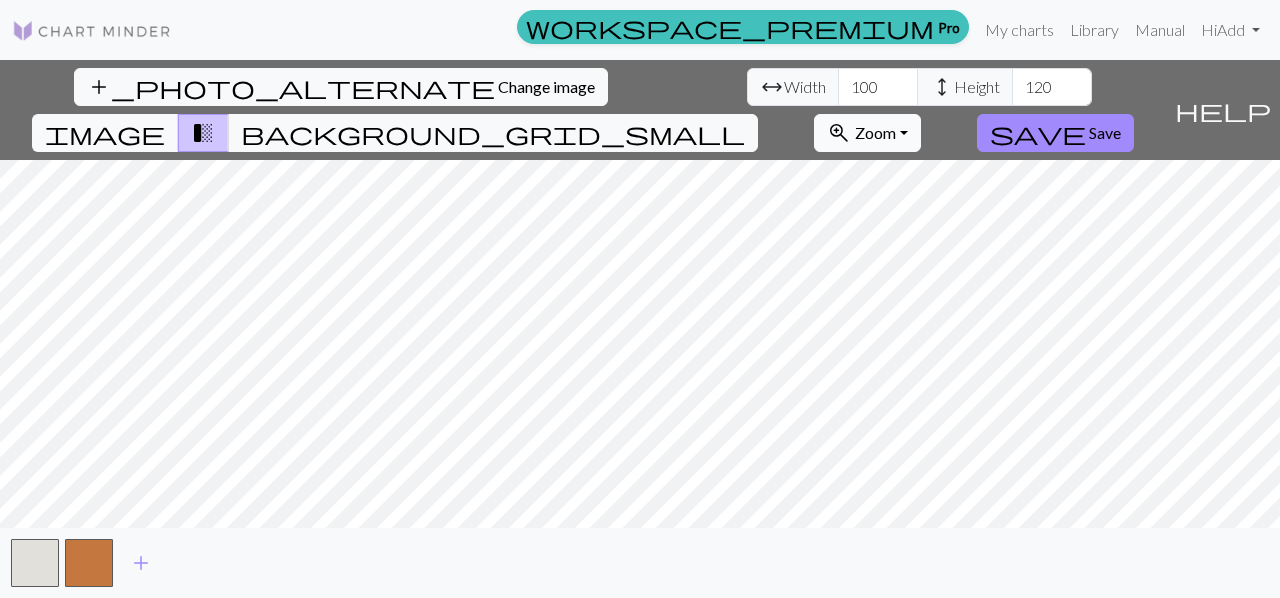 click on "Zoom" at bounding box center (875, 132) 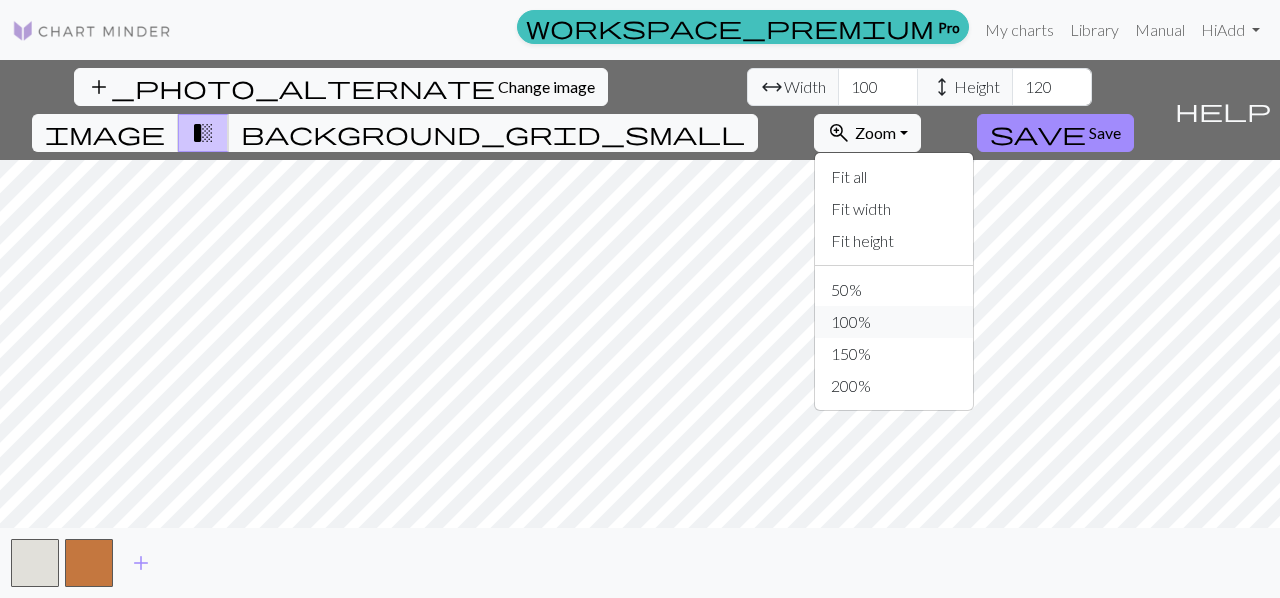 click on "100%" at bounding box center [894, 322] 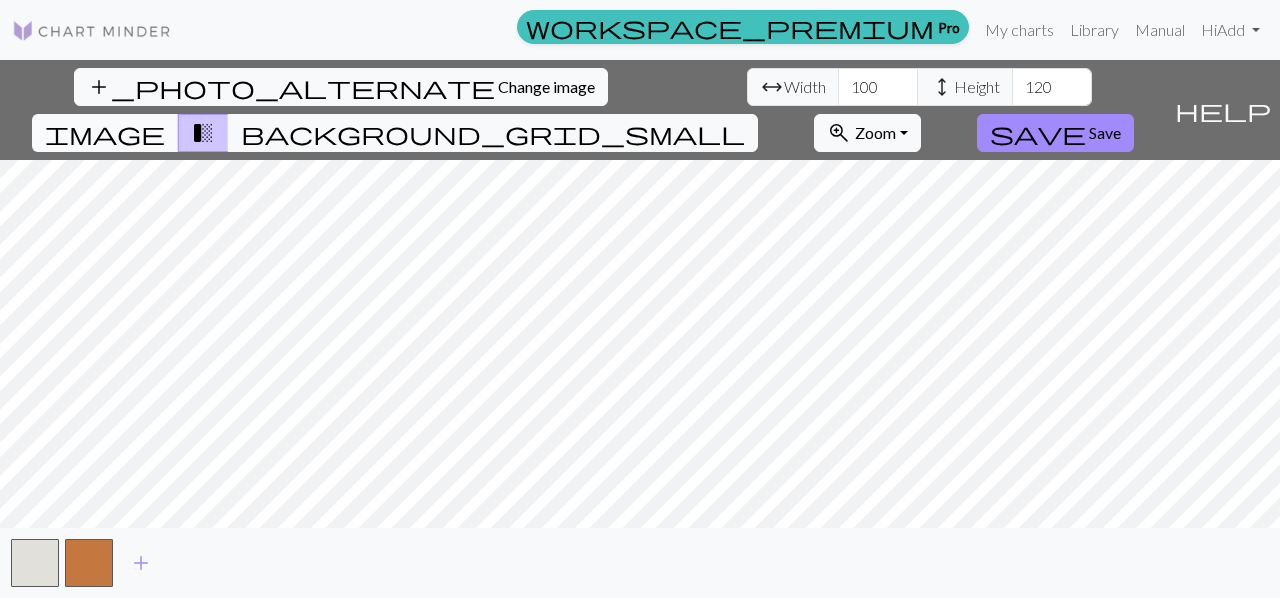 click on "background_grid_small" at bounding box center [493, 133] 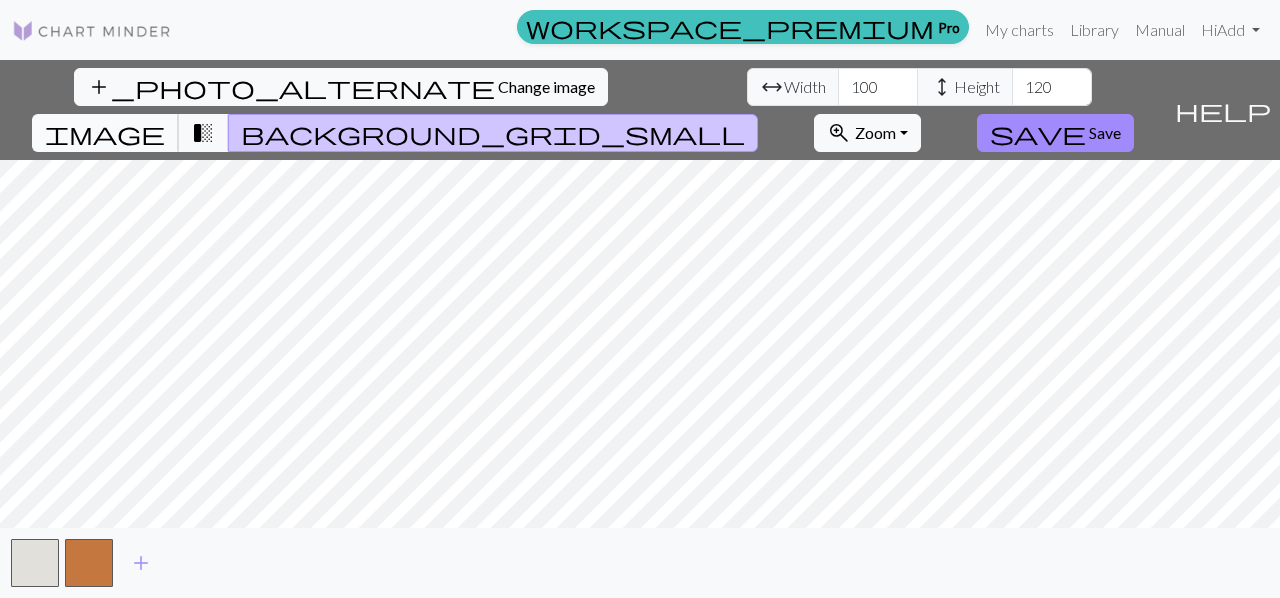 click on "image" at bounding box center [105, 133] 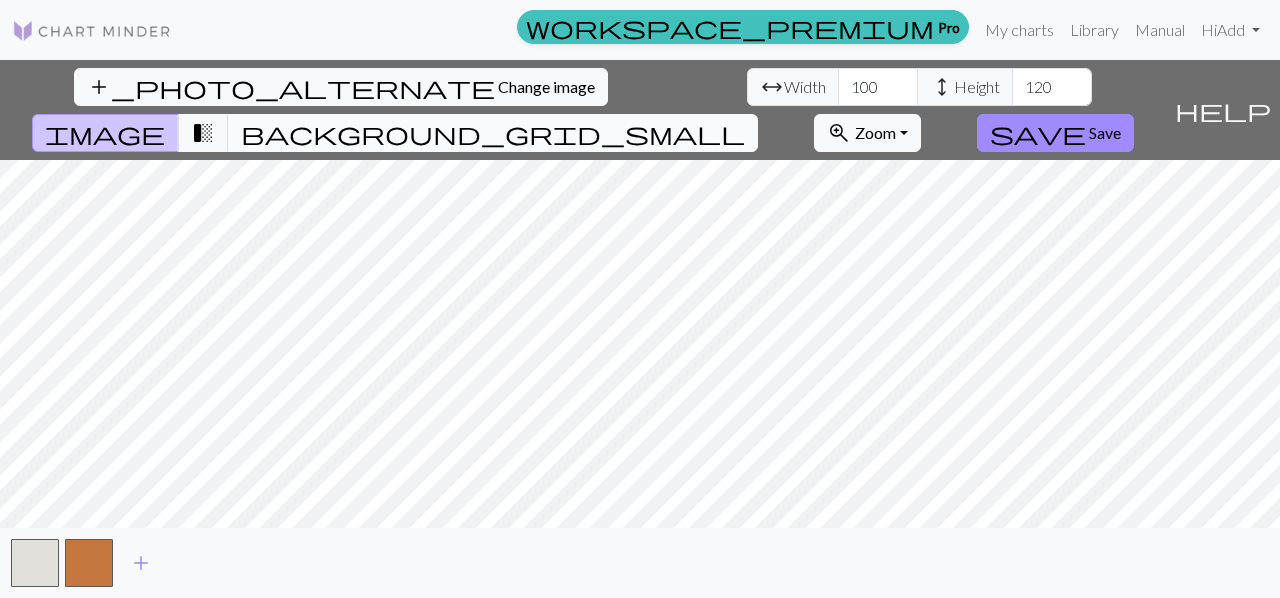 click on "background_grid_small" at bounding box center (493, 133) 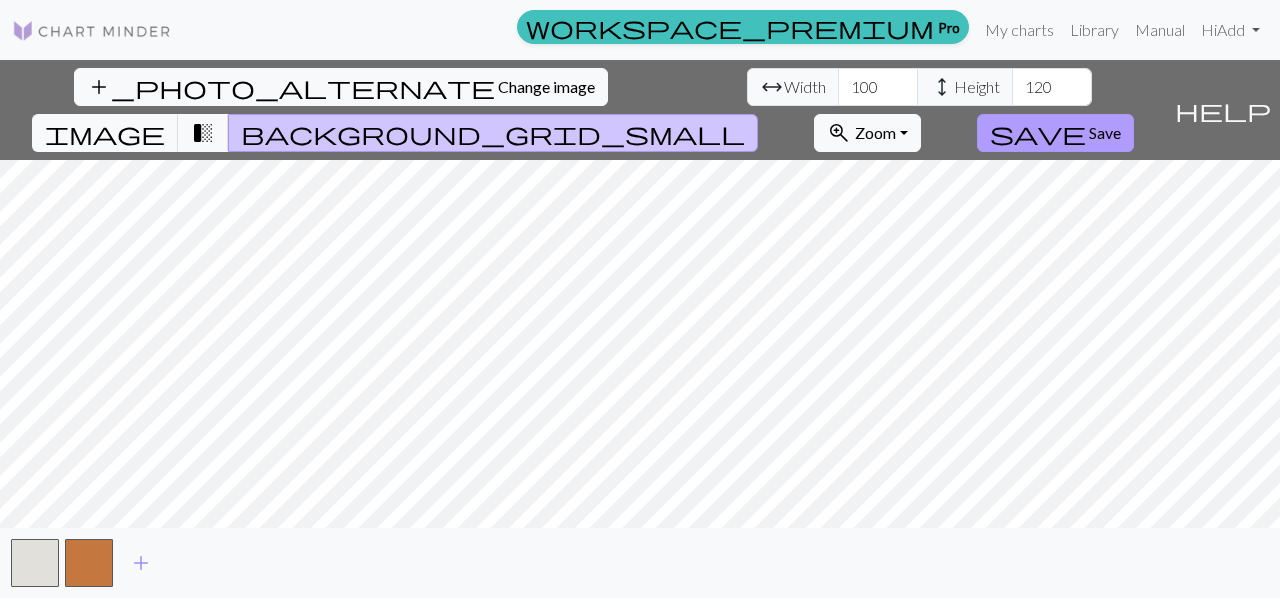click on "Save" at bounding box center (1105, 132) 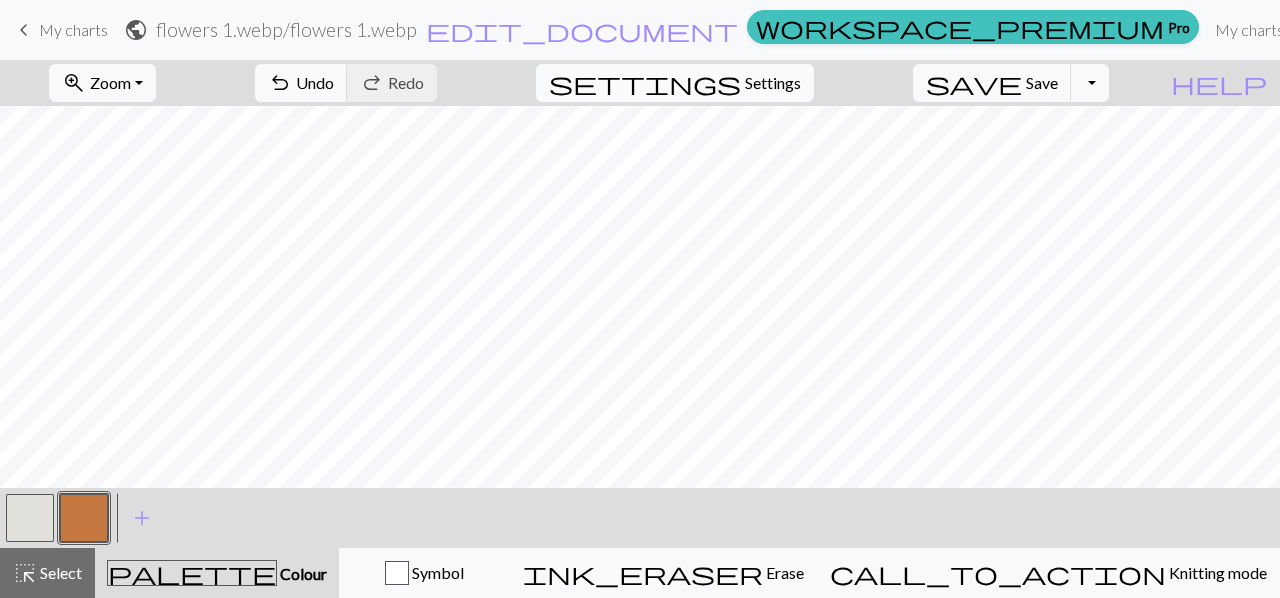 click on "settings  Settings" at bounding box center (675, 83) 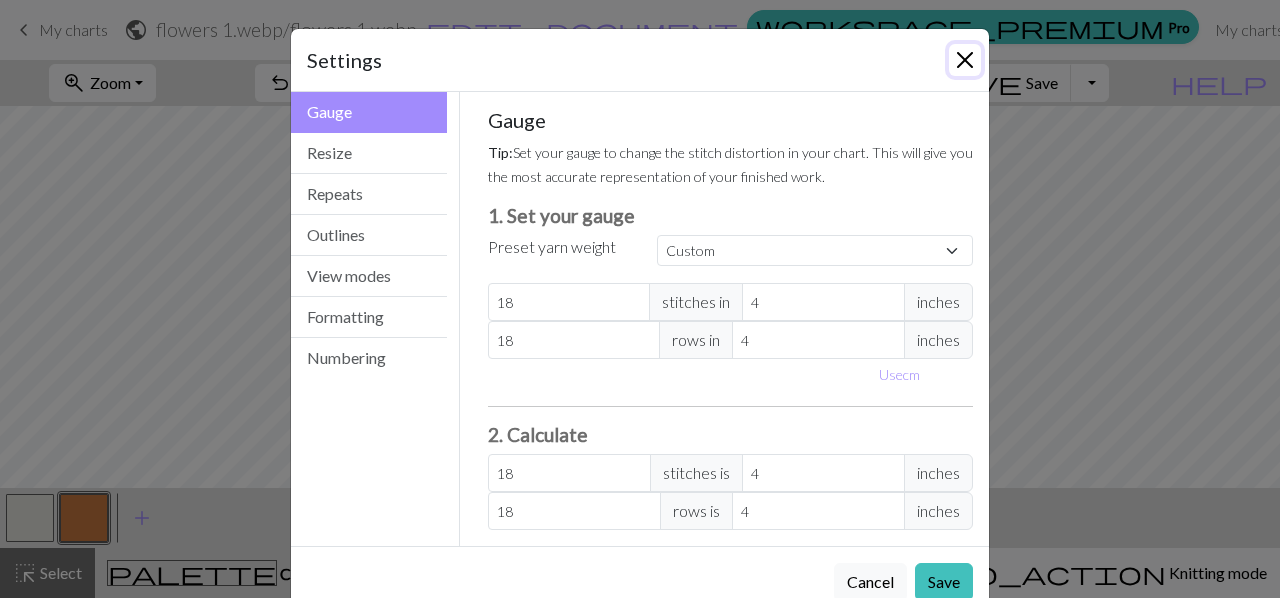 click at bounding box center [965, 60] 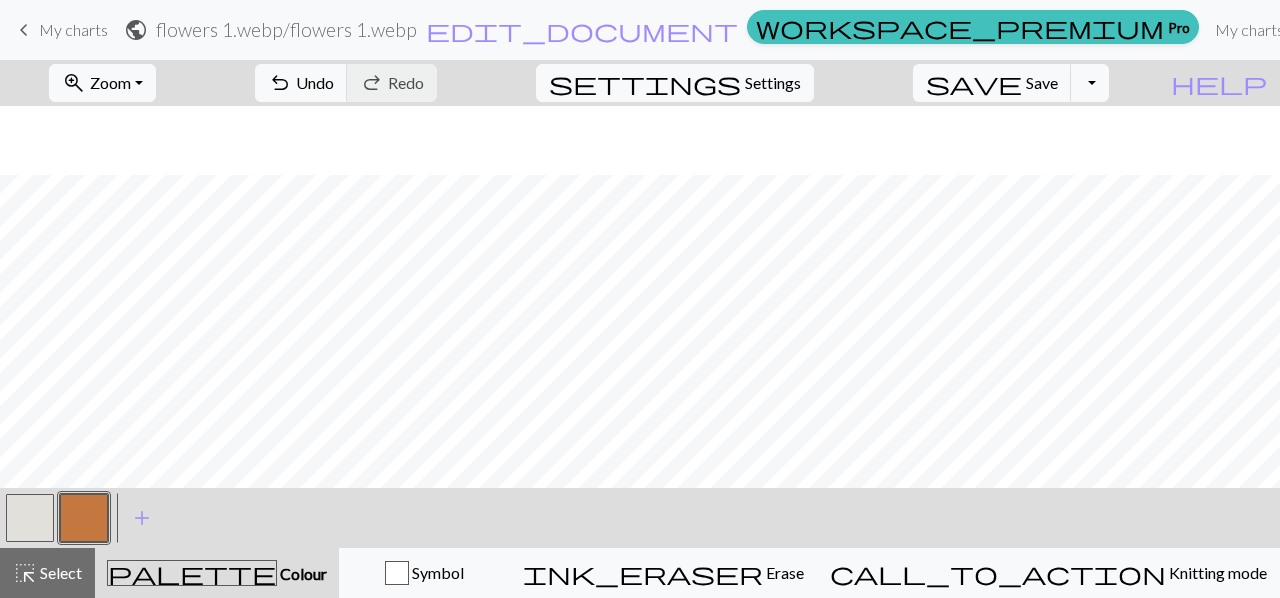 scroll, scrollTop: 129, scrollLeft: 0, axis: vertical 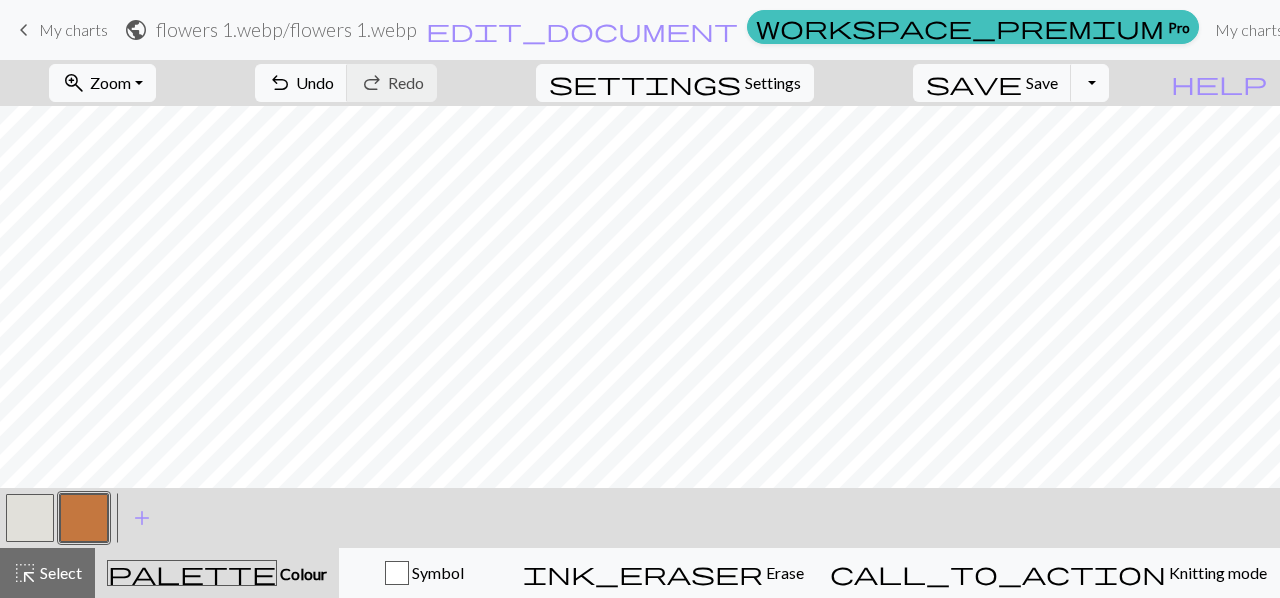 click on "Colour" at bounding box center [302, 573] 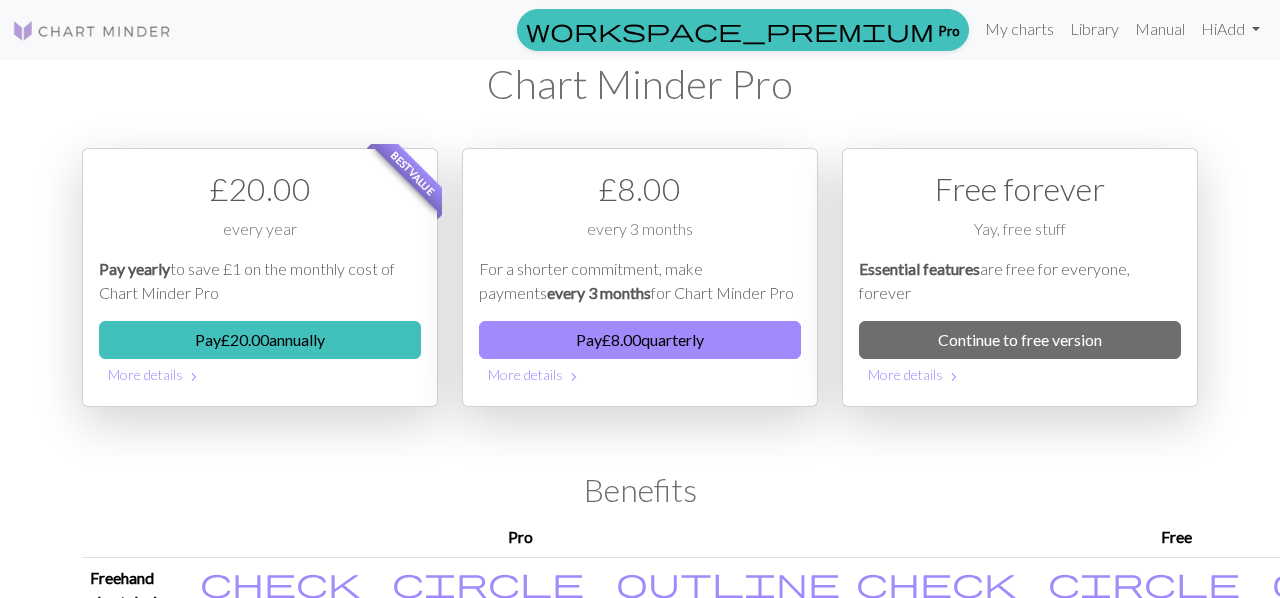 scroll, scrollTop: 29, scrollLeft: 0, axis: vertical 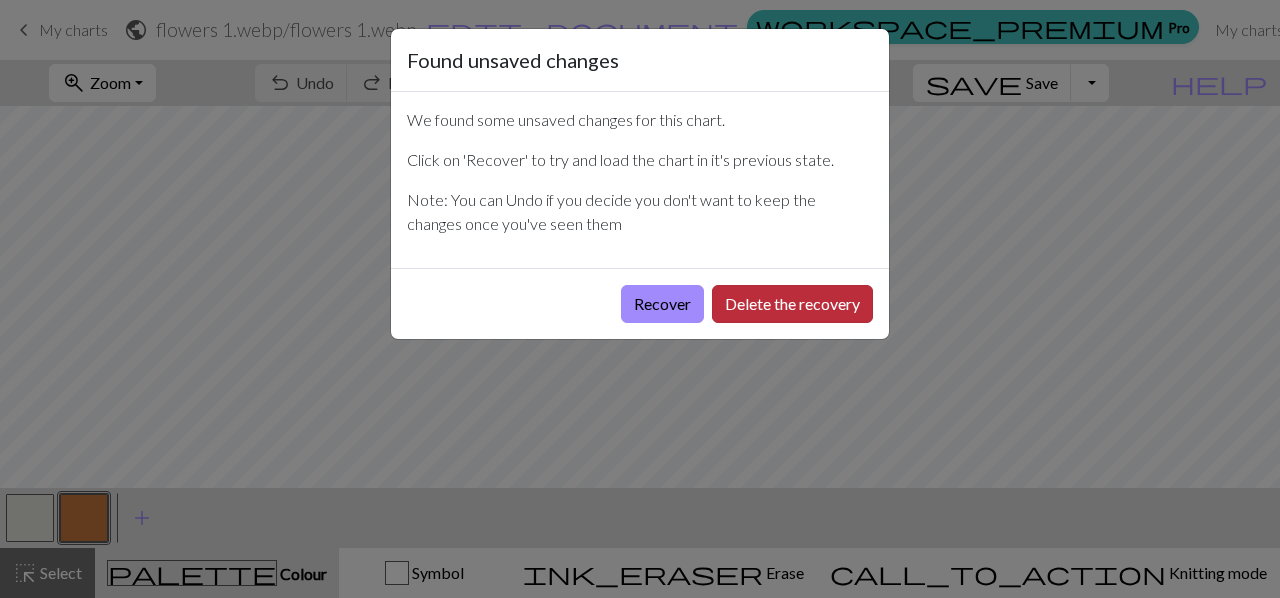 click on "Delete the recovery" at bounding box center [792, 304] 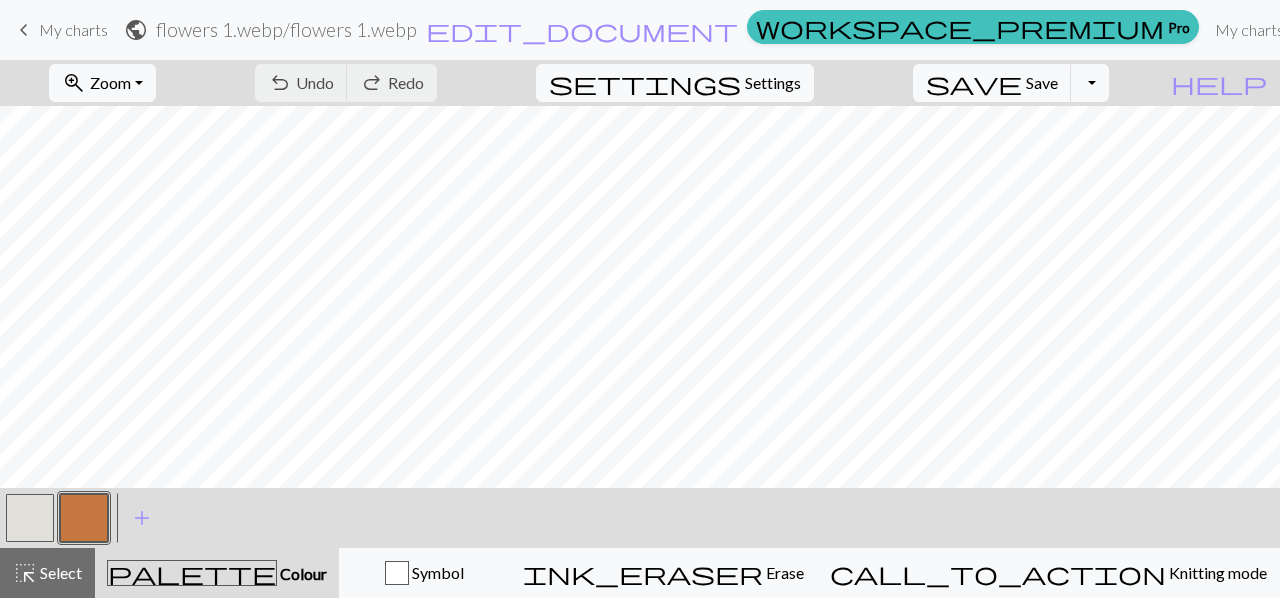 click on "public flowers 1.webp  /  flowers 1.webp edit_document Edit settings" at bounding box center [431, 29] 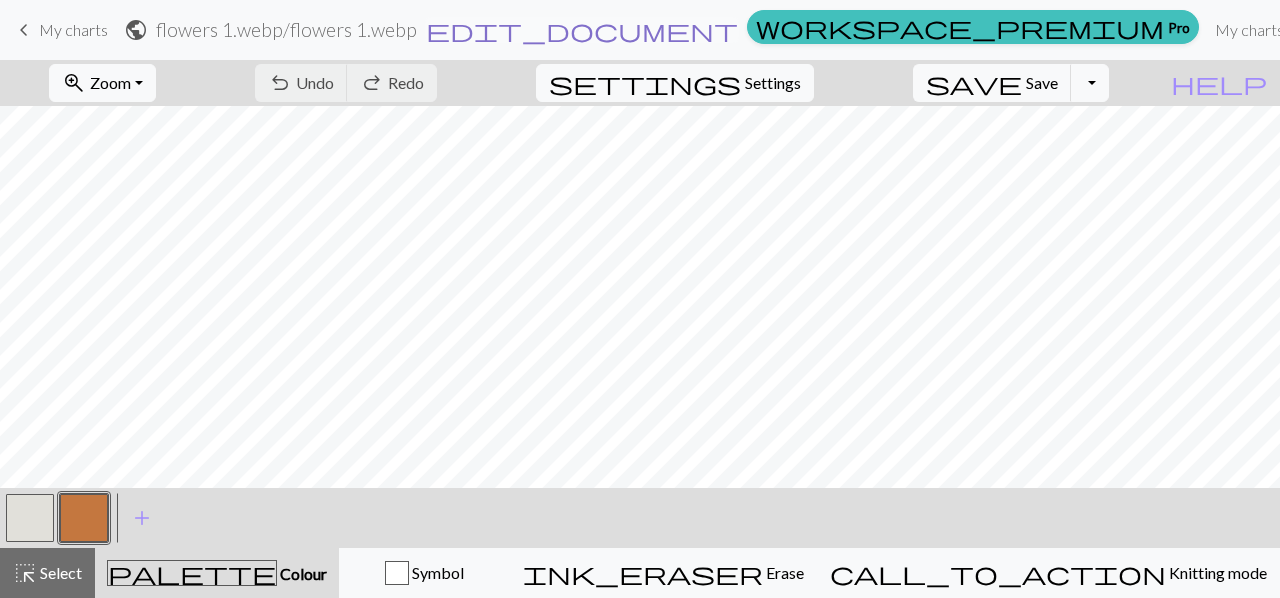 click on "edit_document" at bounding box center (582, 30) 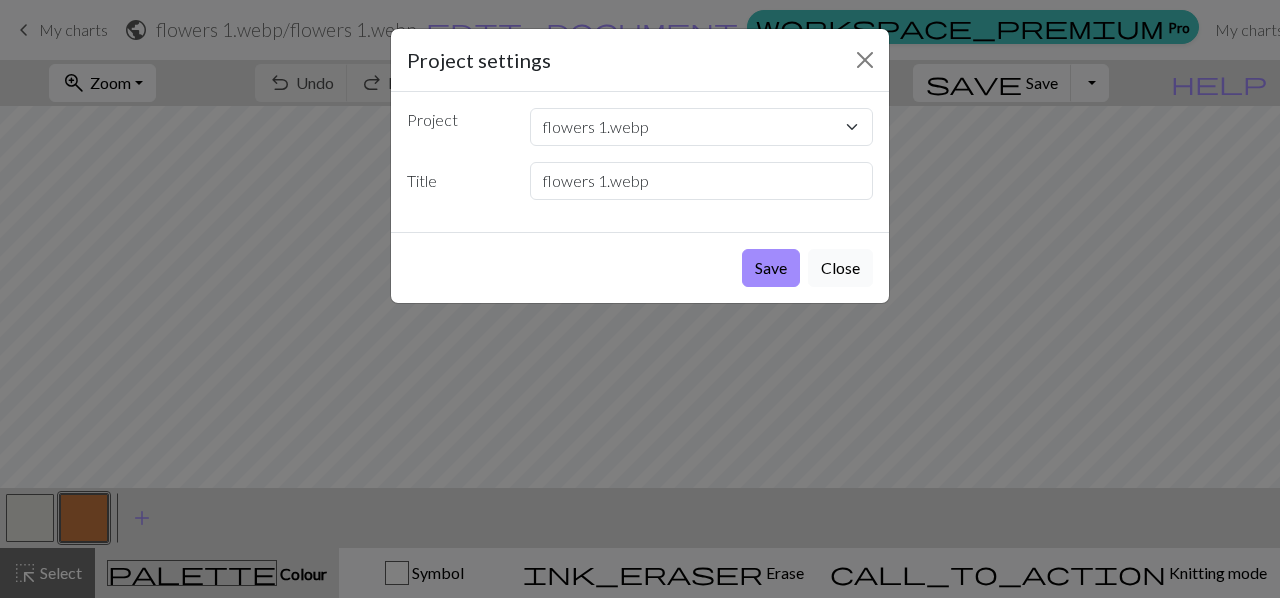 click on "Close" at bounding box center (840, 268) 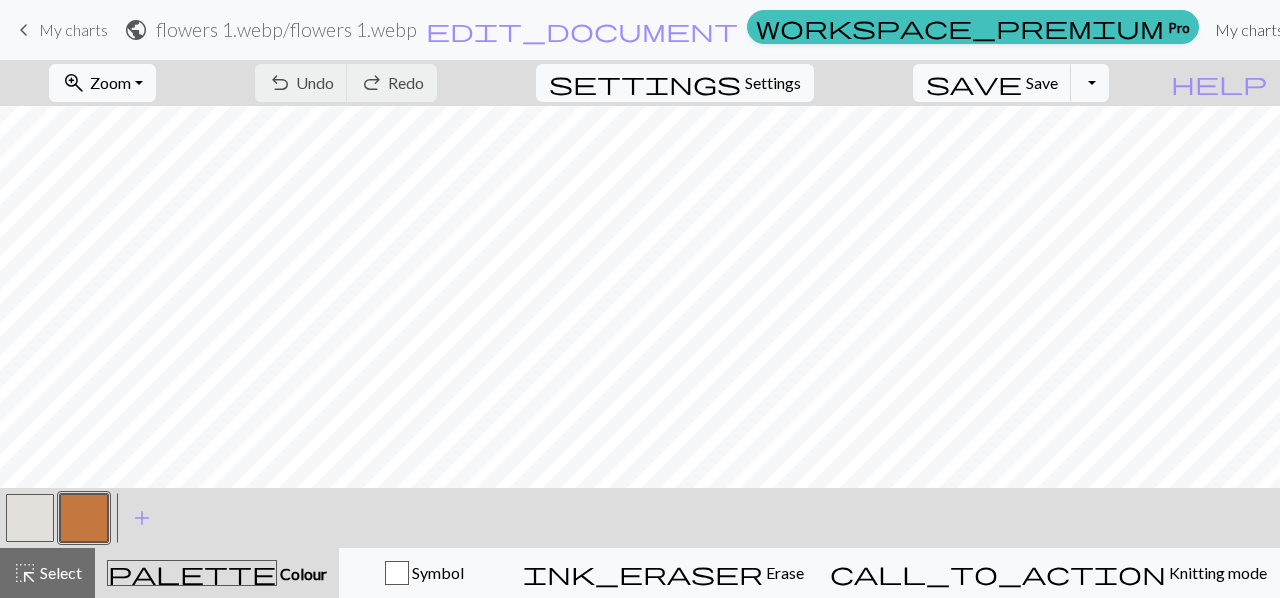 click on "My charts" at bounding box center (1249, 30) 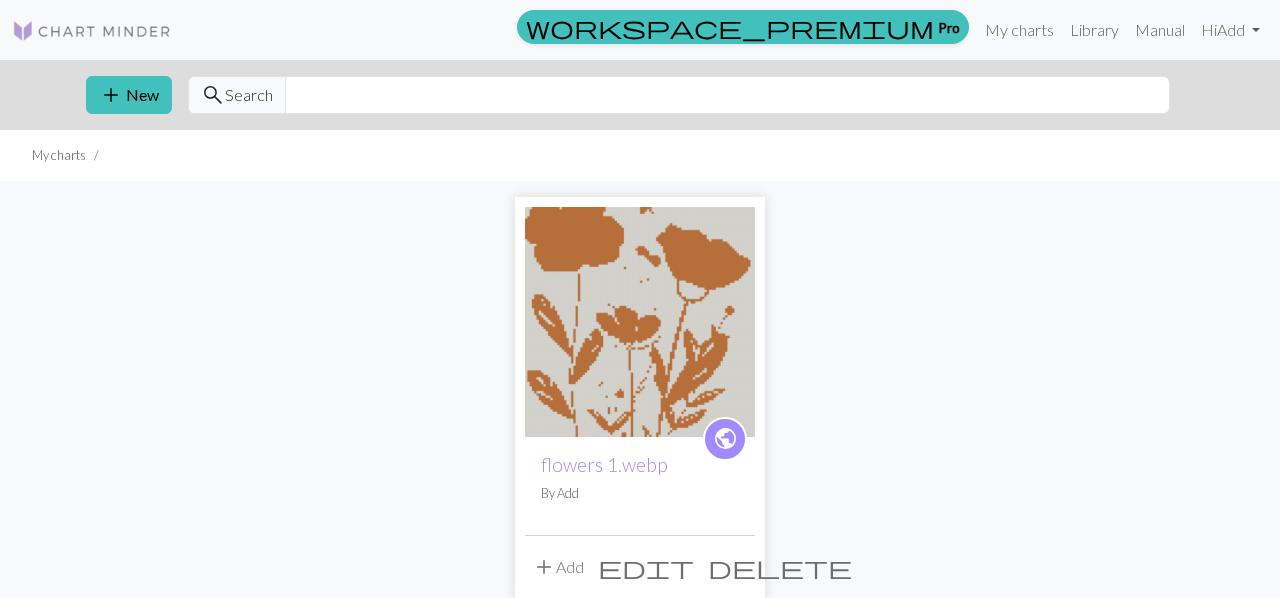 click on "delete" at bounding box center [780, 567] 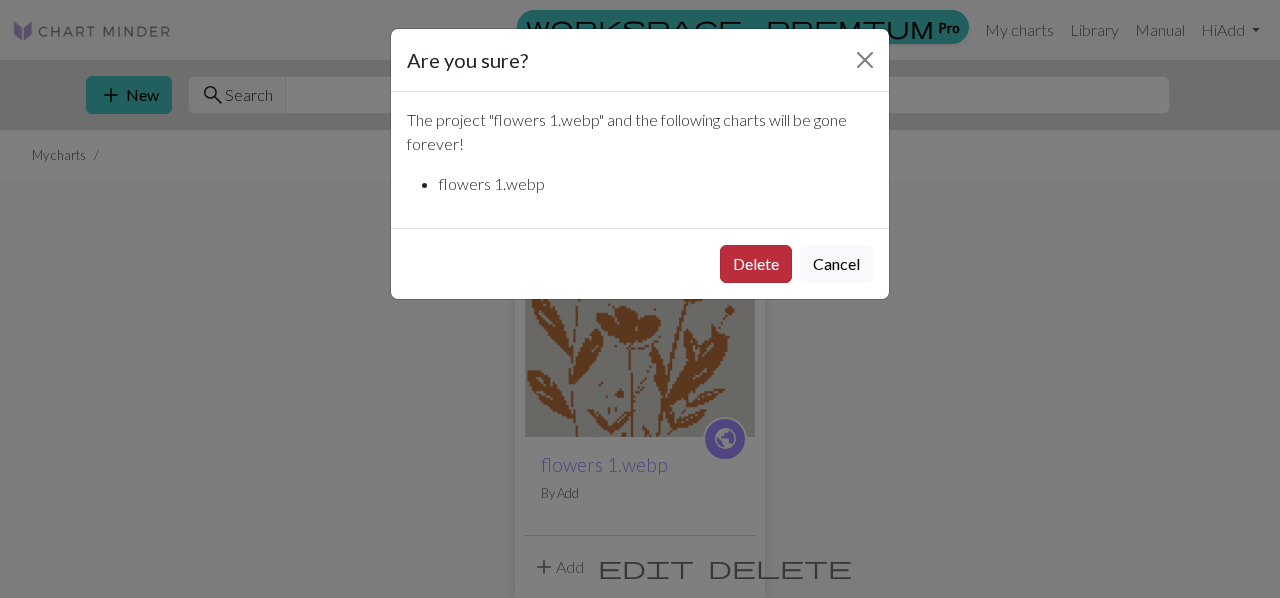 click on "Delete" at bounding box center [756, 264] 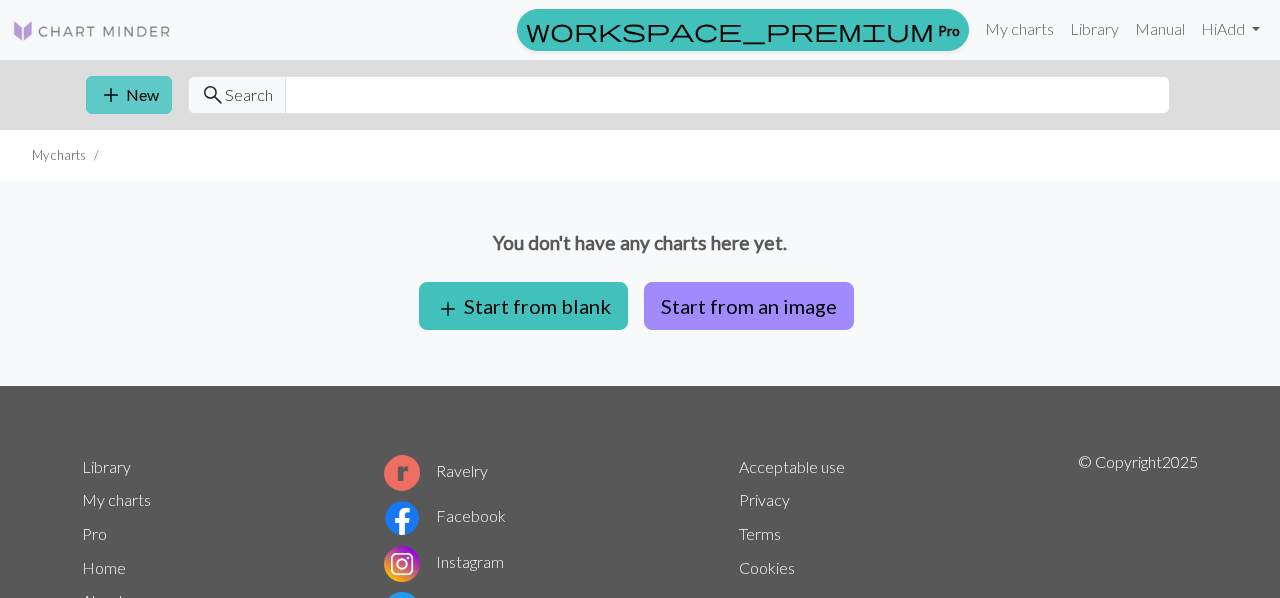 scroll, scrollTop: 0, scrollLeft: 0, axis: both 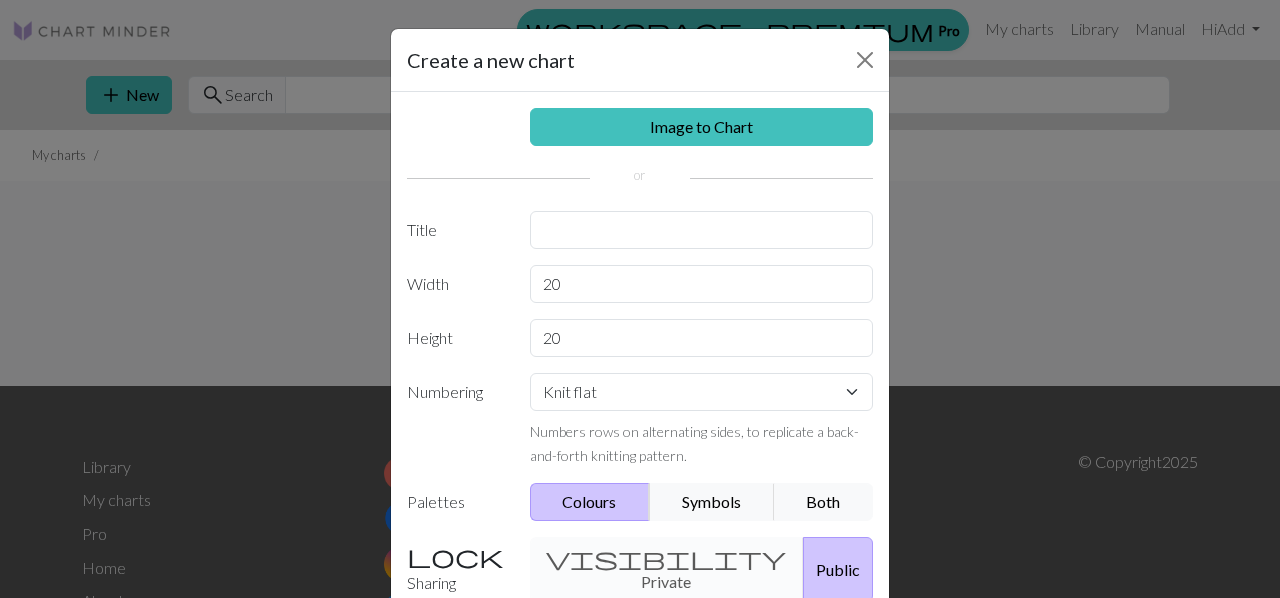 click on "Image to Chart Title Width 20 Height 20 Numbering Knit flat Knit in the round Lace knitting Cross stitch Numbers rows on alternating sides, to replicate a back-and-forth knitting pattern. Palettes Colours Symbols Both Sharing visibility  Private Public Your chart will be publicly available workspace_premium Become a Pro user   to  create private charts" at bounding box center (640, 415) 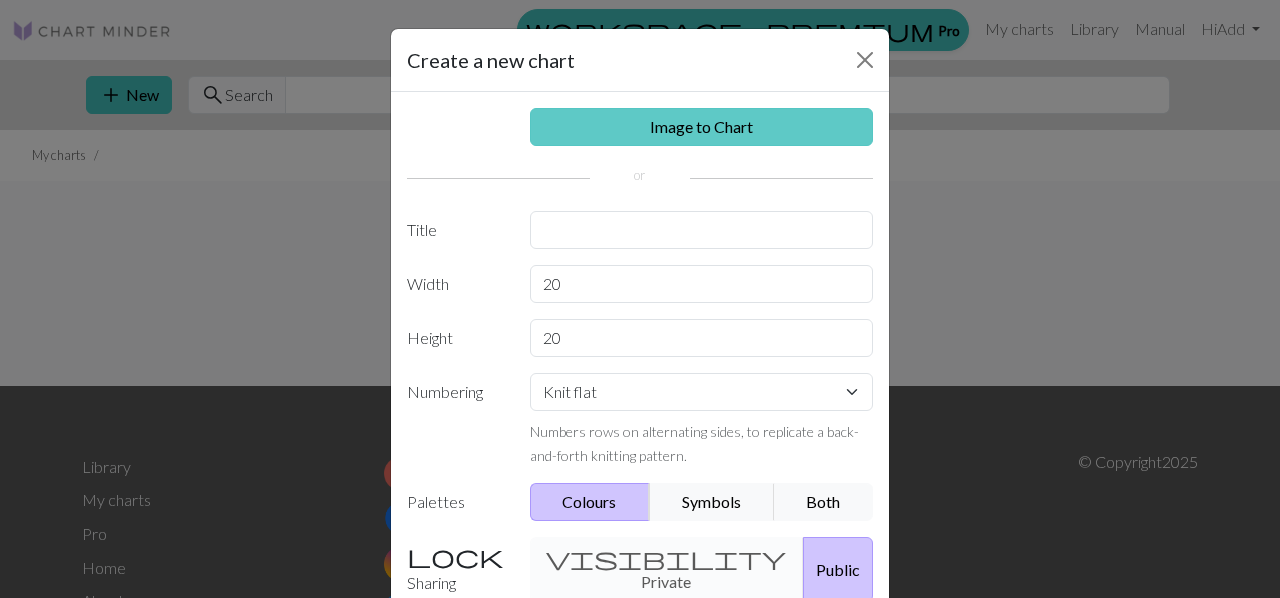 click on "Image to Chart" at bounding box center (702, 127) 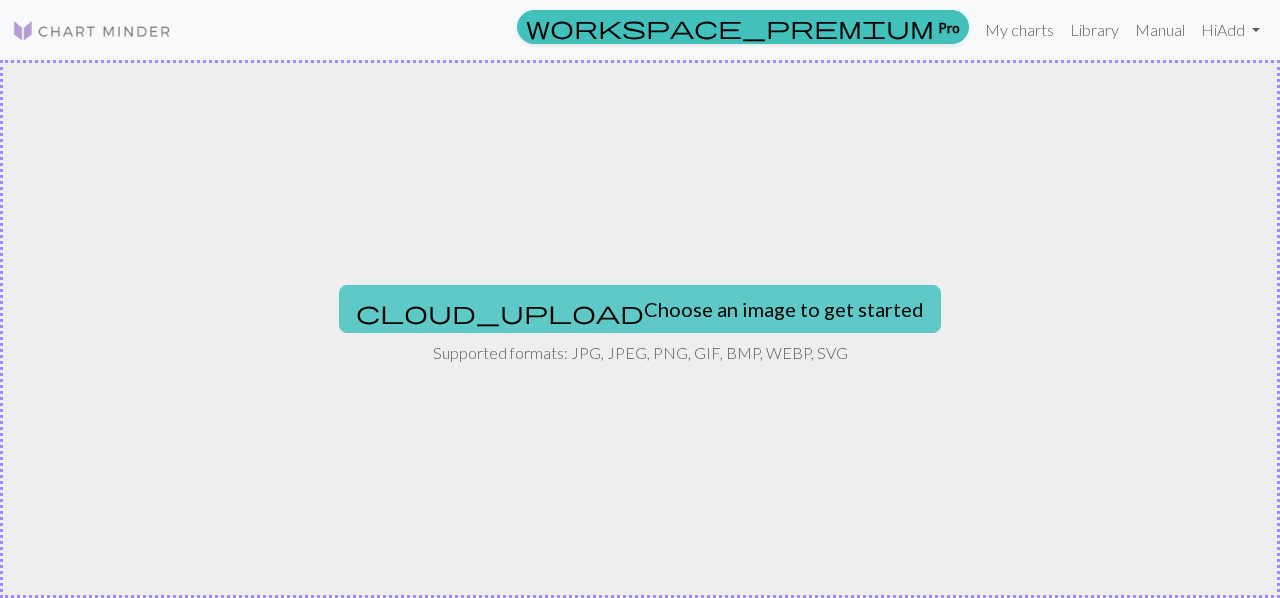 click on "cloud_upload  Choose an image to get started" at bounding box center (640, 309) 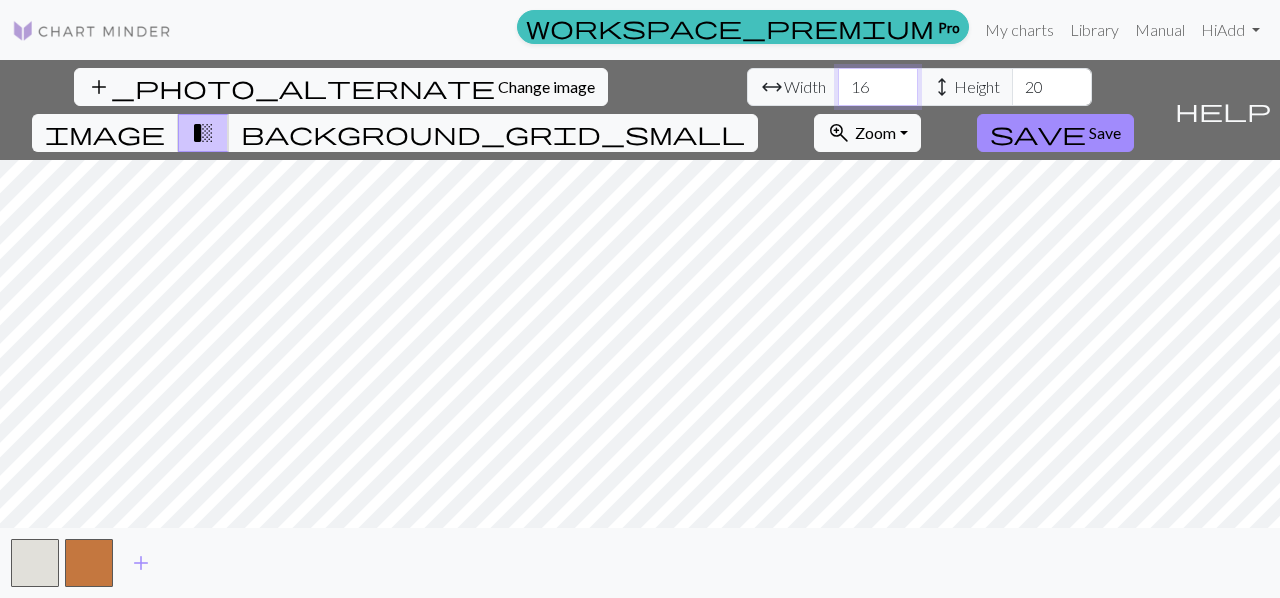drag, startPoint x: 406, startPoint y: 87, endPoint x: 387, endPoint y: 87, distance: 19 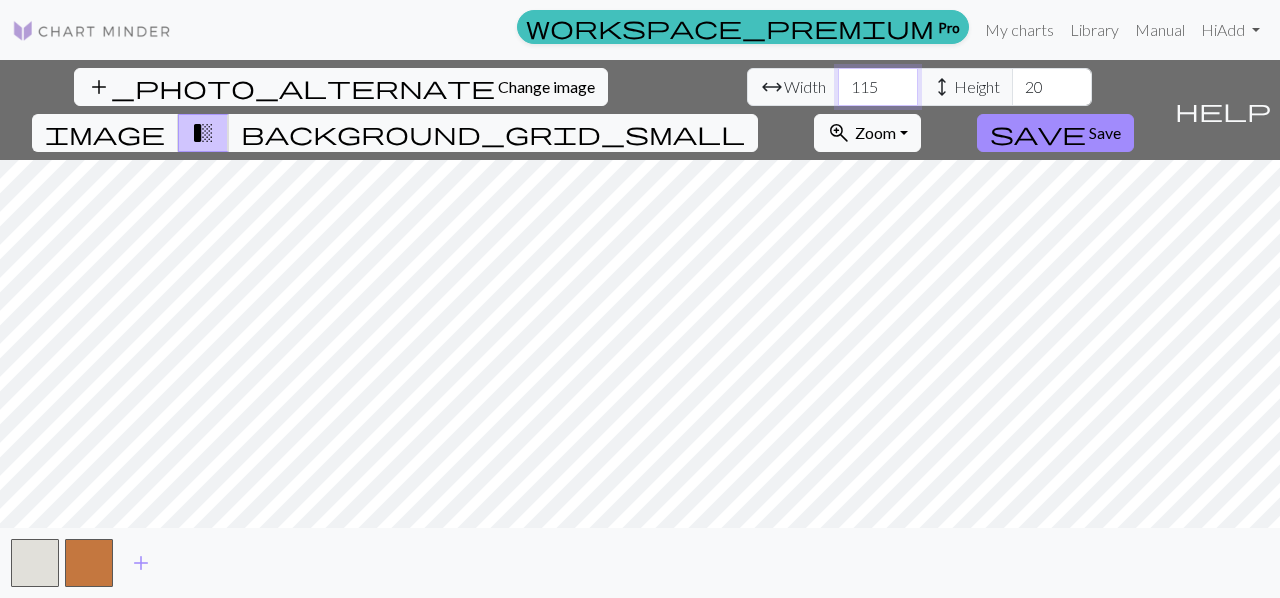 type on "115" 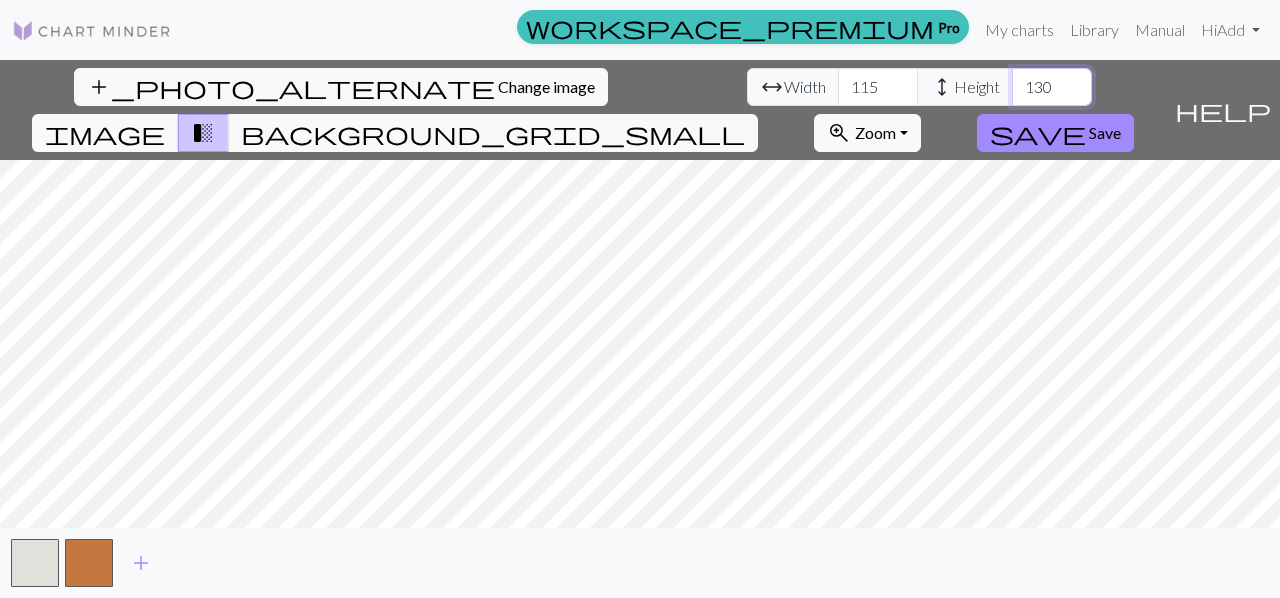 type on "130" 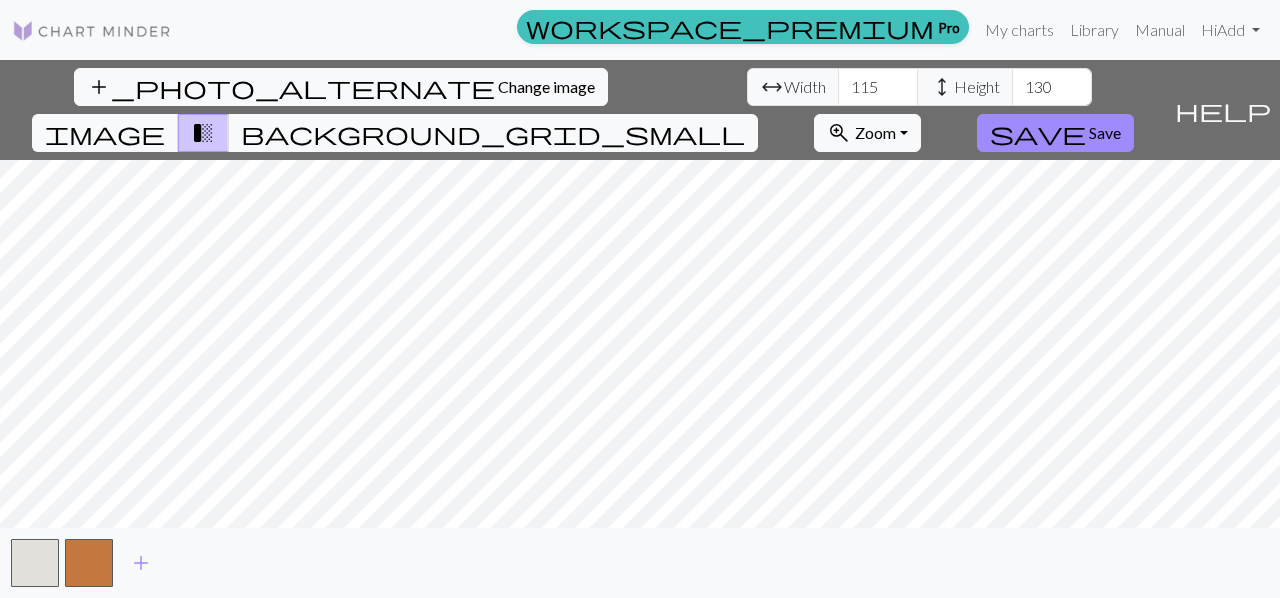 click on "add_photo_alternate   Change image arrow_range   Width 115 height   Height 130 image transition_fade background_grid_small zoom_in Zoom Zoom Fit all Fit width Fit height 50% 100% 150% 200% save   Save help Show me around add" at bounding box center [640, 329] 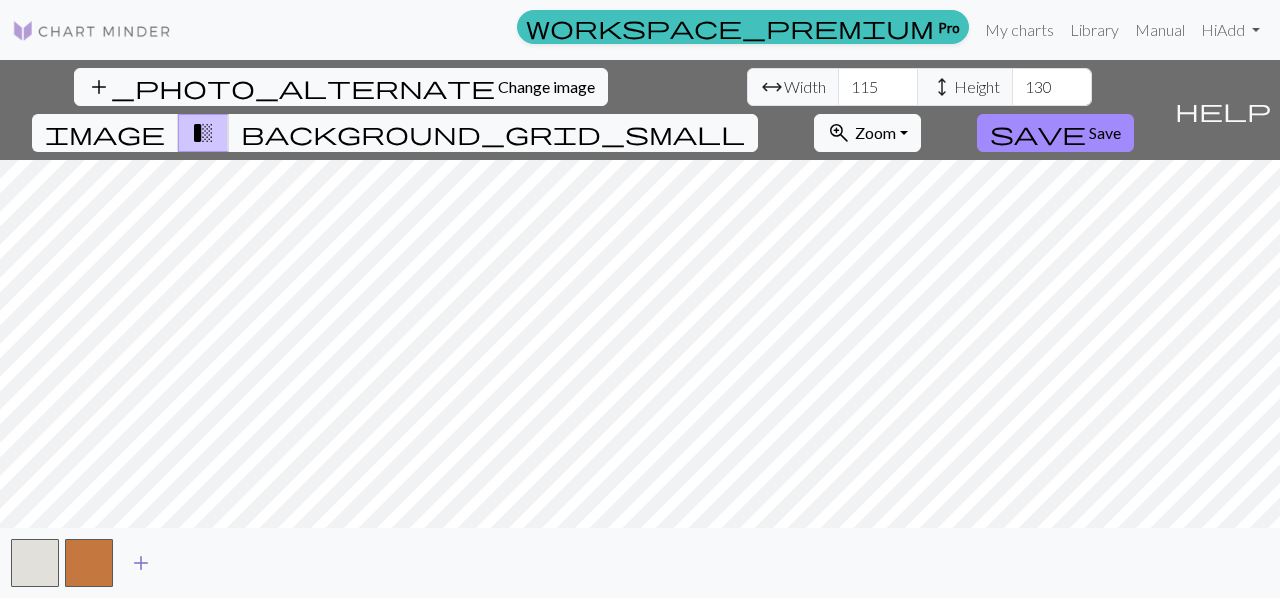 click on "add" at bounding box center (141, 563) 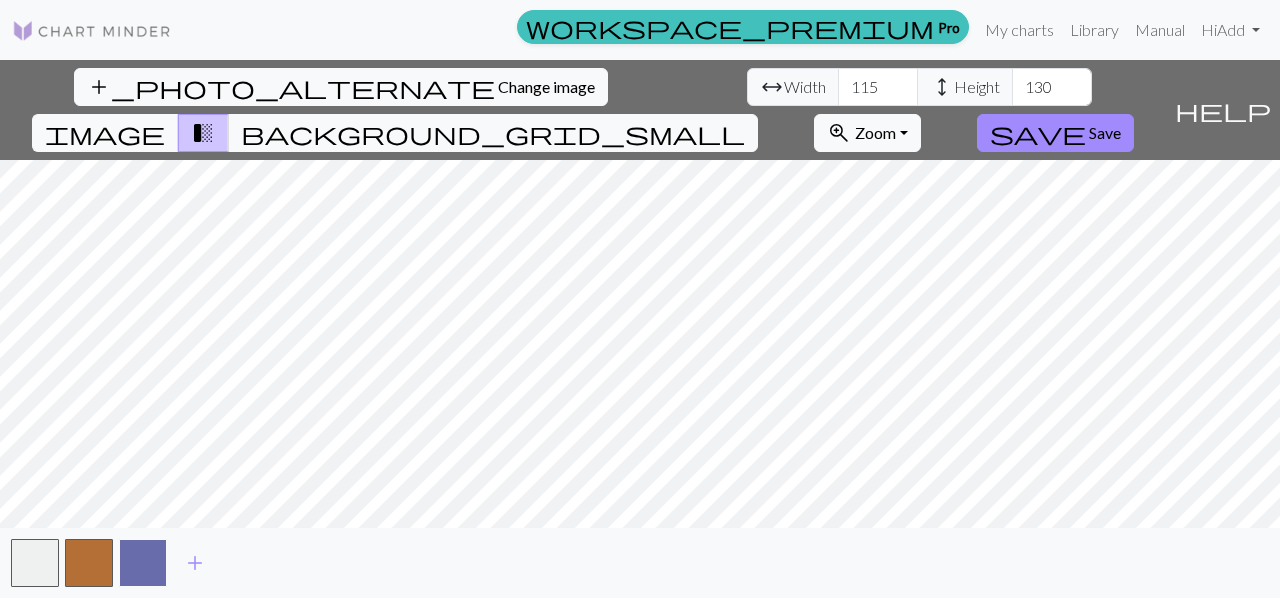 click at bounding box center [143, 563] 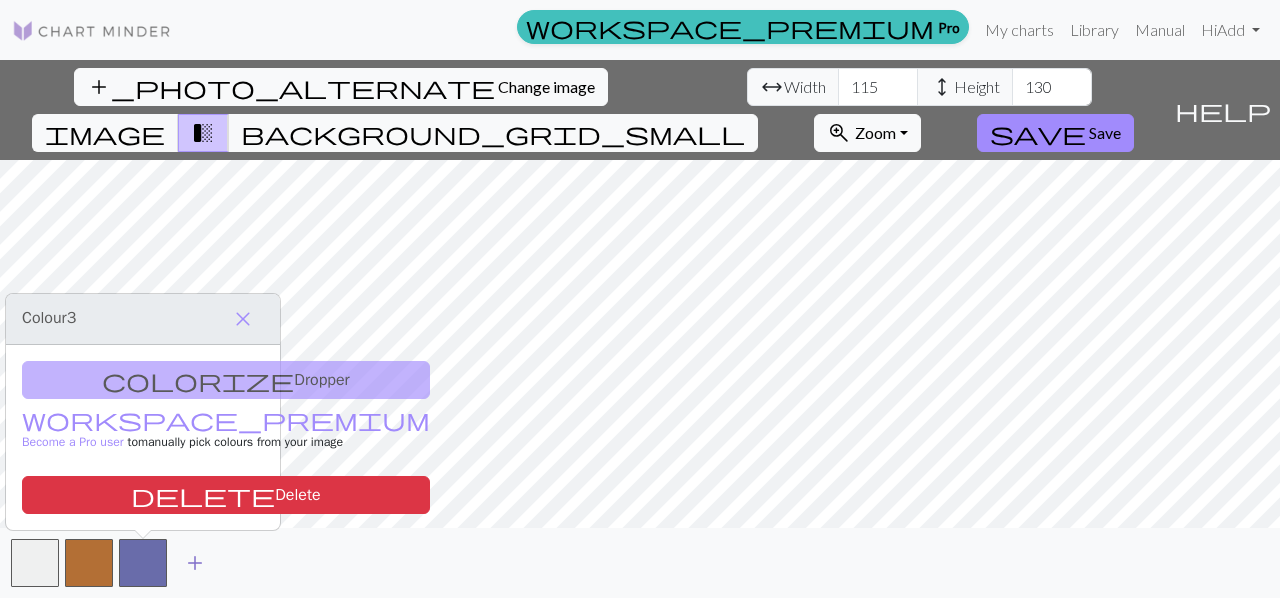 click on "add" at bounding box center [195, 563] 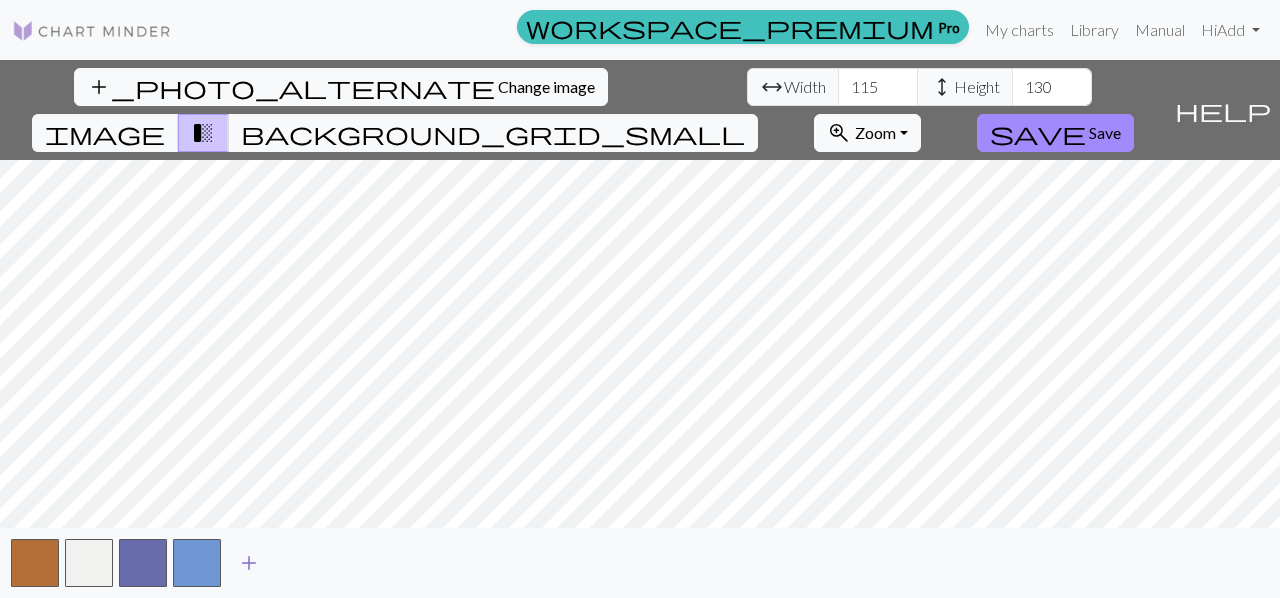 click on "add" at bounding box center (249, 563) 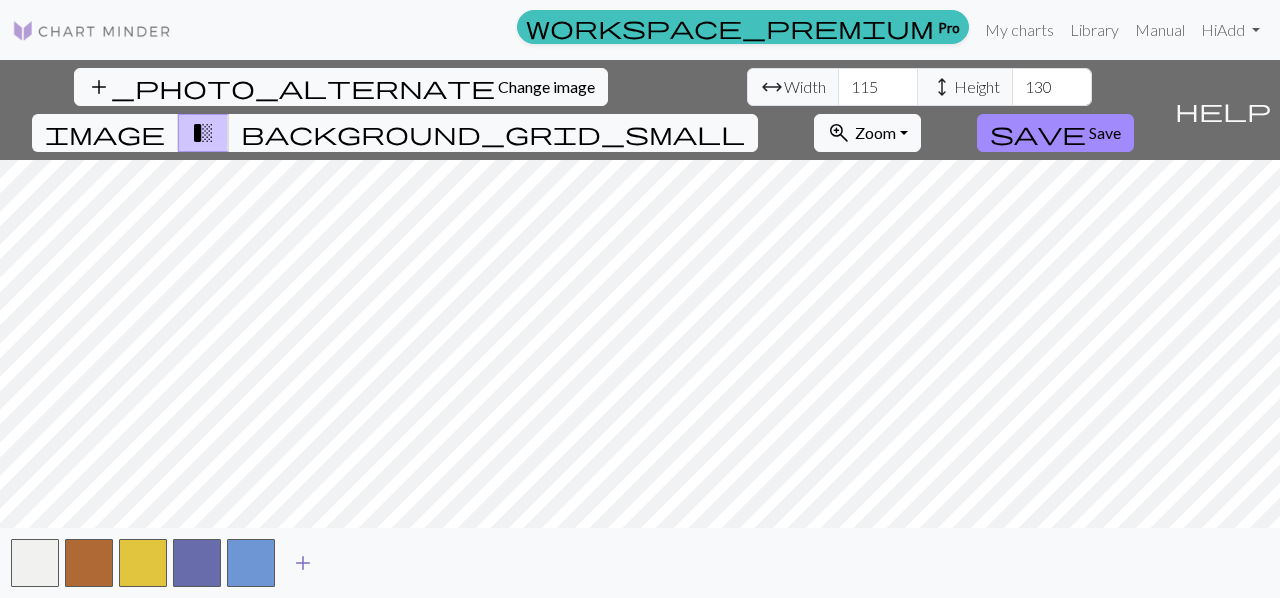 click on "add" at bounding box center (303, 563) 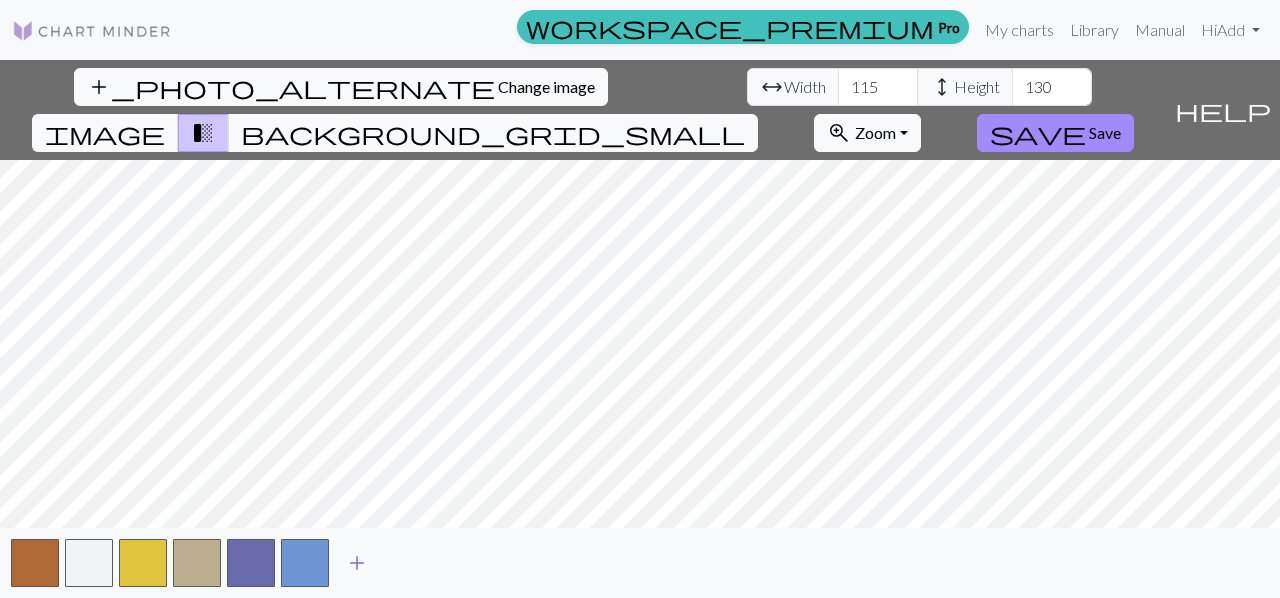 click on "add" at bounding box center (357, 563) 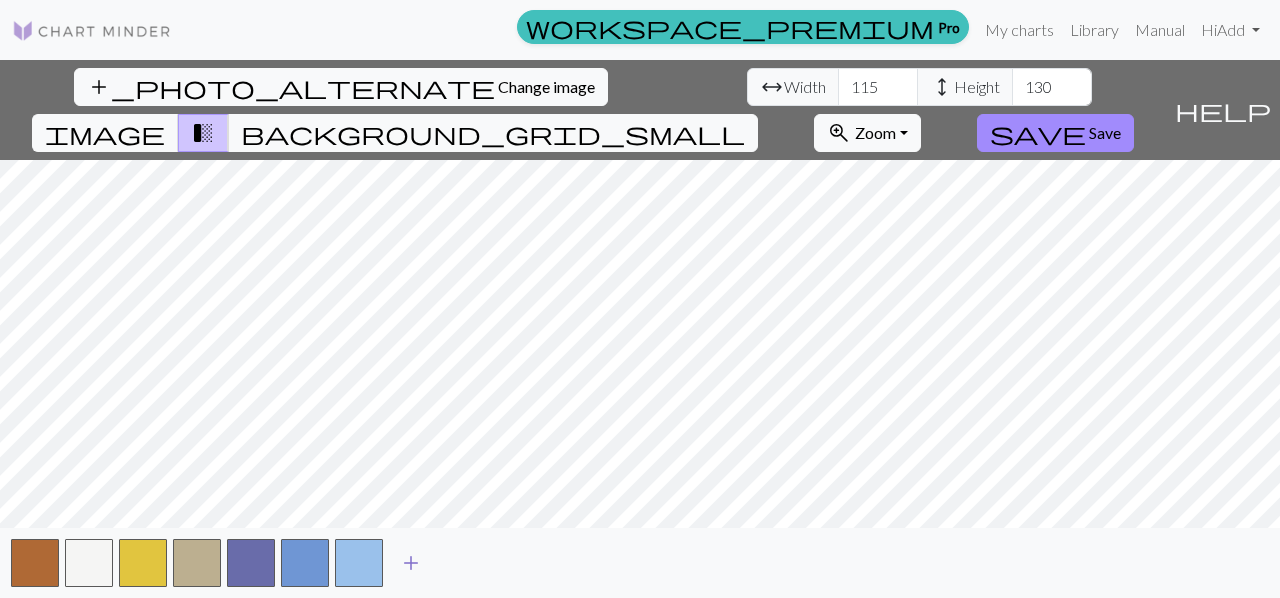 click on "add" at bounding box center (411, 563) 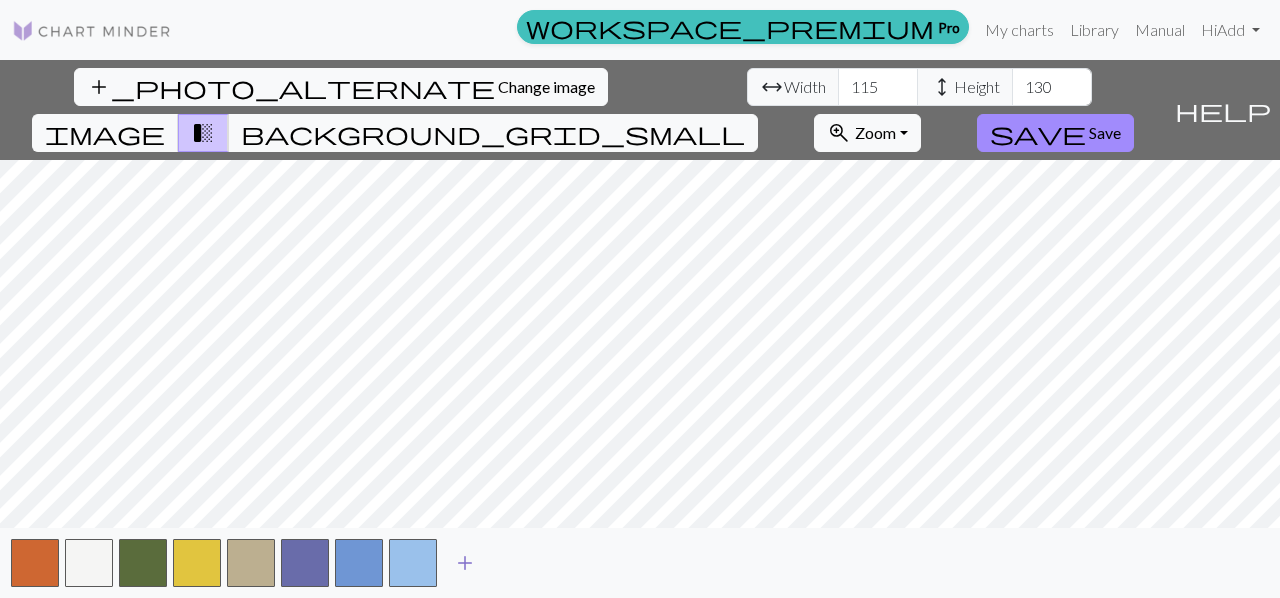 click on "add" at bounding box center (465, 563) 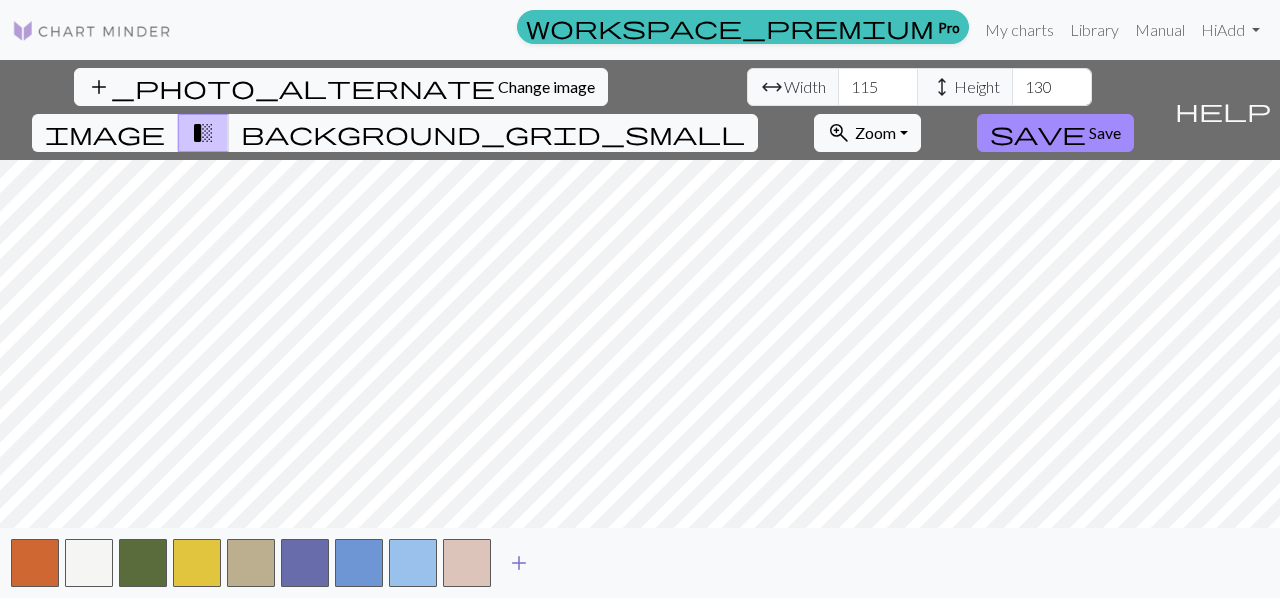 click on "add" at bounding box center (519, 563) 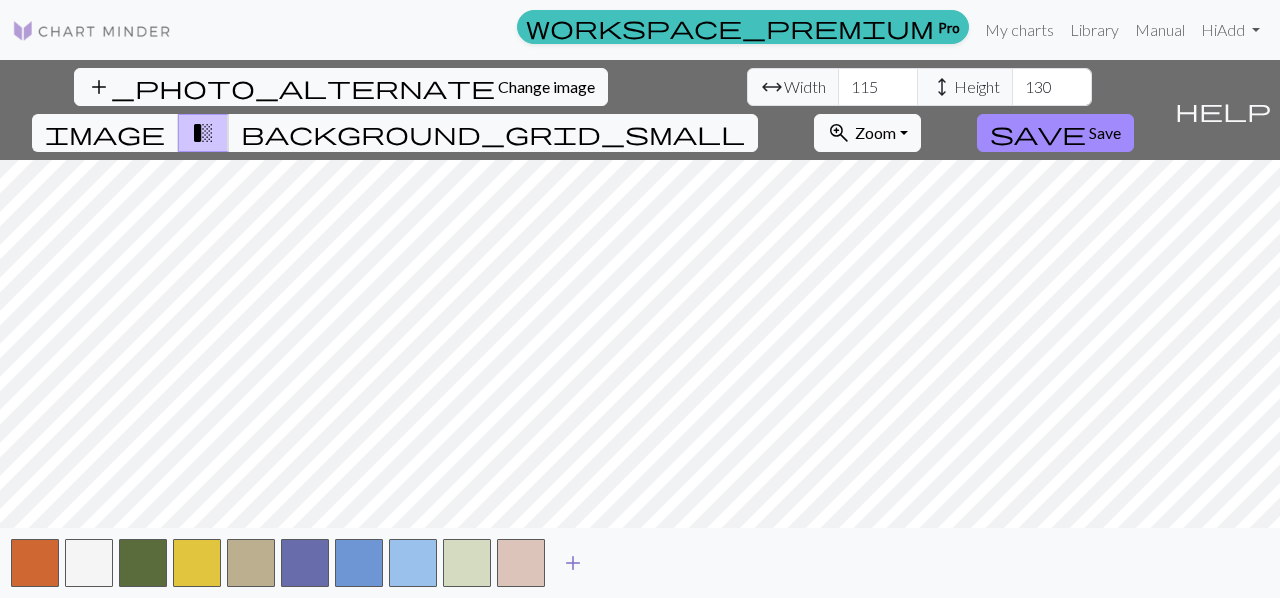 click on "add" at bounding box center [573, 563] 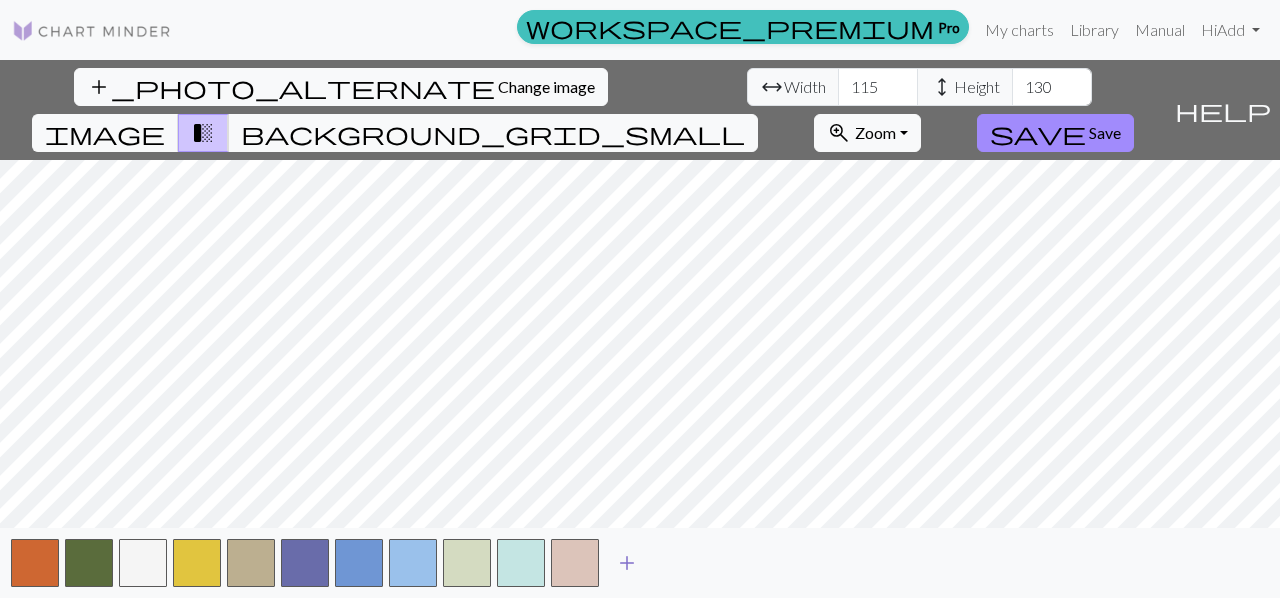 click on "add" at bounding box center (627, 563) 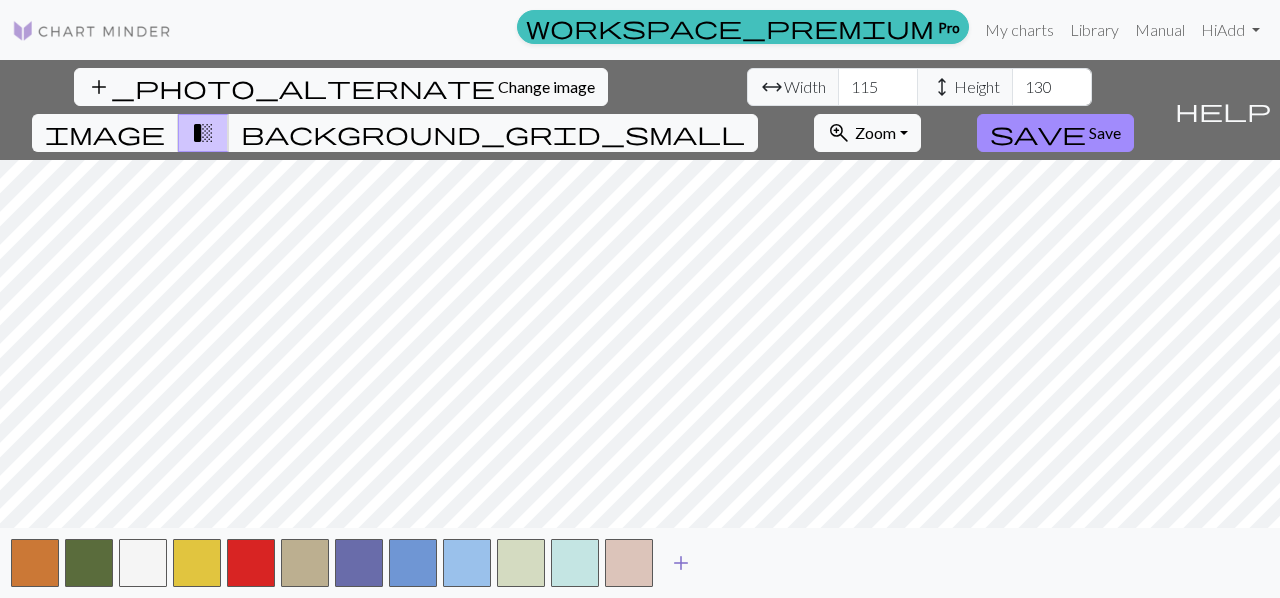 click on "add" at bounding box center (681, 563) 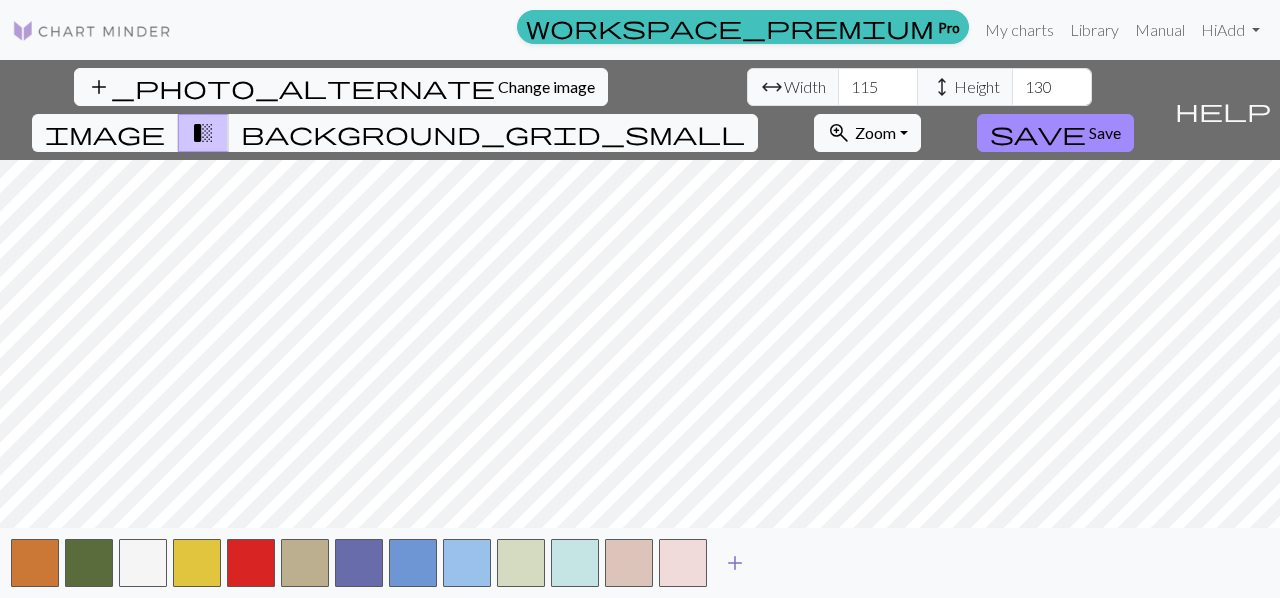 click on "add" at bounding box center [735, 563] 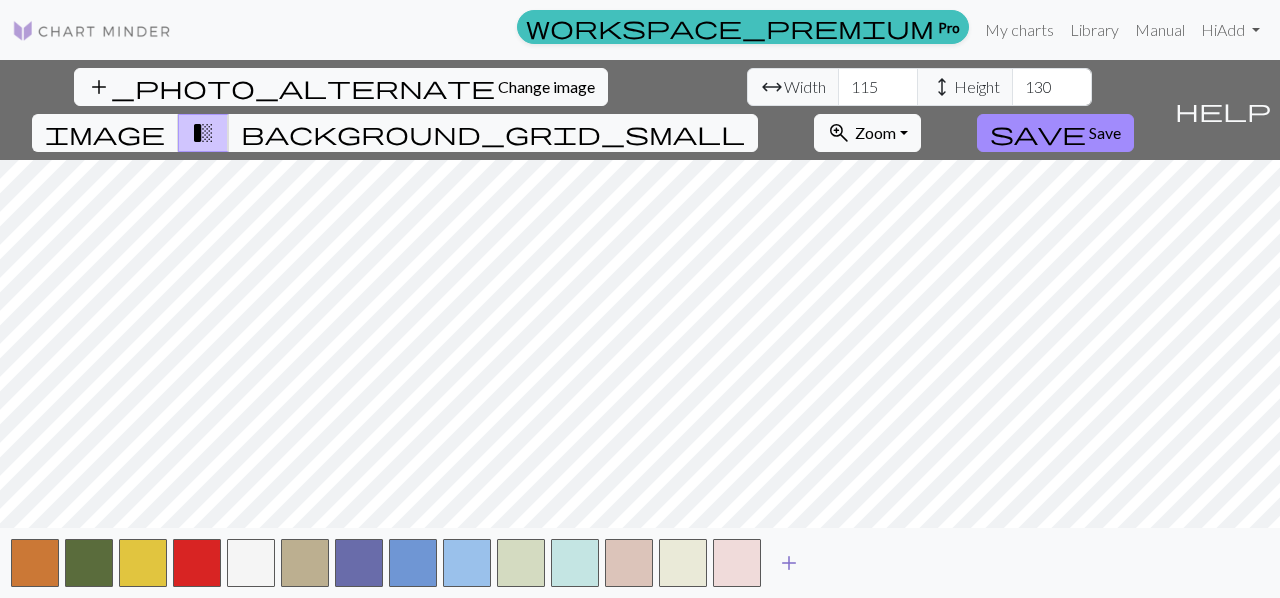 click on "add" at bounding box center [789, 563] 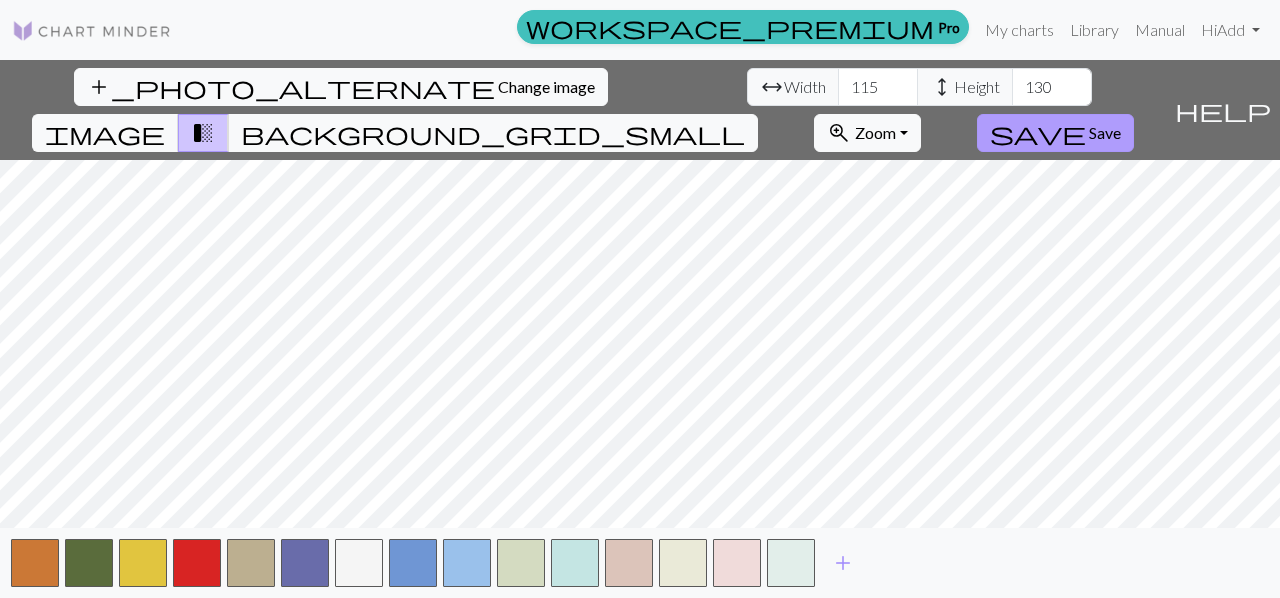 click on "save   Save" at bounding box center (1055, 133) 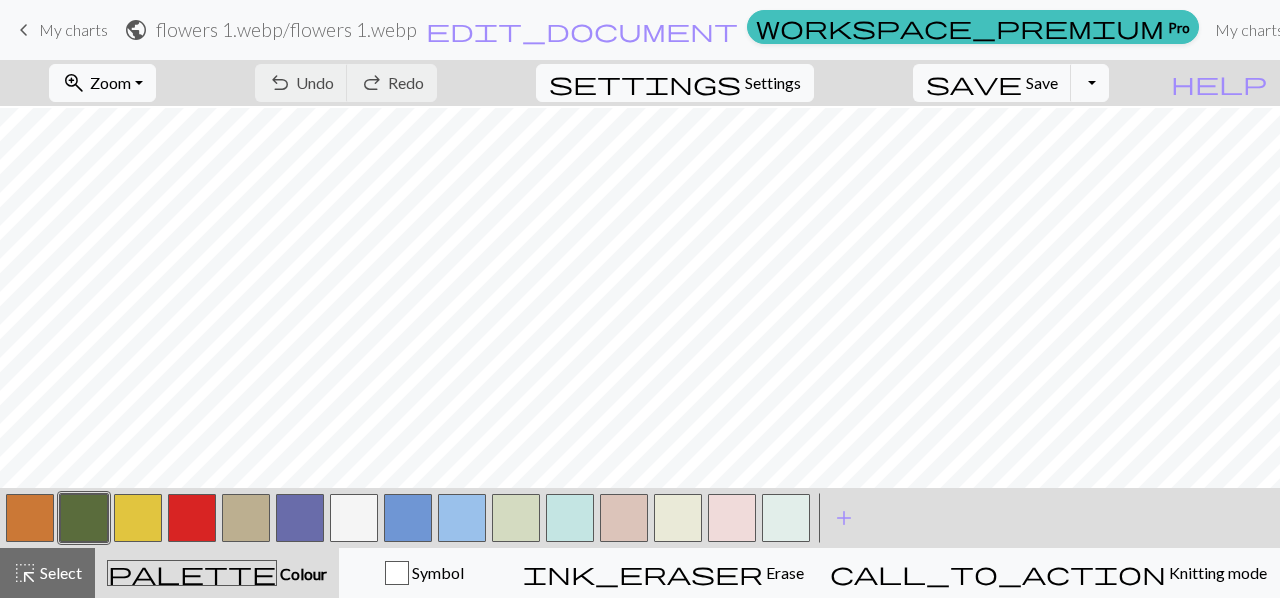 scroll, scrollTop: 377, scrollLeft: 0, axis: vertical 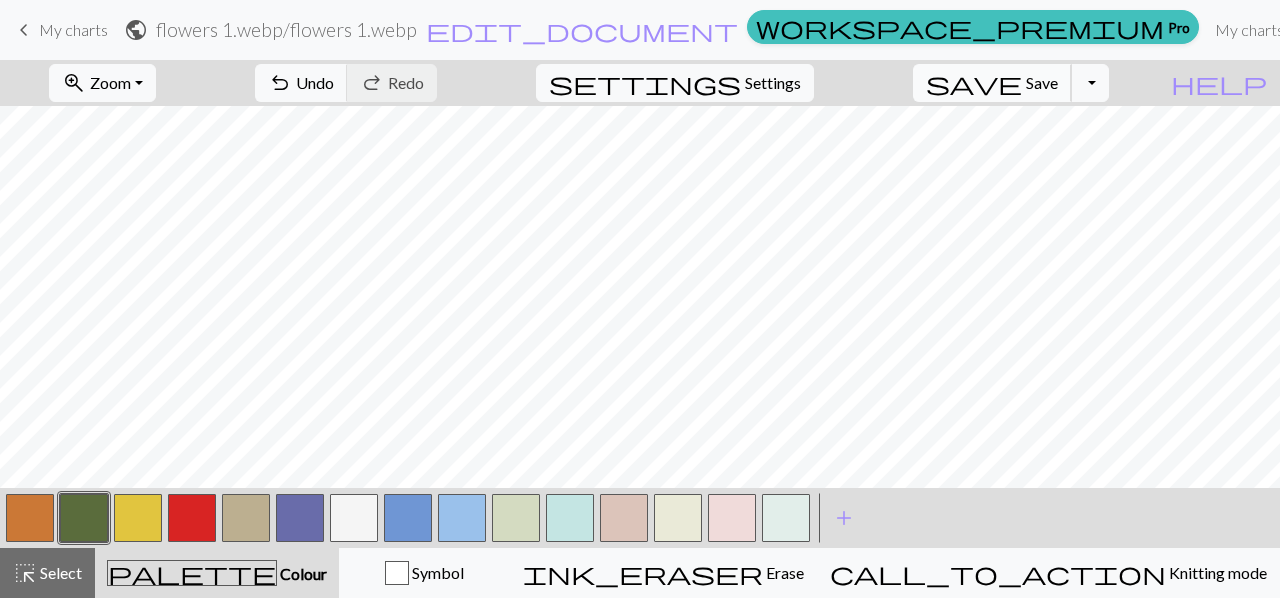 click on "Save" at bounding box center (1042, 82) 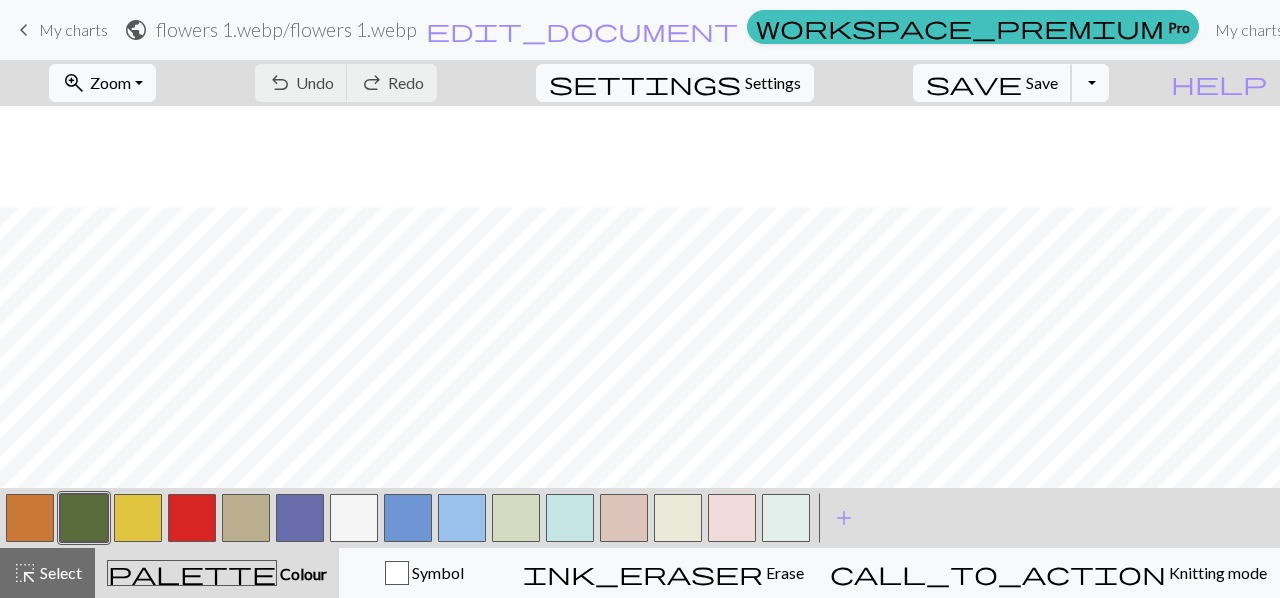 scroll, scrollTop: 1284, scrollLeft: 0, axis: vertical 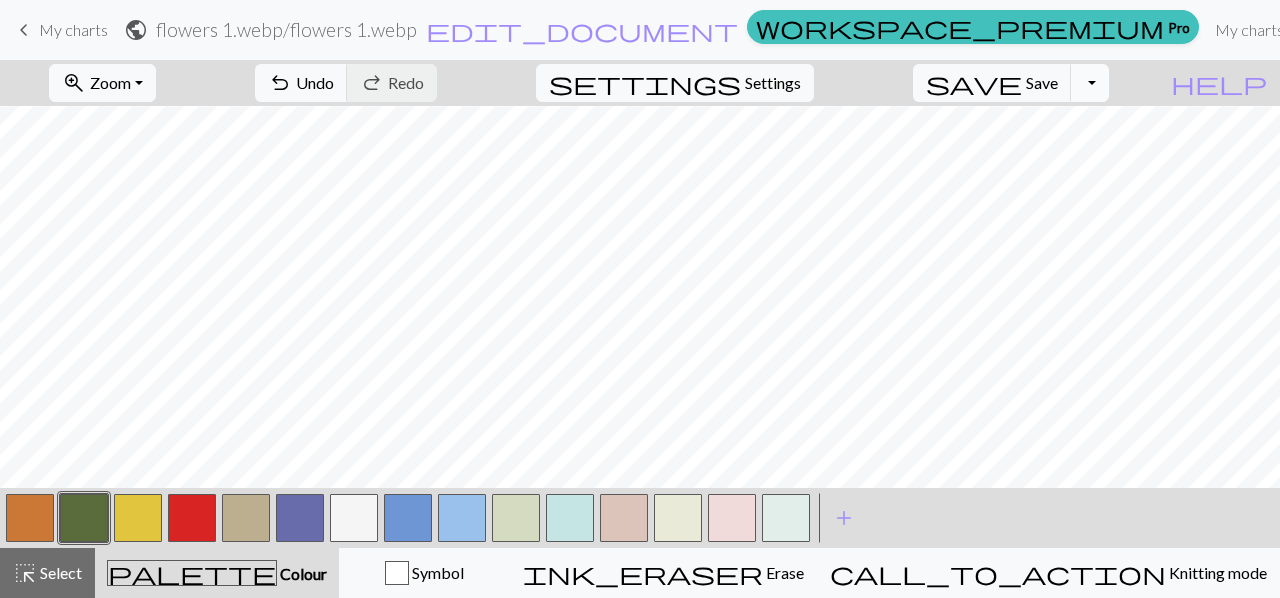 click on "Toggle Dropdown" at bounding box center (1090, 83) 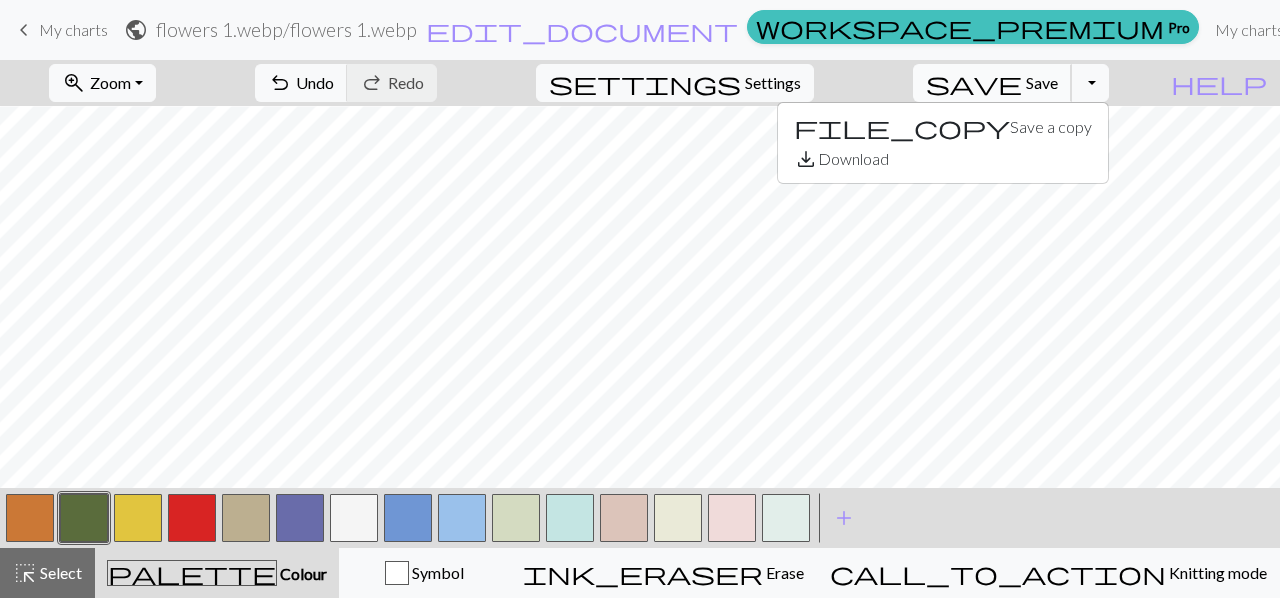 click on "Save" at bounding box center [1042, 82] 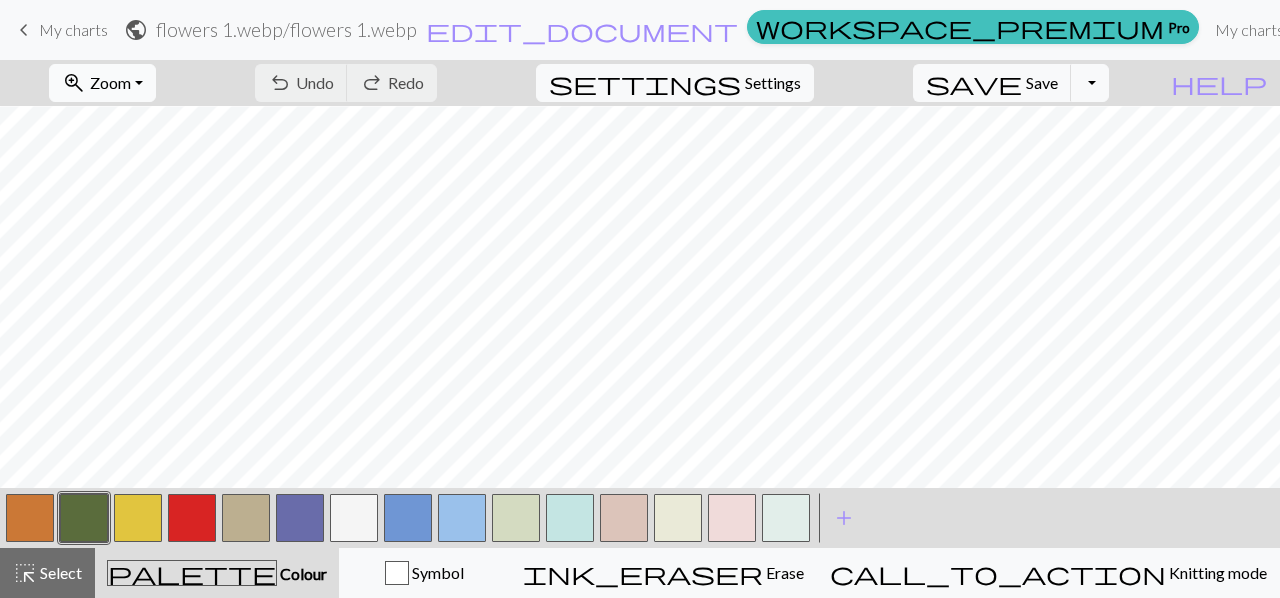 click on "zoom_in Zoom Zoom" at bounding box center (102, 83) 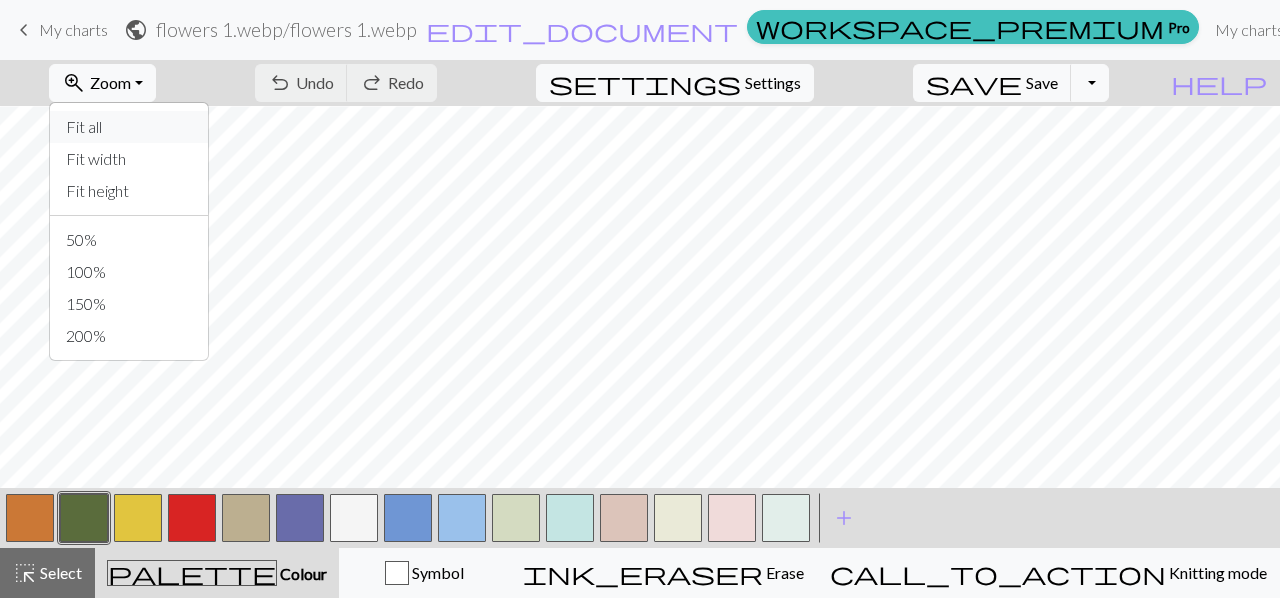 click on "Fit all" at bounding box center (129, 127) 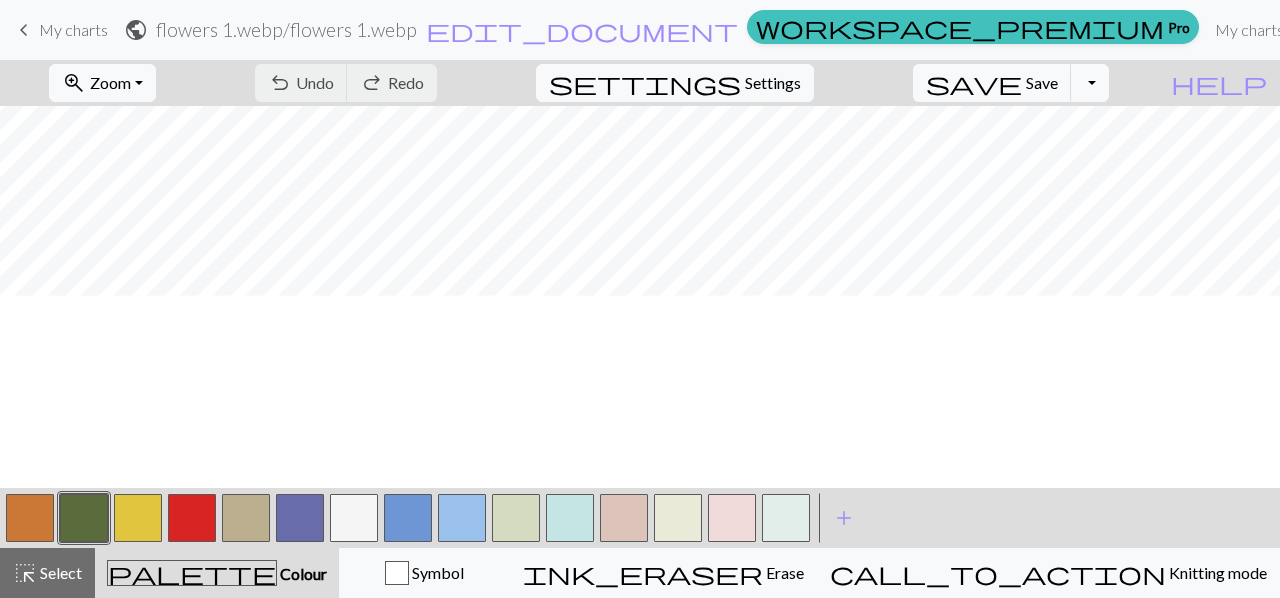 scroll, scrollTop: 820, scrollLeft: 0, axis: vertical 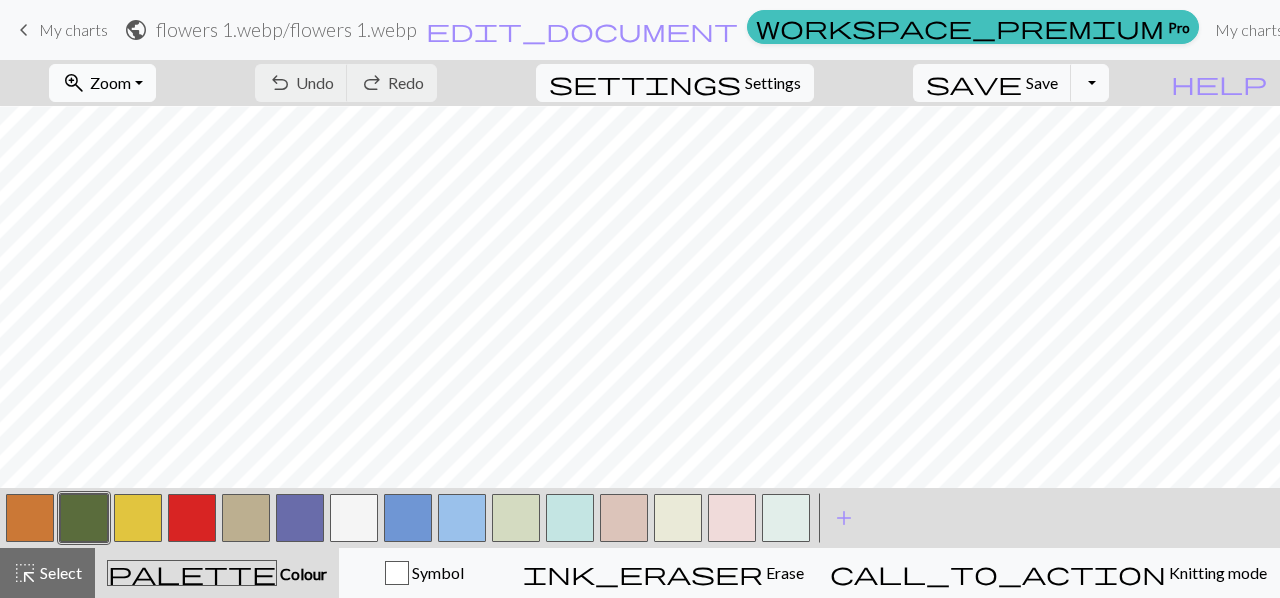 click on "zoom_in Zoom Zoom" at bounding box center (102, 83) 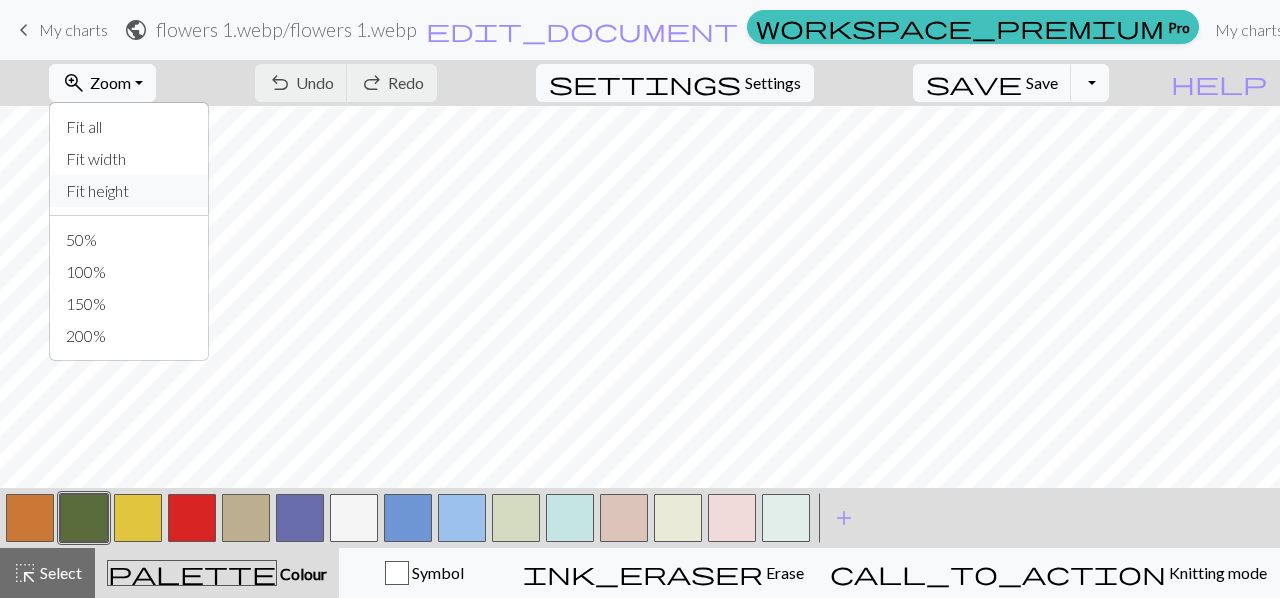 click on "Fit height" at bounding box center [129, 191] 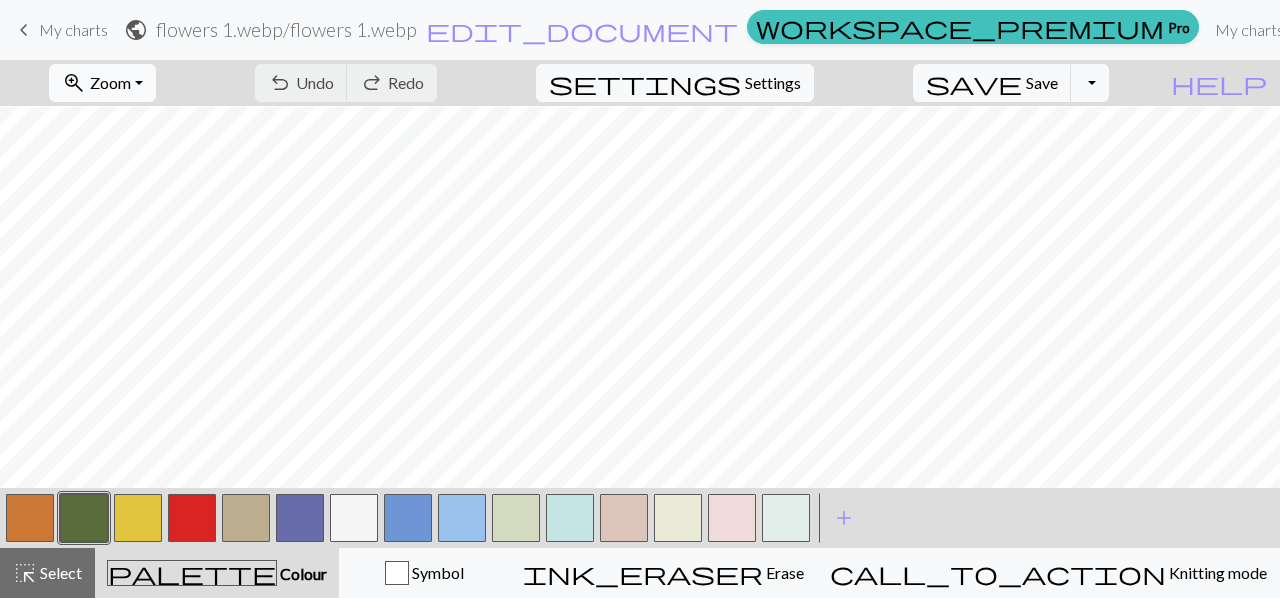 click on "zoom_in Zoom Zoom" at bounding box center [102, 83] 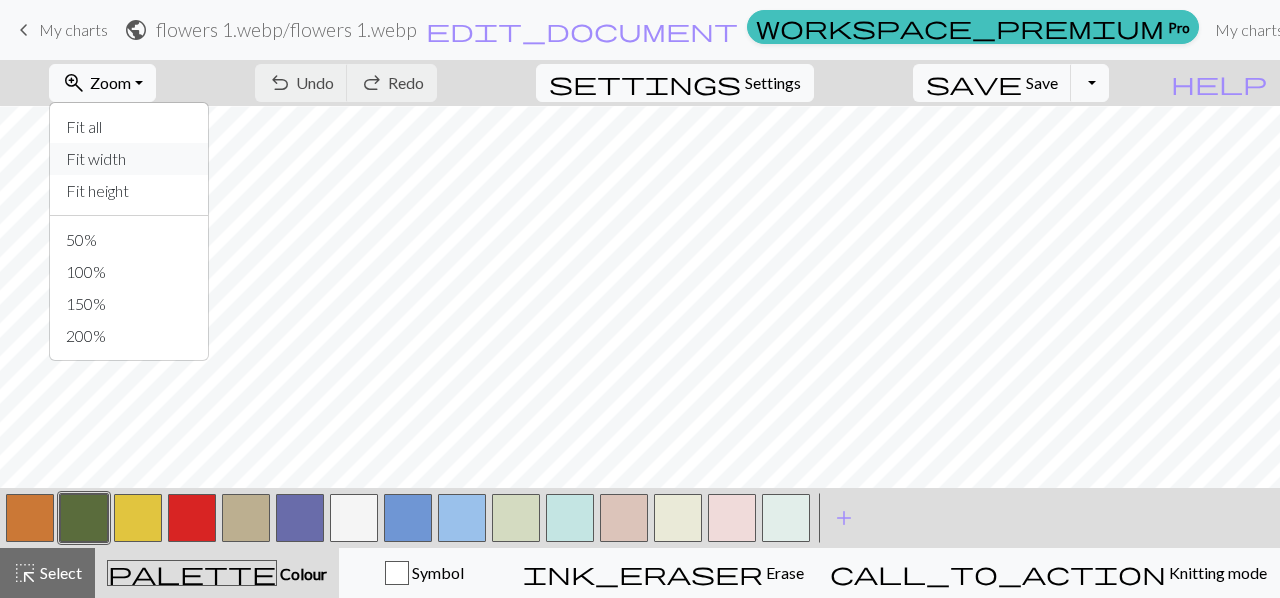 click on "Fit width" at bounding box center [129, 159] 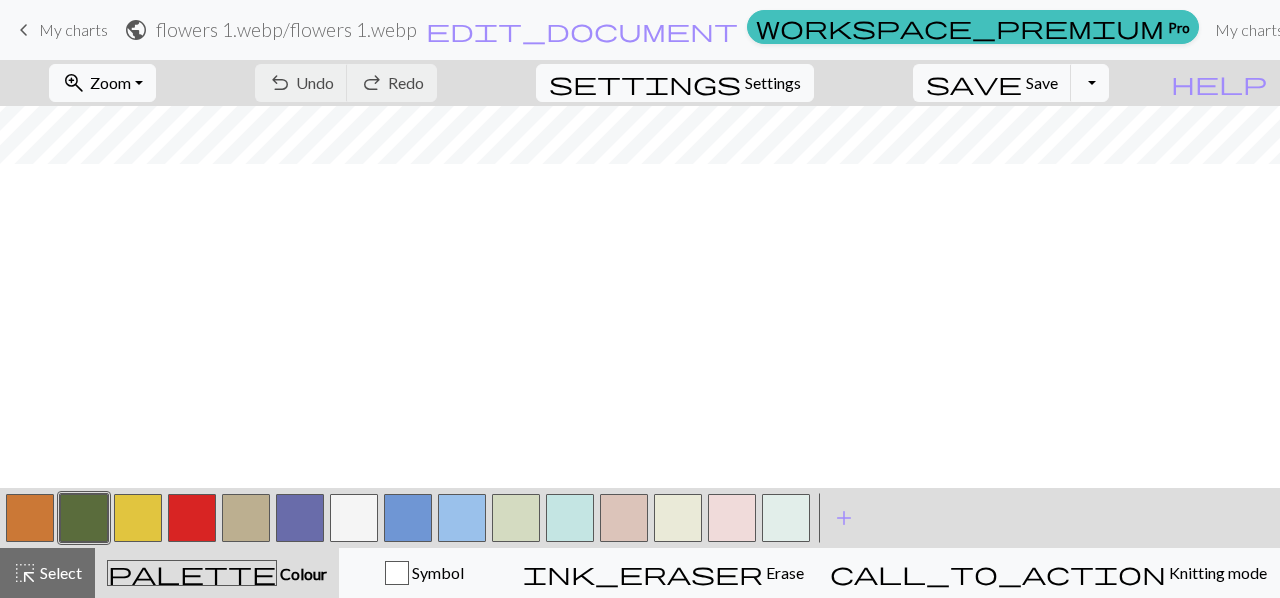 scroll, scrollTop: 0, scrollLeft: 0, axis: both 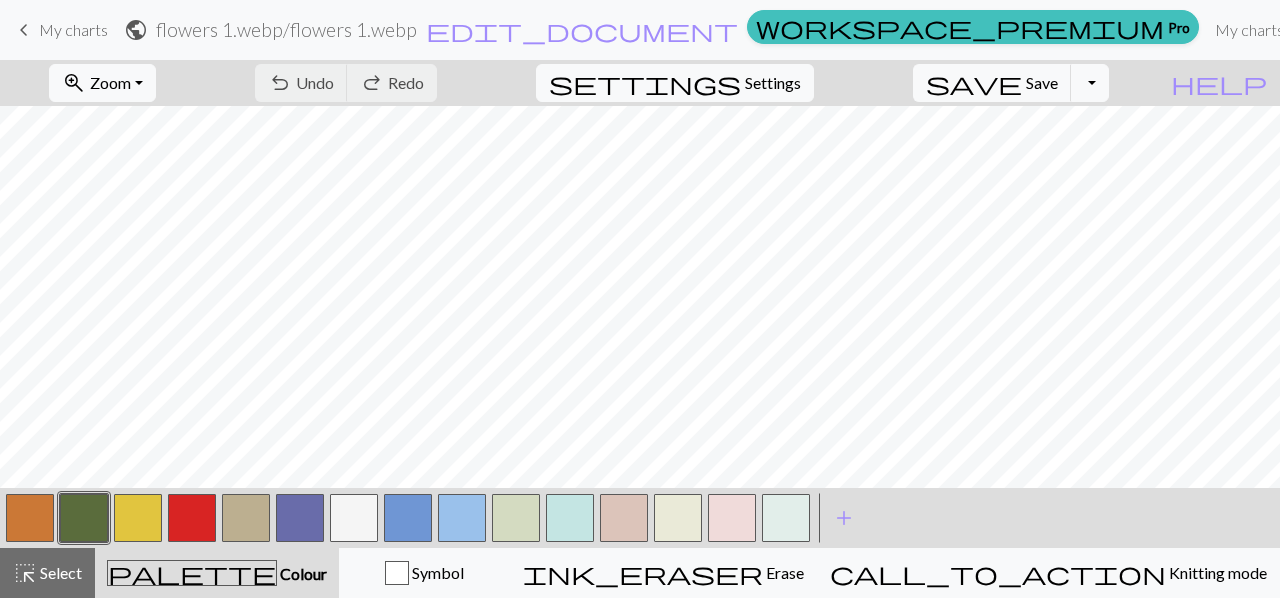 click at bounding box center [408, 518] 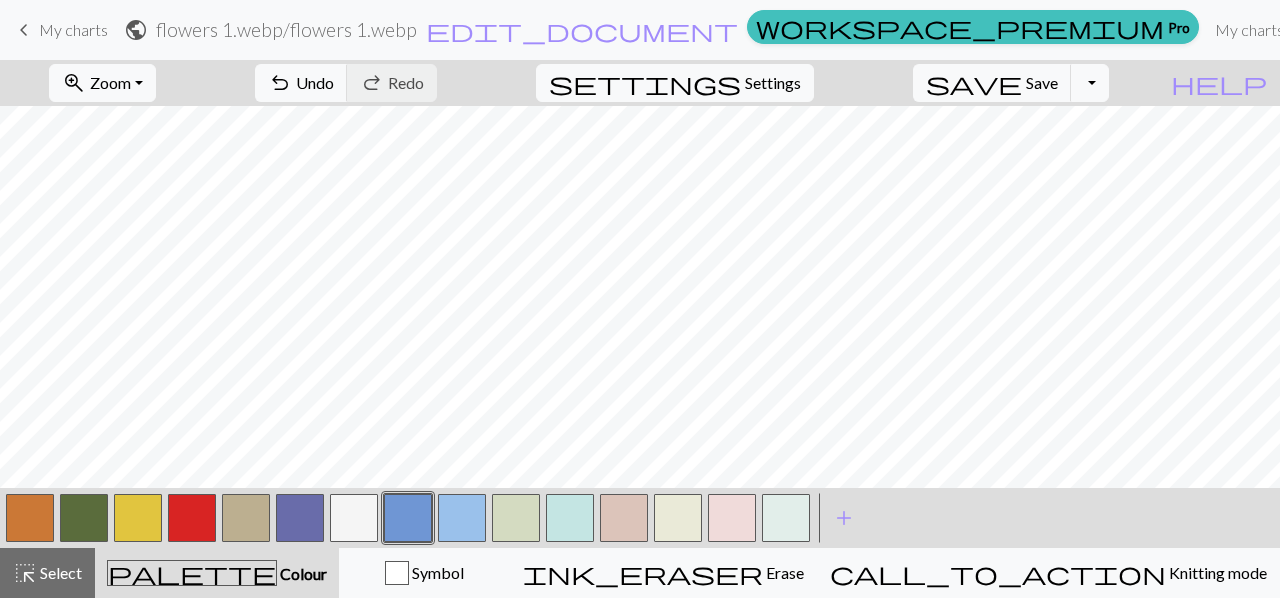 click at bounding box center [462, 518] 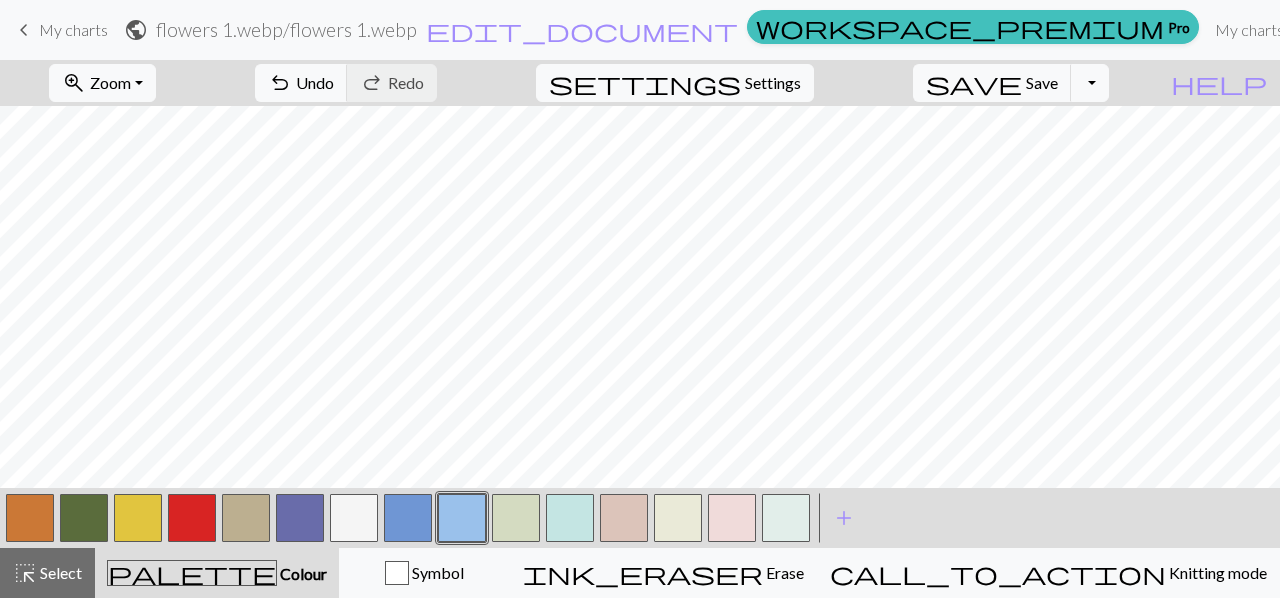 click at bounding box center (408, 518) 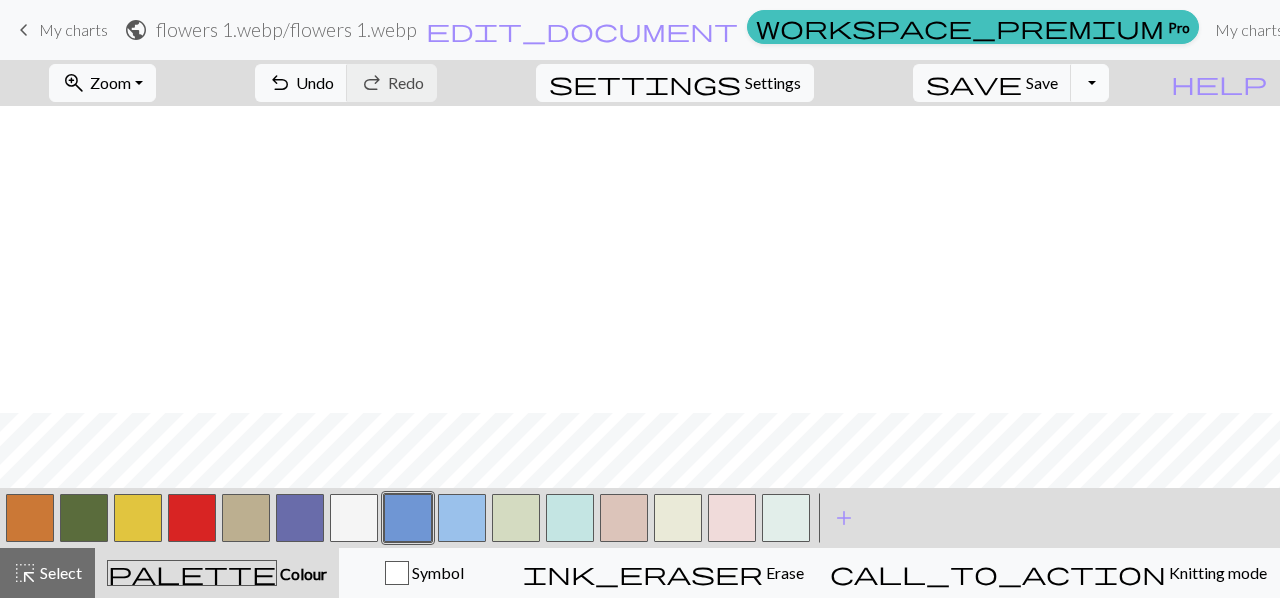 scroll, scrollTop: 307, scrollLeft: 0, axis: vertical 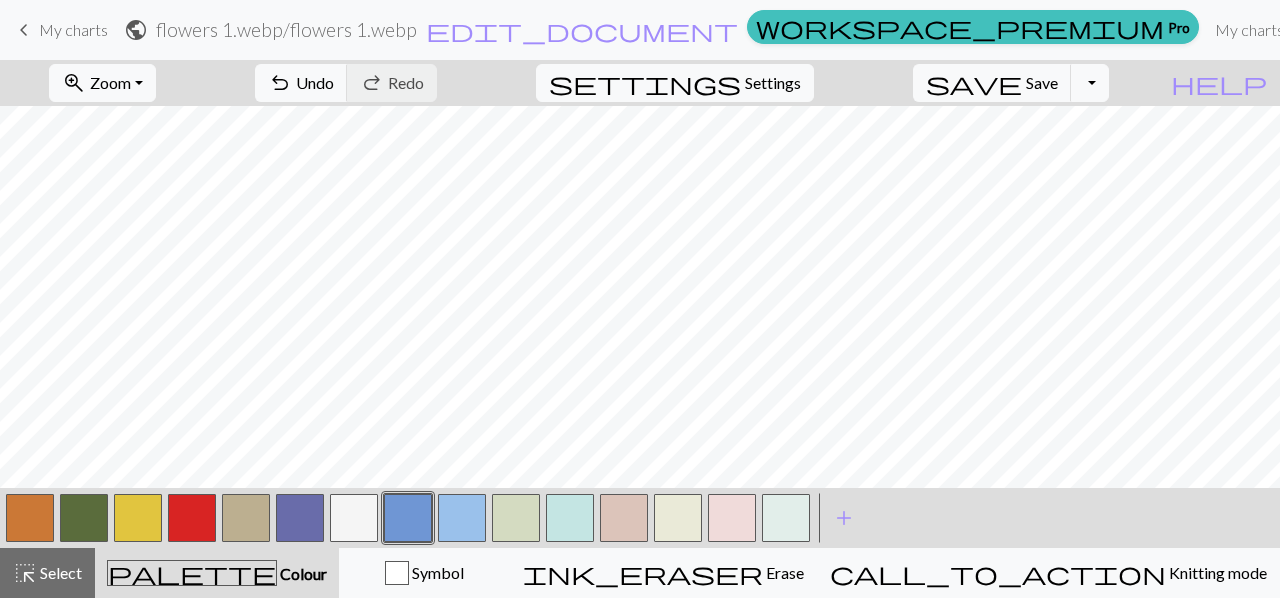 click at bounding box center [192, 518] 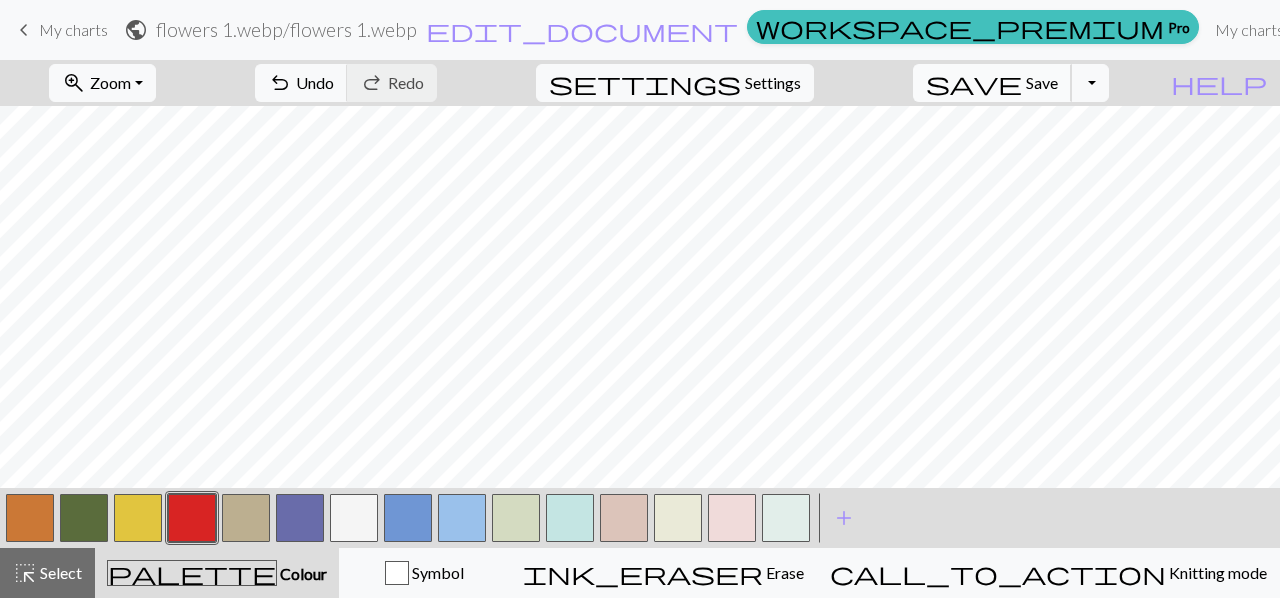 click on "save" at bounding box center (974, 83) 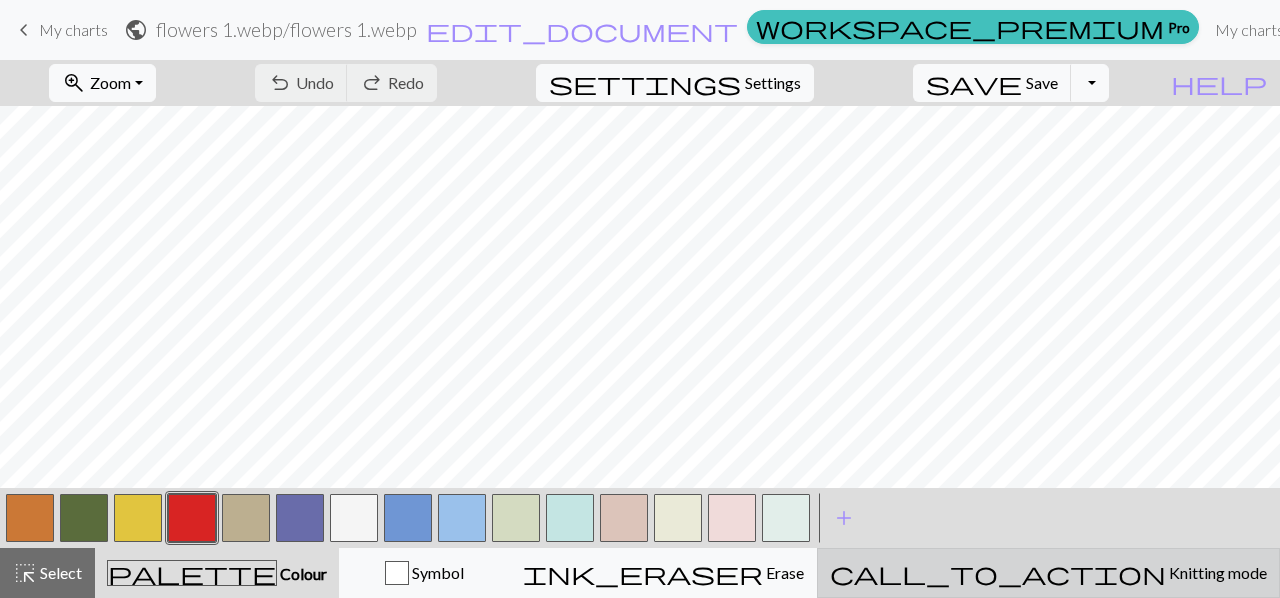 click on "call_to_action   Knitting mode   Knitting mode" at bounding box center (1048, 573) 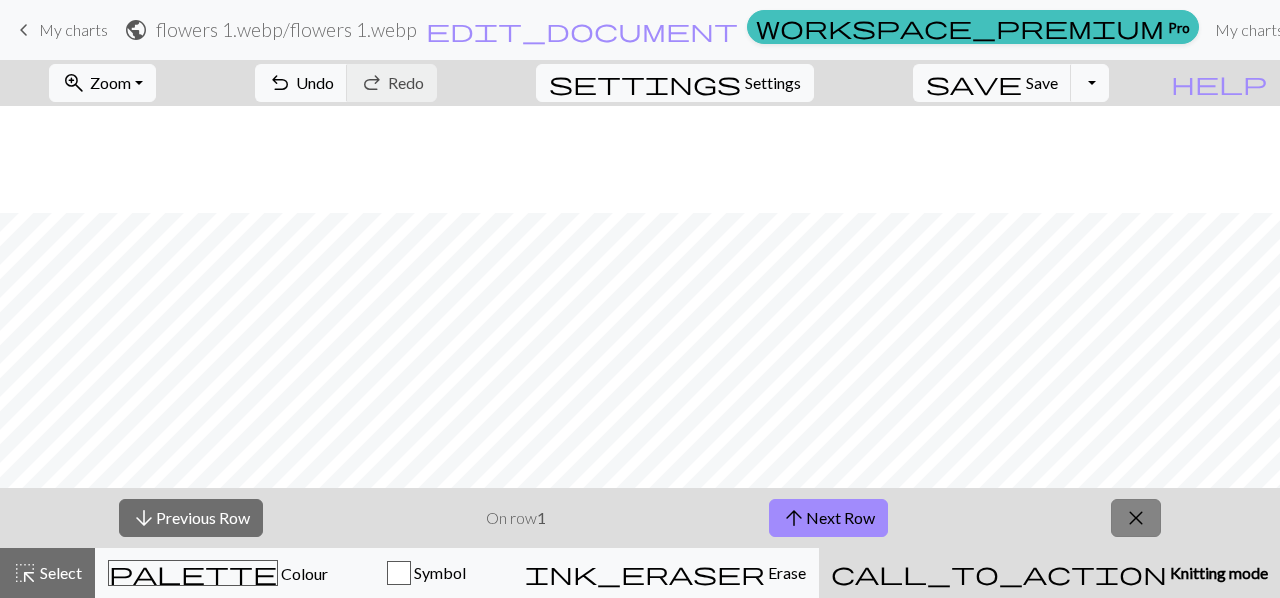 scroll, scrollTop: 683, scrollLeft: 0, axis: vertical 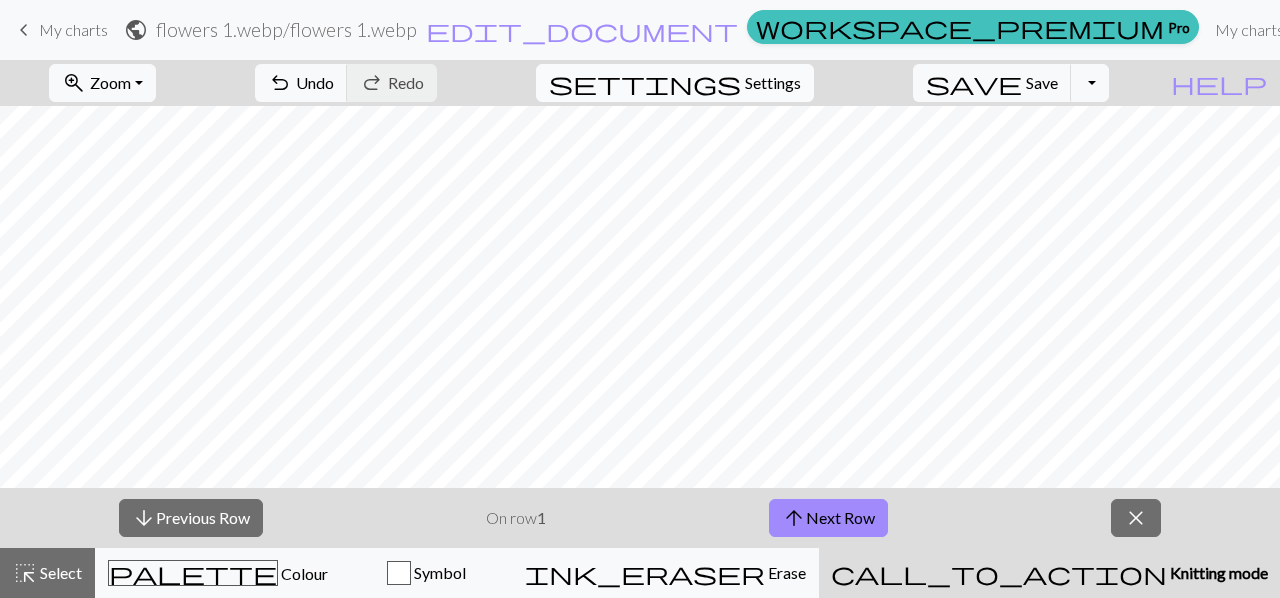 click on "Settings" at bounding box center [773, 83] 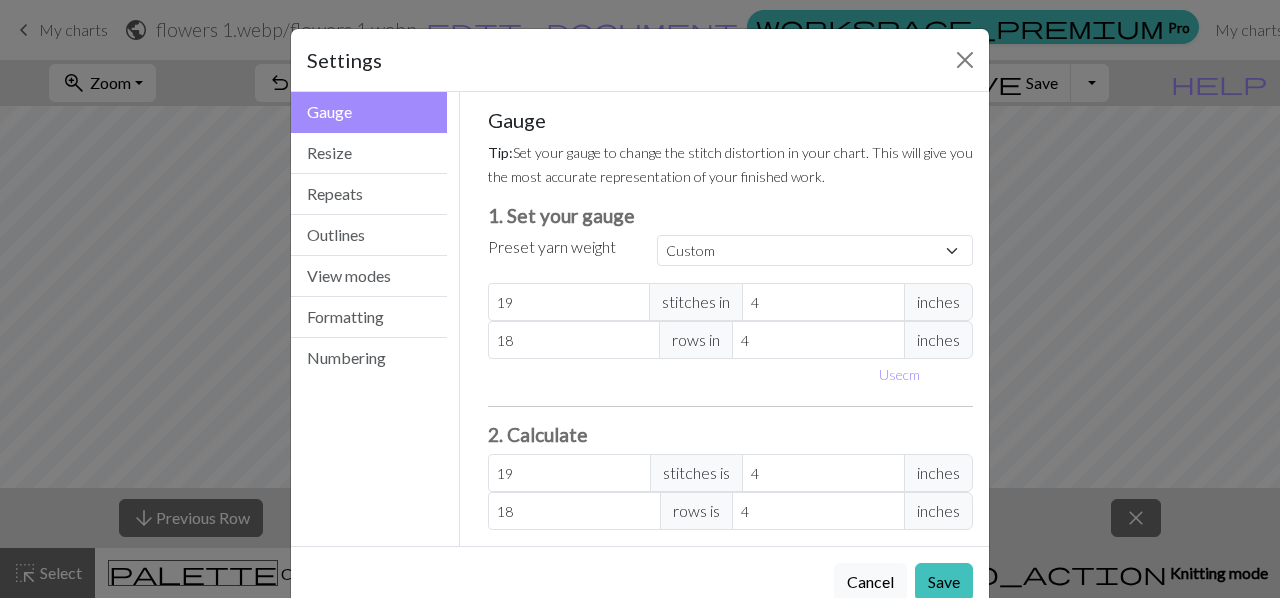 scroll, scrollTop: 48, scrollLeft: 0, axis: vertical 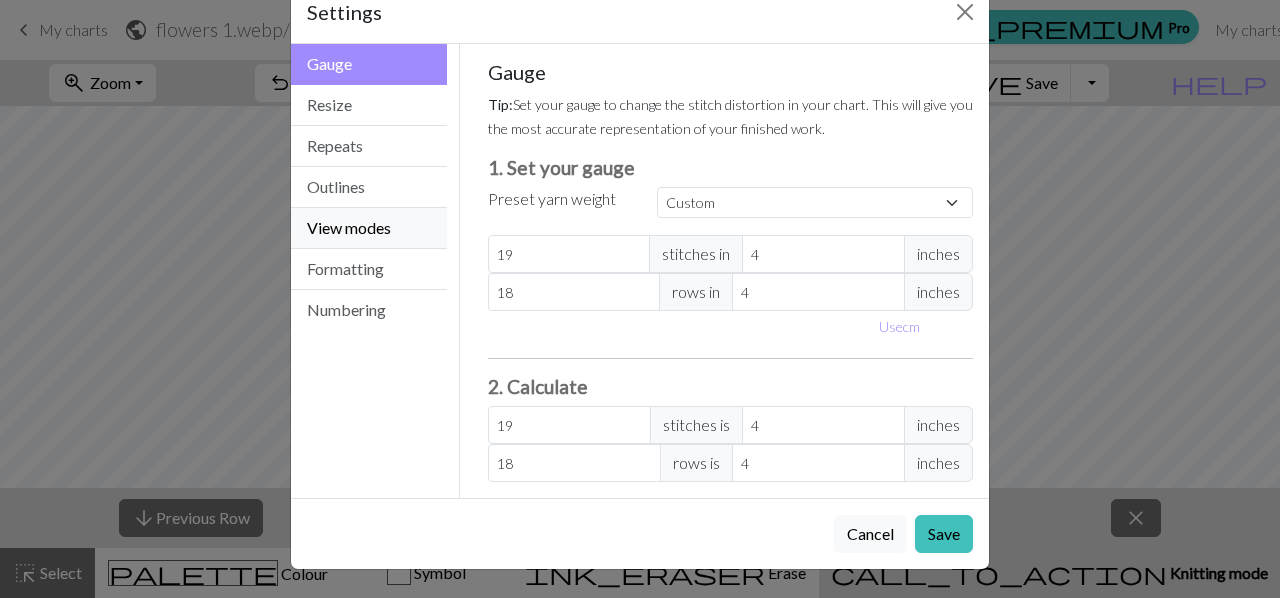 click on "View modes" at bounding box center [369, 228] 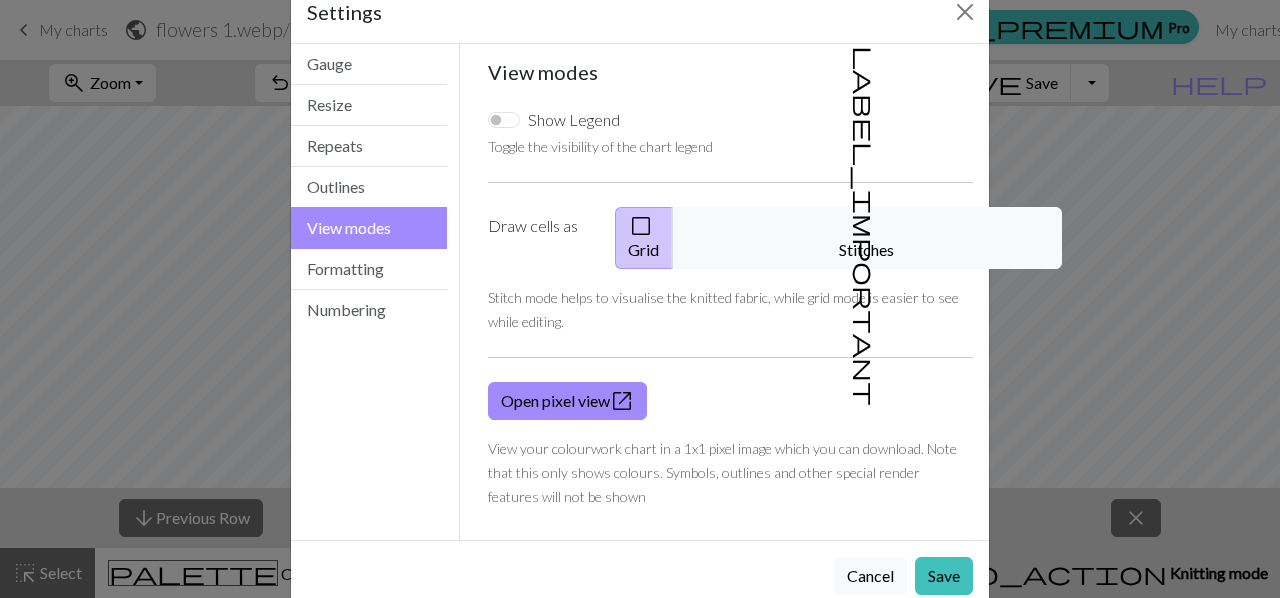click on "check_box_outline_blank Grid" at bounding box center [644, 238] 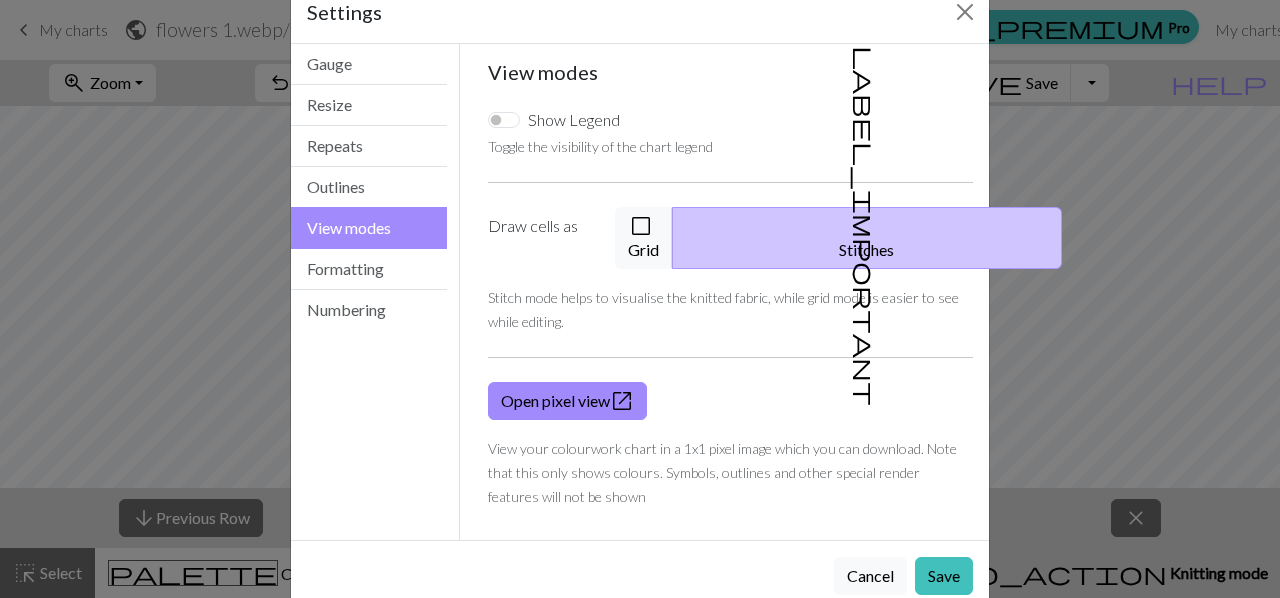 click on "label_important" at bounding box center (865, 226) 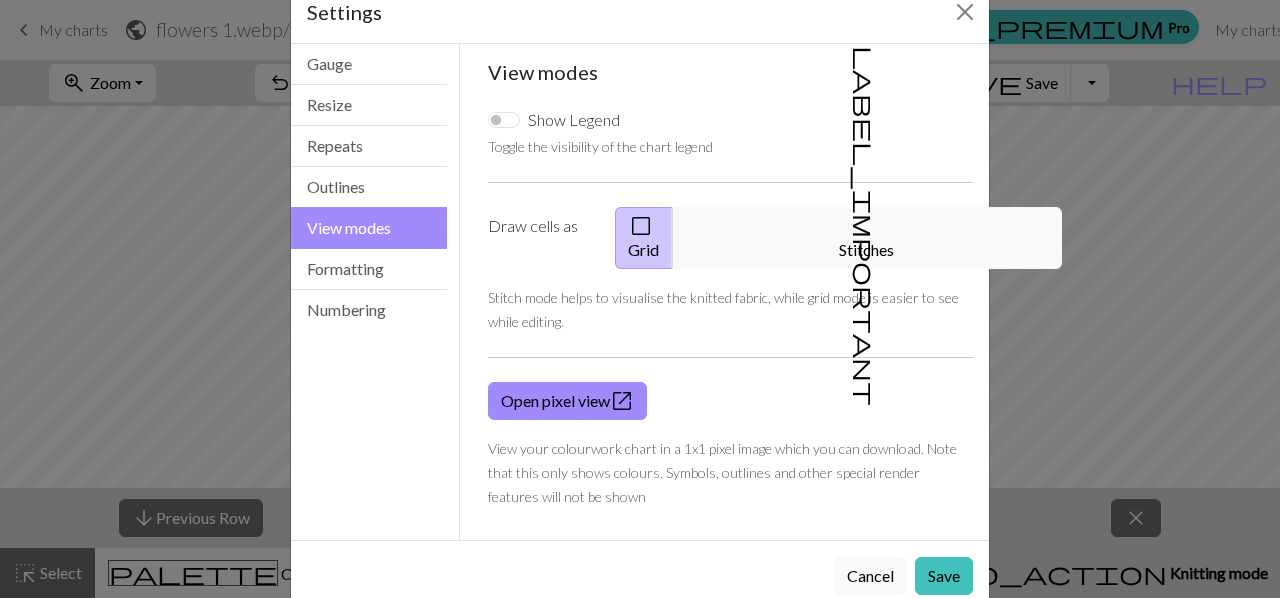 click on "check_box_outline_blank Grid" at bounding box center [644, 238] 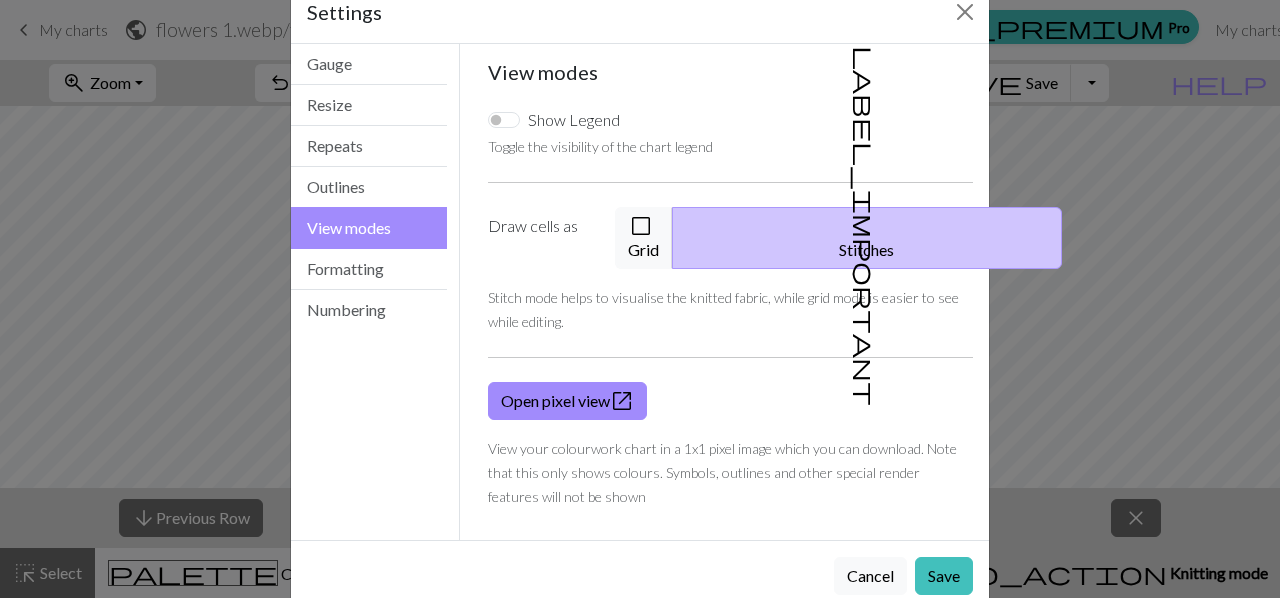 click on "label_important" at bounding box center (865, 226) 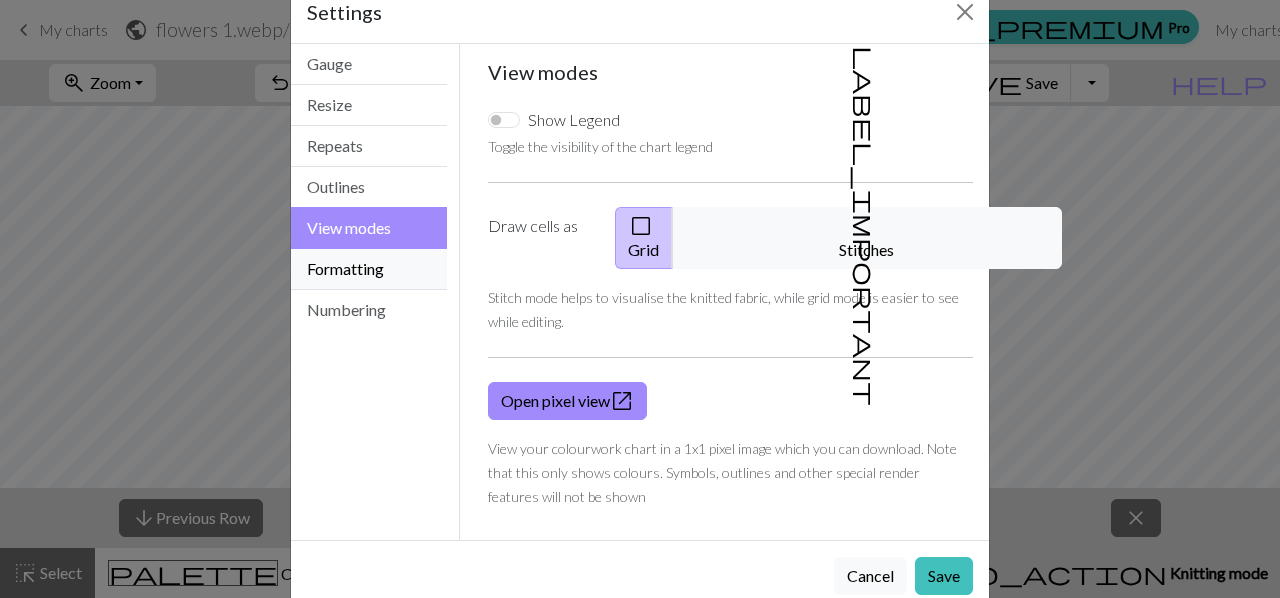 click on "Formatting" at bounding box center [369, 269] 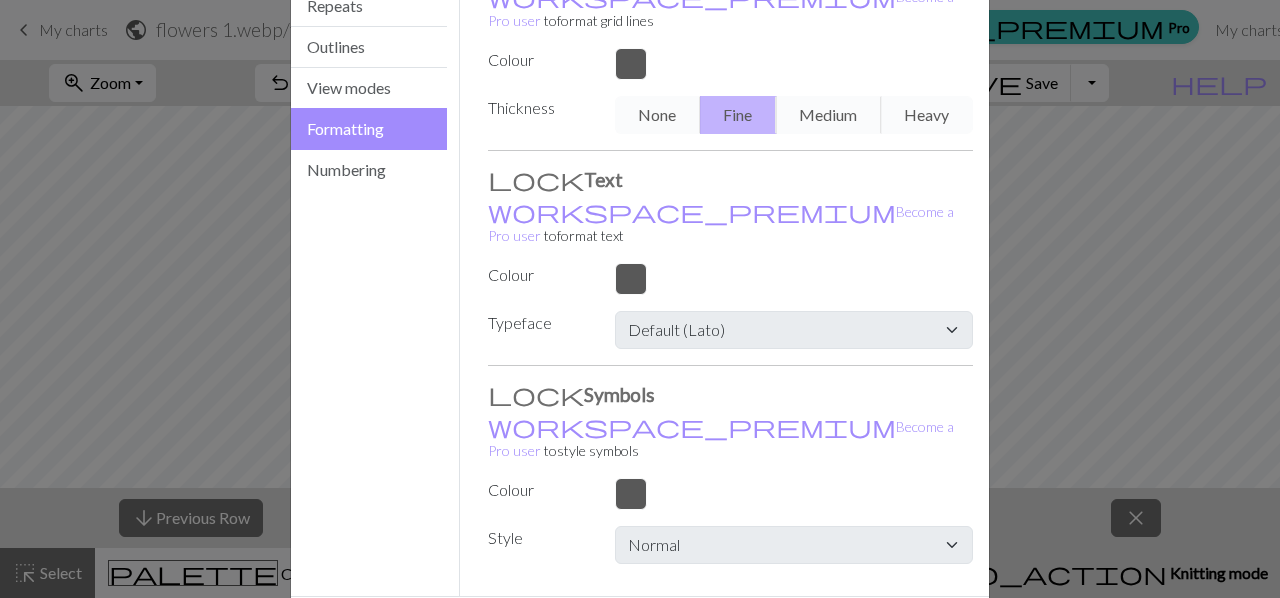 scroll, scrollTop: 188, scrollLeft: 0, axis: vertical 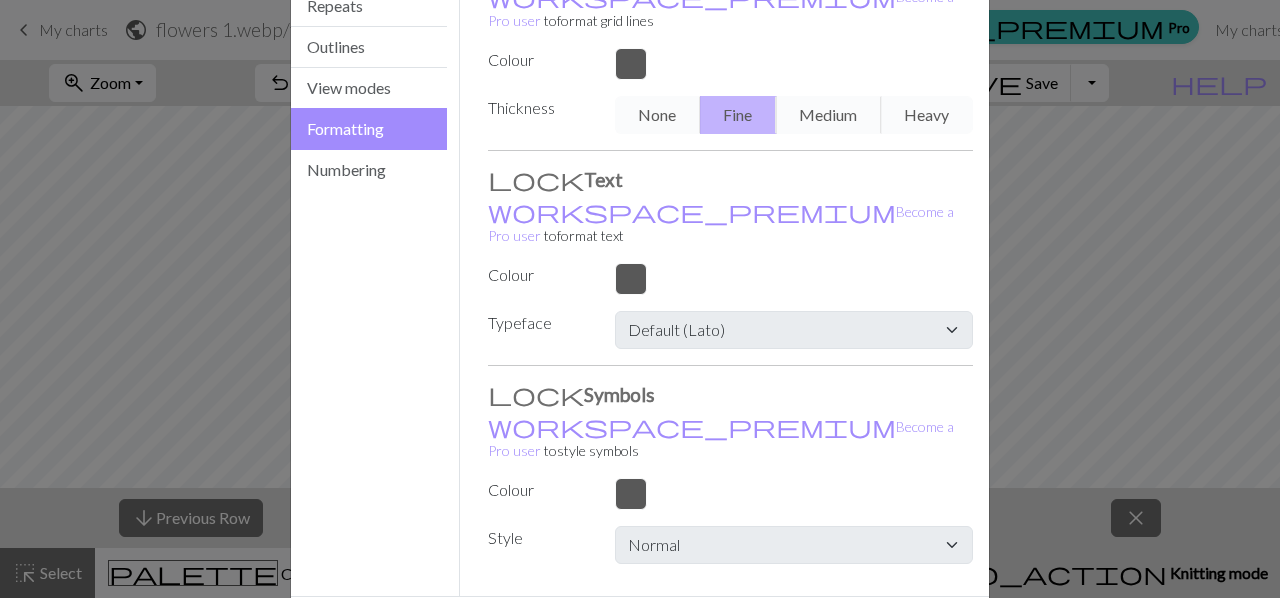 click on "Save" at bounding box center (944, 632) 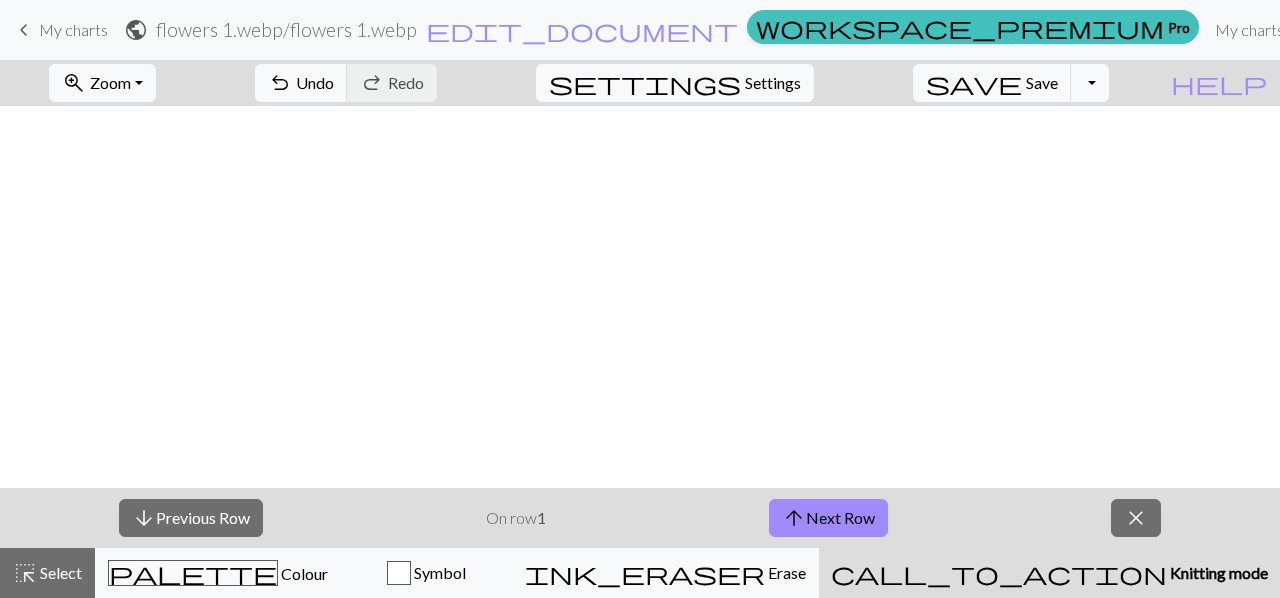 scroll, scrollTop: 1133, scrollLeft: 0, axis: vertical 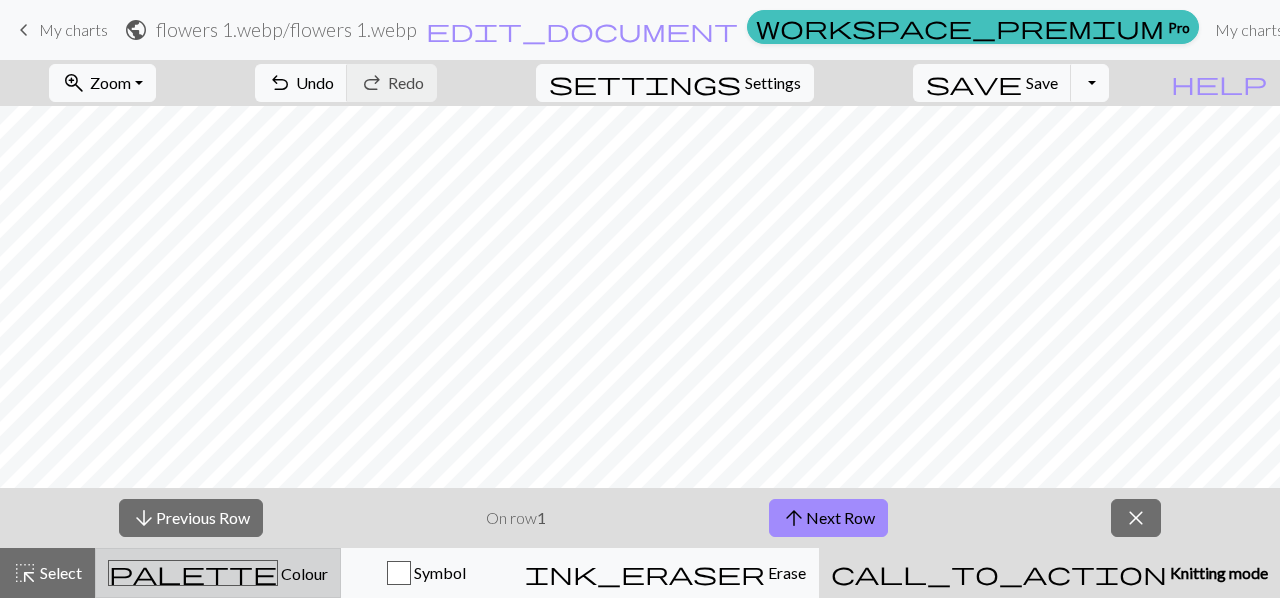 click on "palette   Colour   Colour" at bounding box center (218, 573) 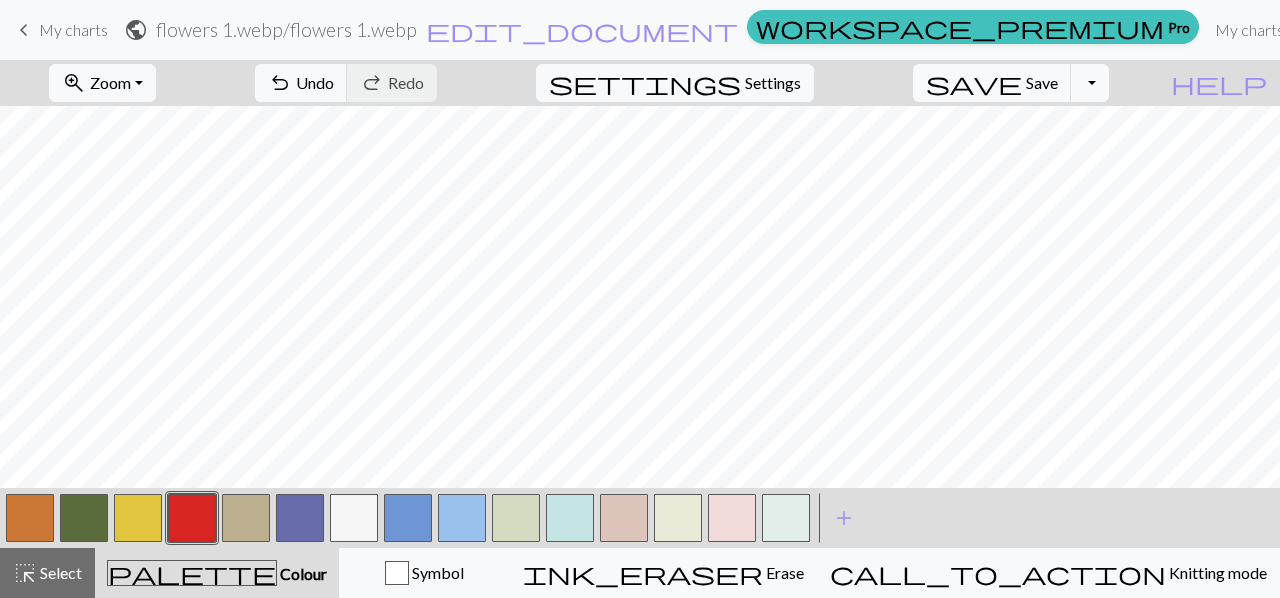 click at bounding box center [516, 518] 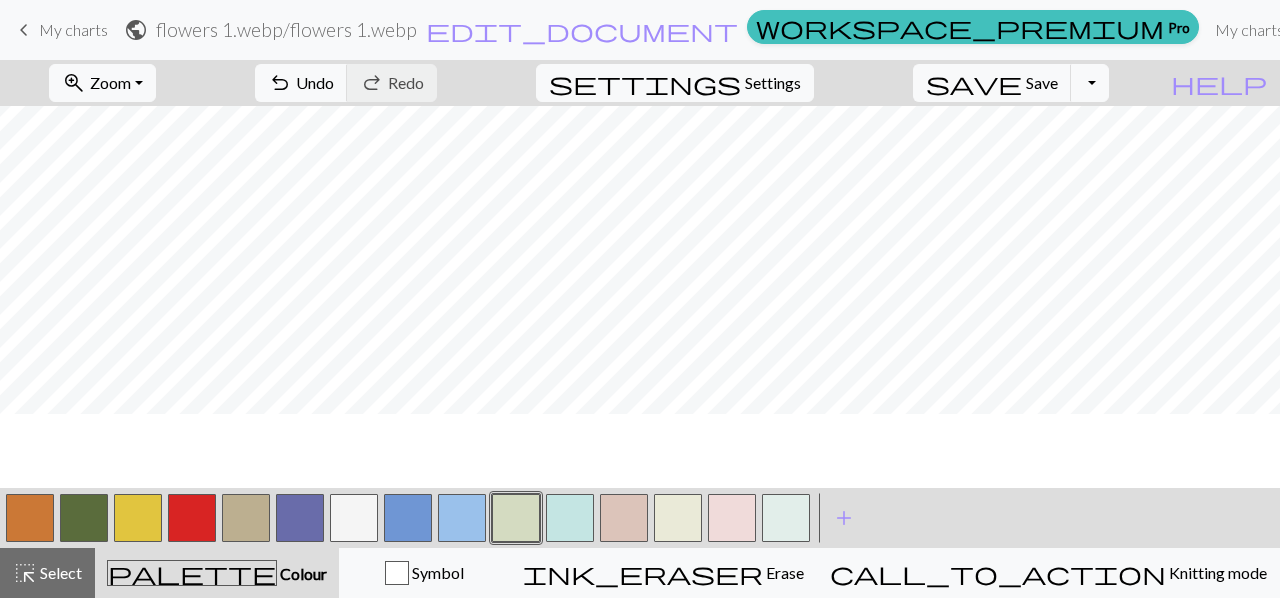 scroll, scrollTop: 160, scrollLeft: 0, axis: vertical 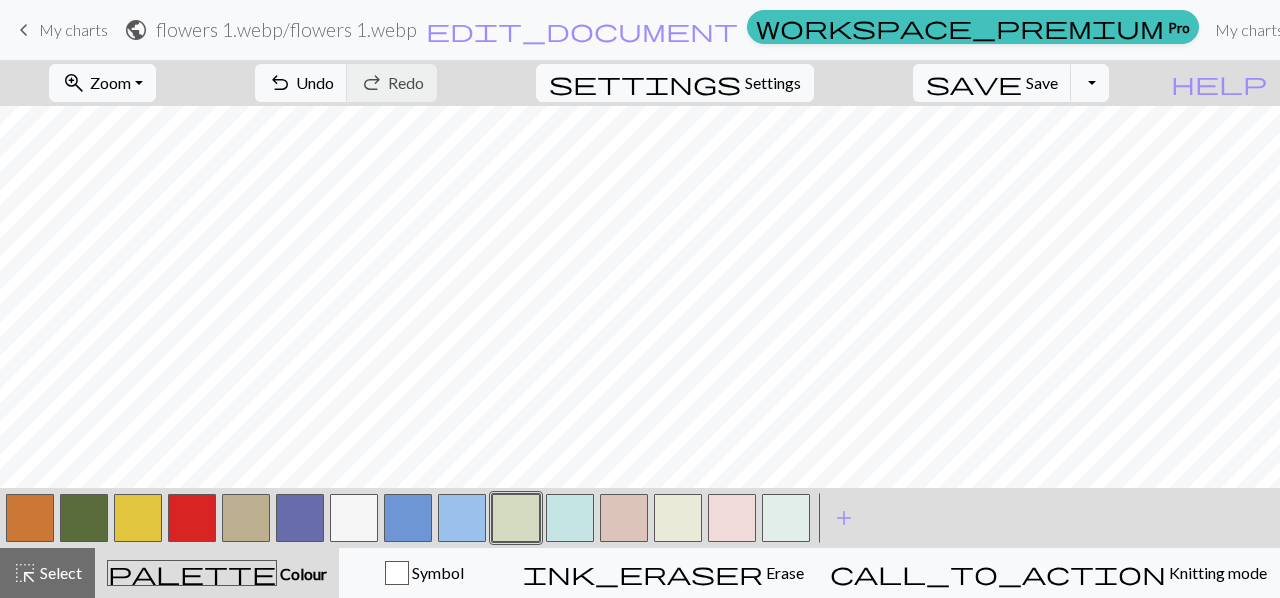 click at bounding box center [30, 518] 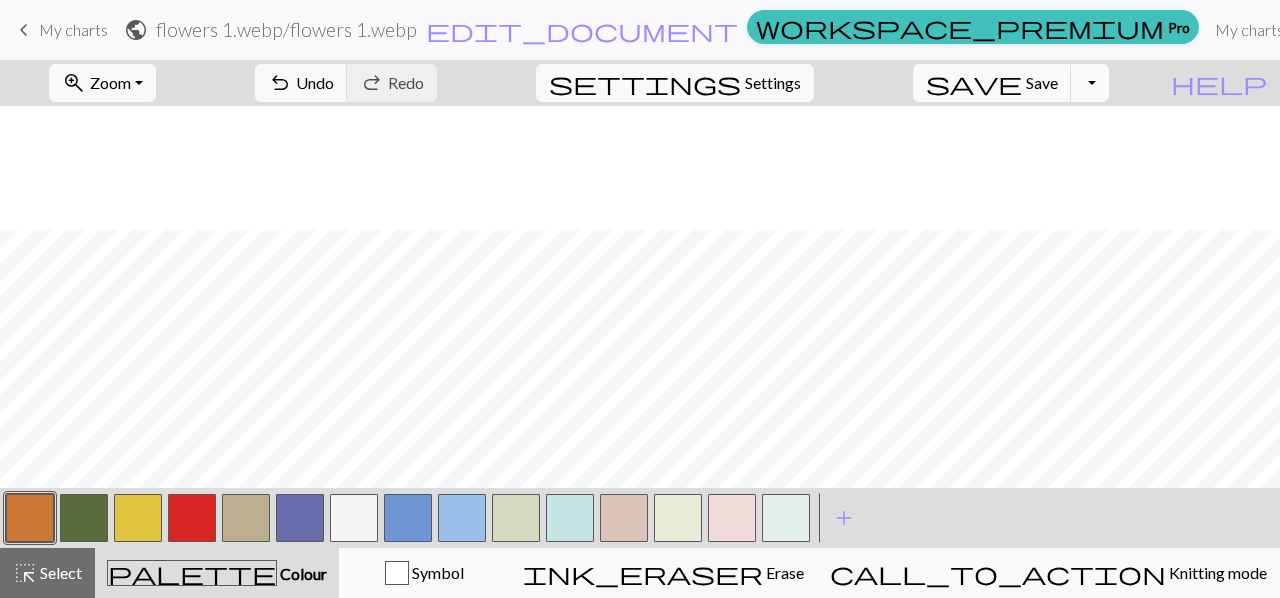 scroll, scrollTop: 424, scrollLeft: 0, axis: vertical 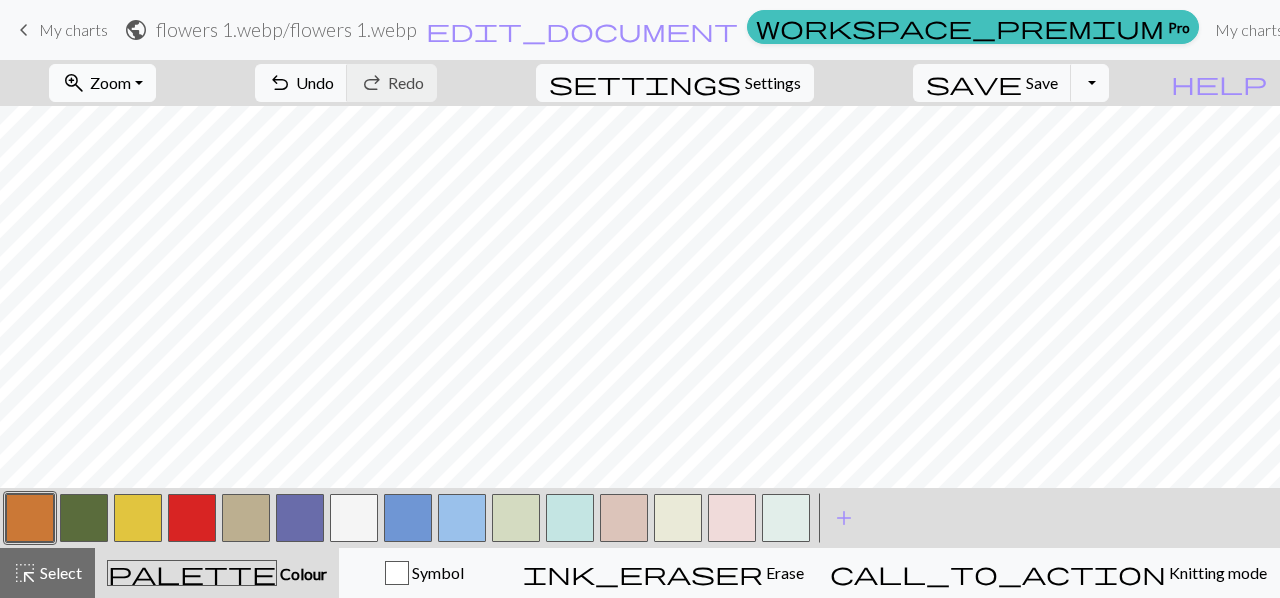 click on "zoom_in Zoom Zoom" at bounding box center (102, 83) 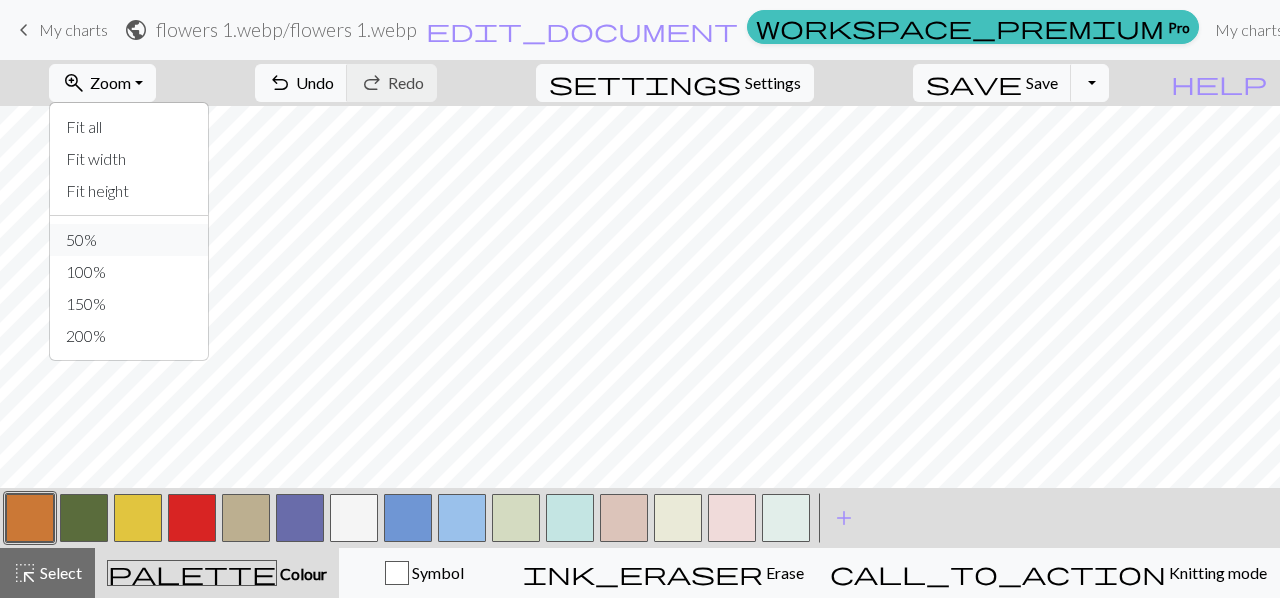 click on "50%" at bounding box center (129, 240) 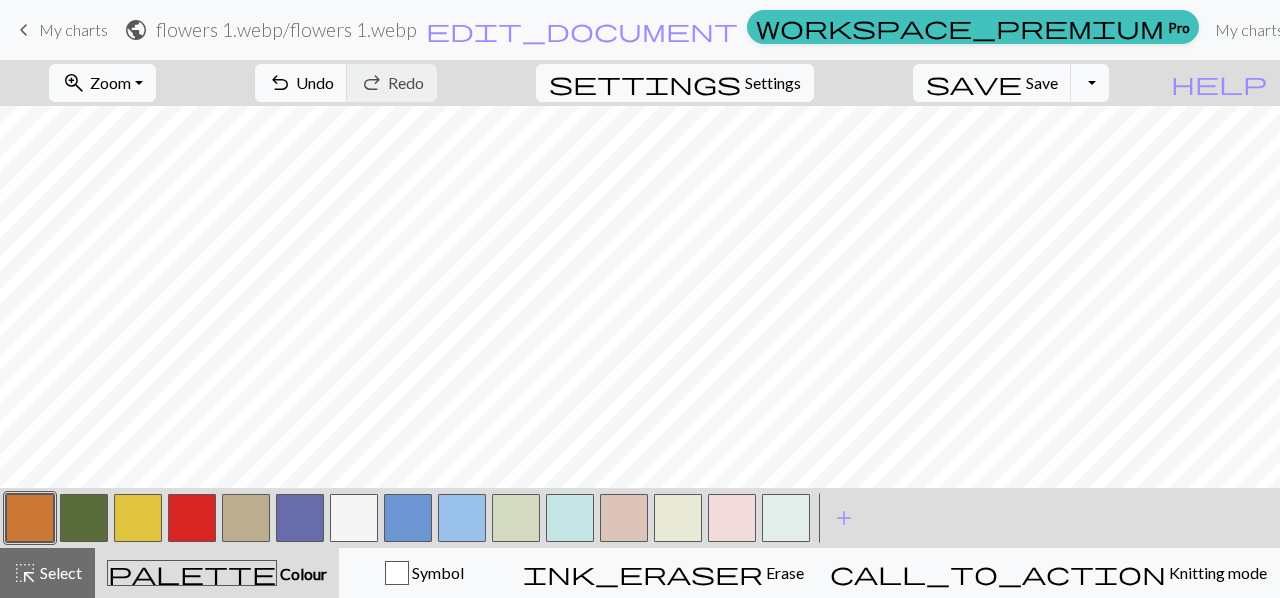 click on "Zoom" at bounding box center (110, 82) 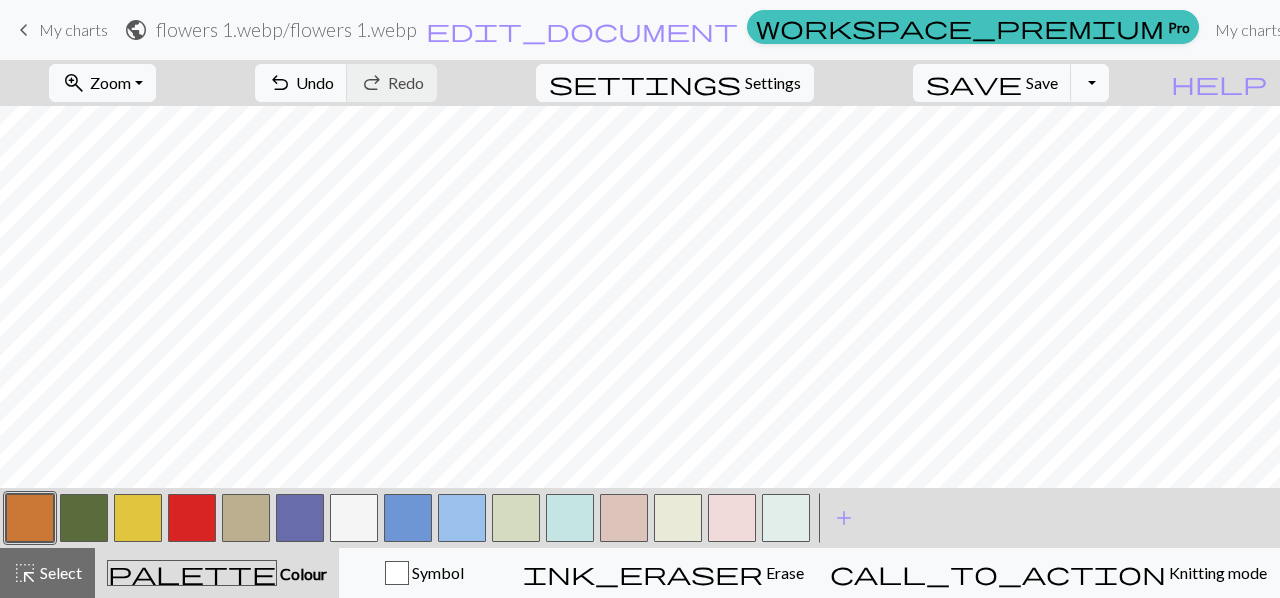 click at bounding box center [408, 518] 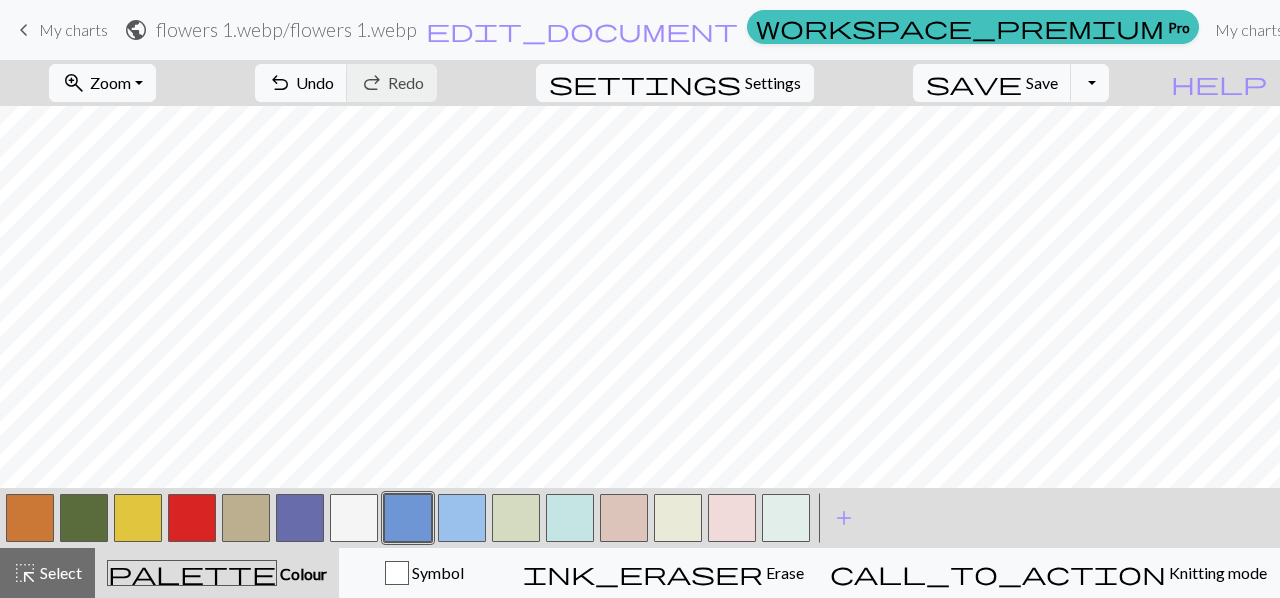 click at bounding box center (354, 518) 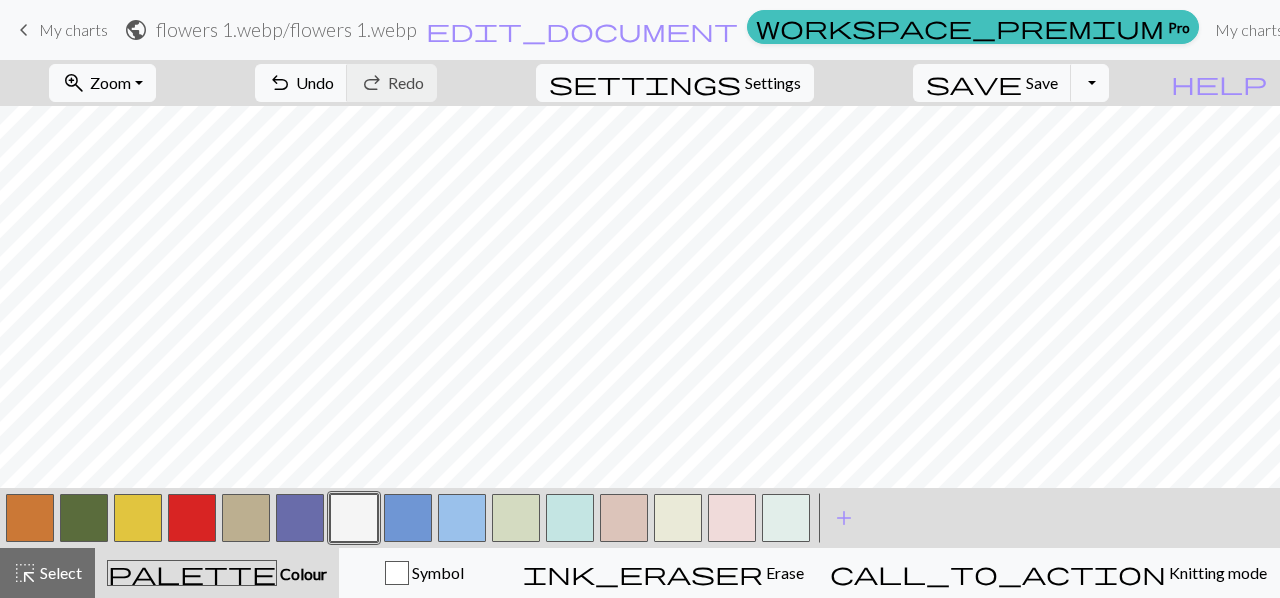click at bounding box center (516, 518) 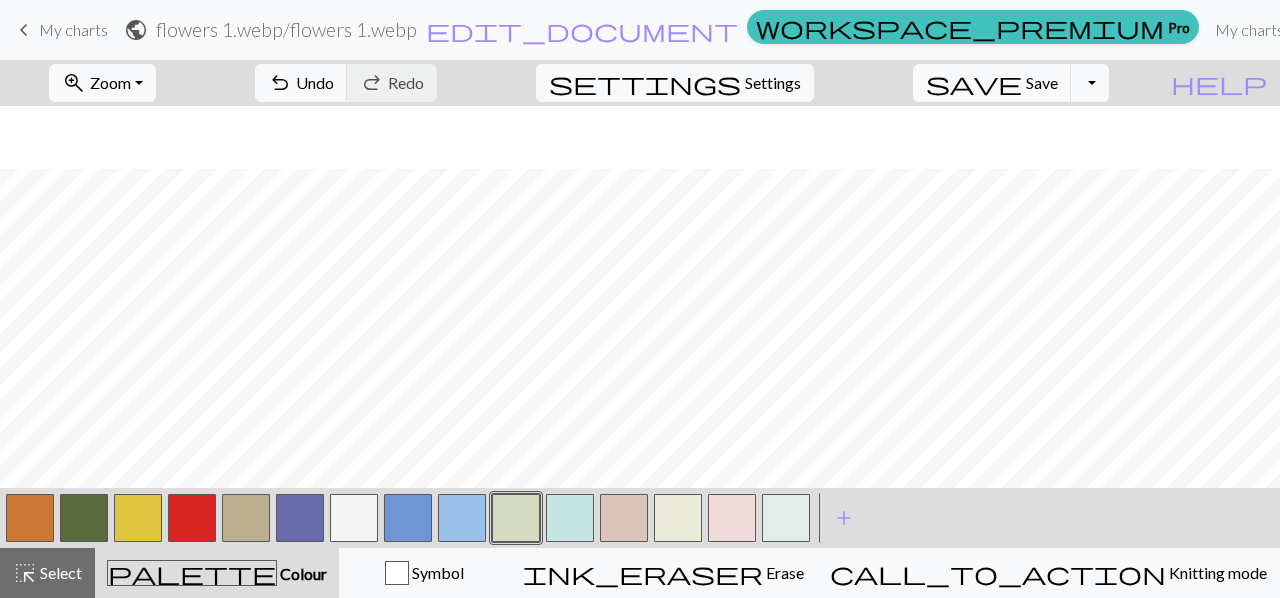 scroll, scrollTop: 487, scrollLeft: 0, axis: vertical 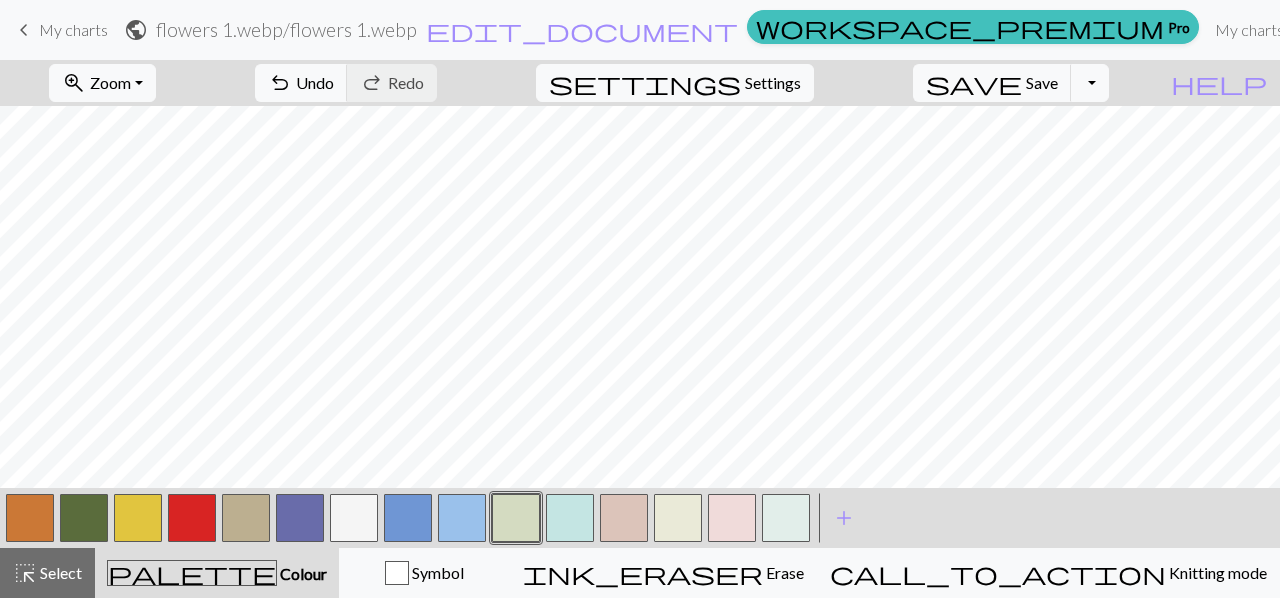 click at bounding box center (138, 518) 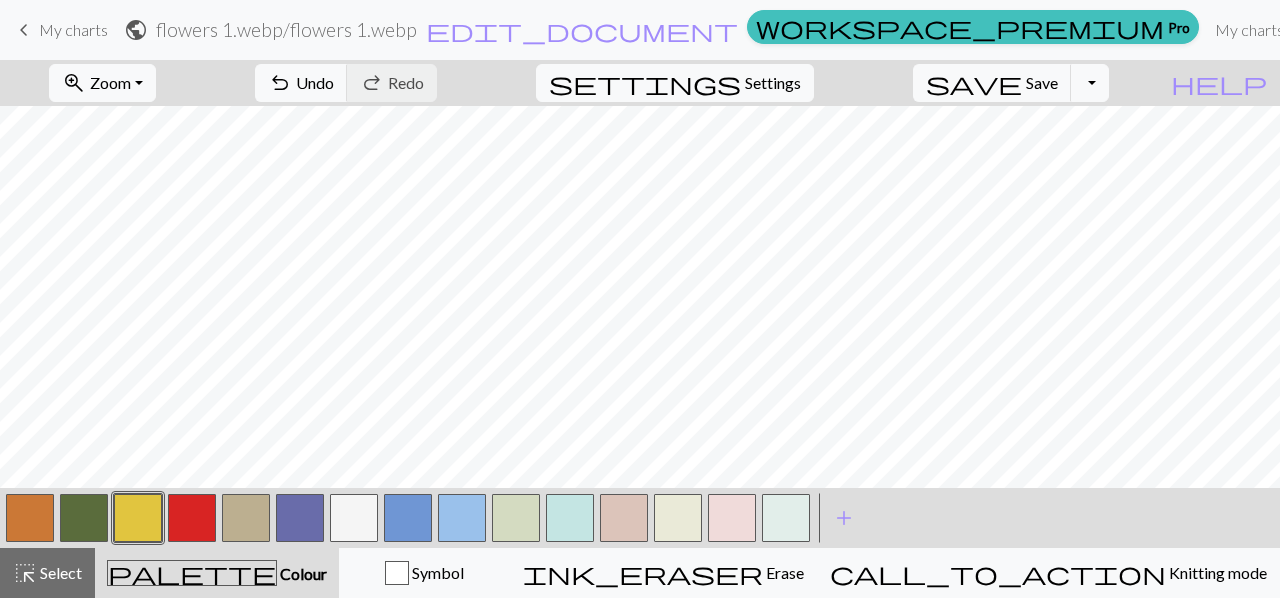 click at bounding box center (516, 518) 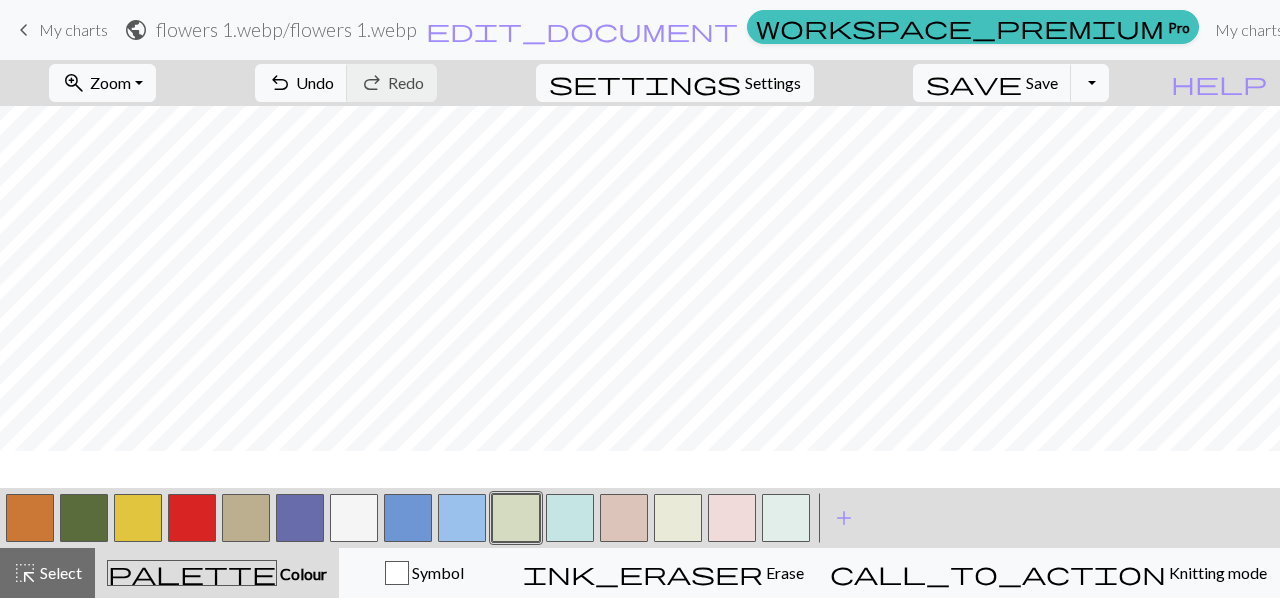 scroll, scrollTop: 450, scrollLeft: 0, axis: vertical 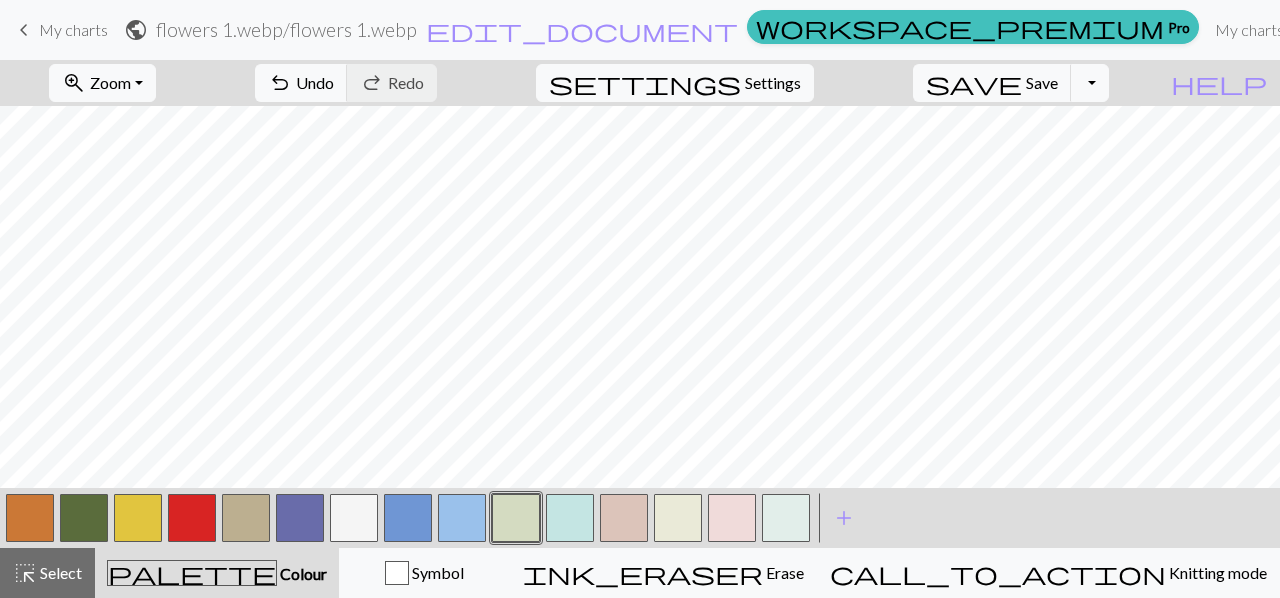click at bounding box center [84, 518] 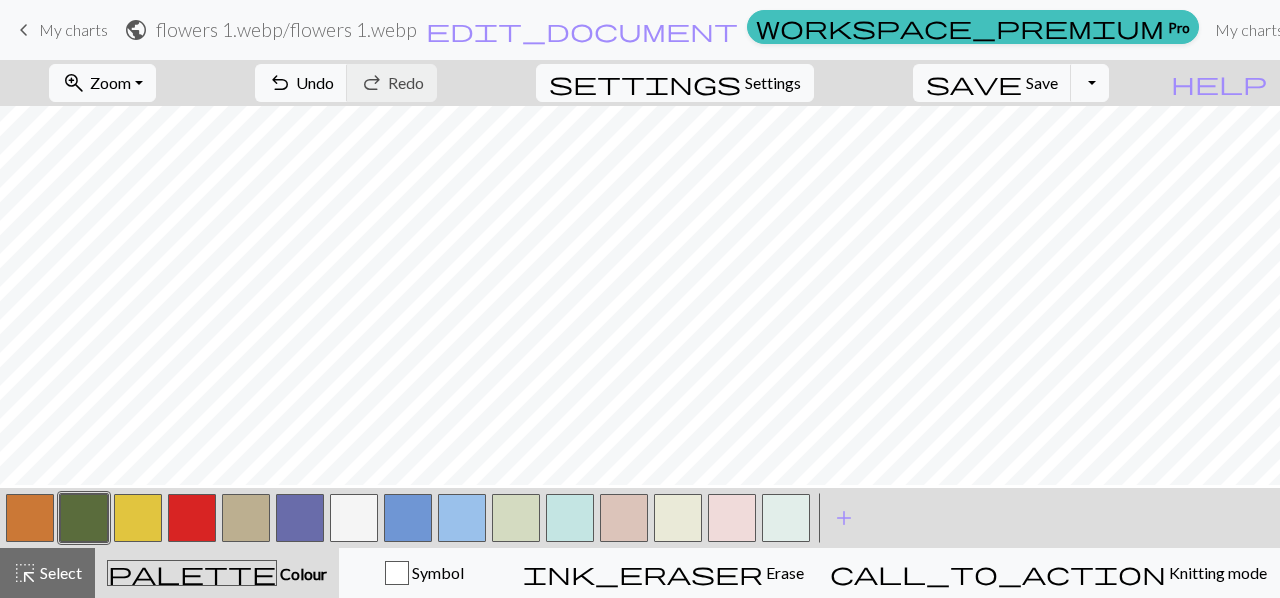scroll, scrollTop: 58, scrollLeft: 0, axis: vertical 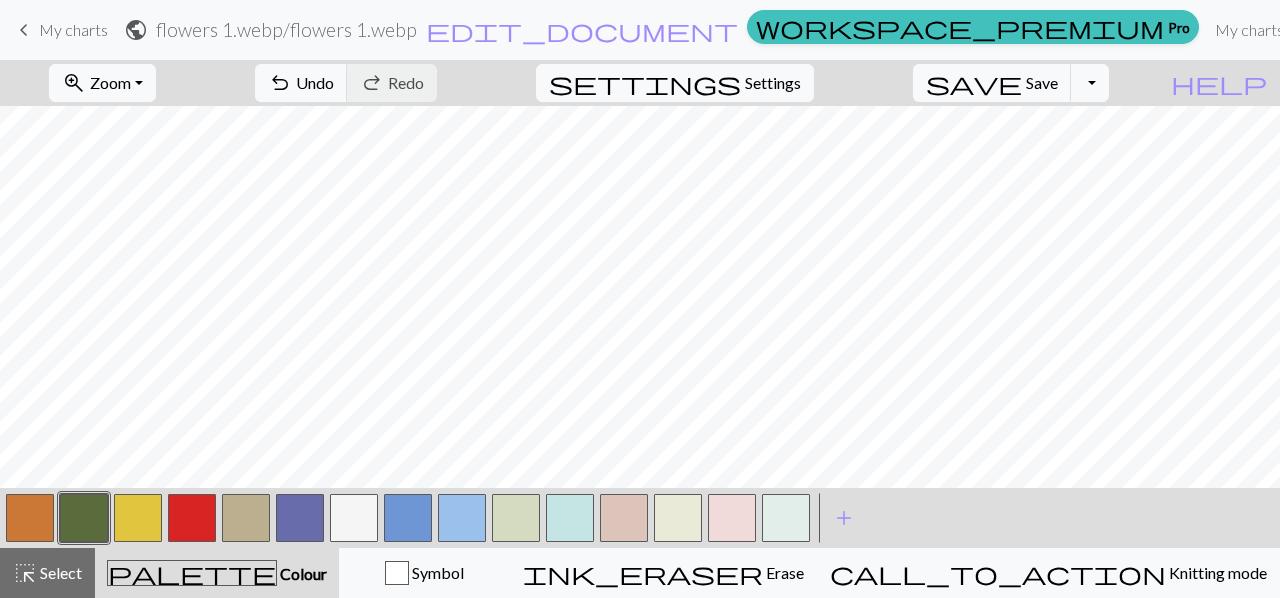 click at bounding box center (354, 518) 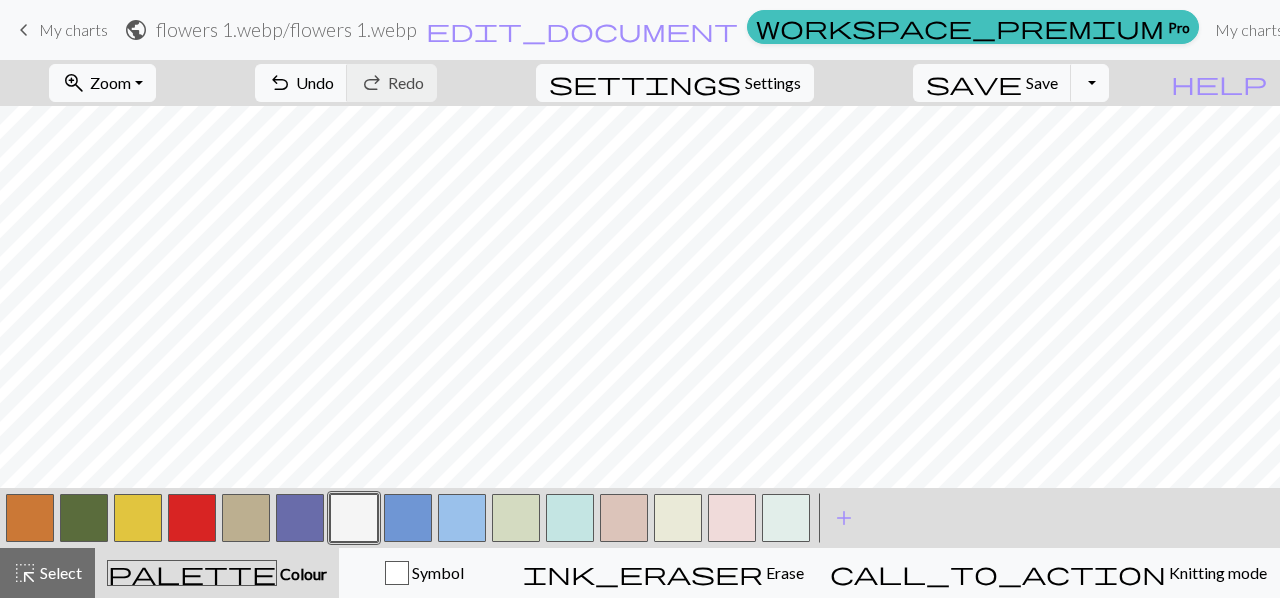 click at bounding box center (192, 518) 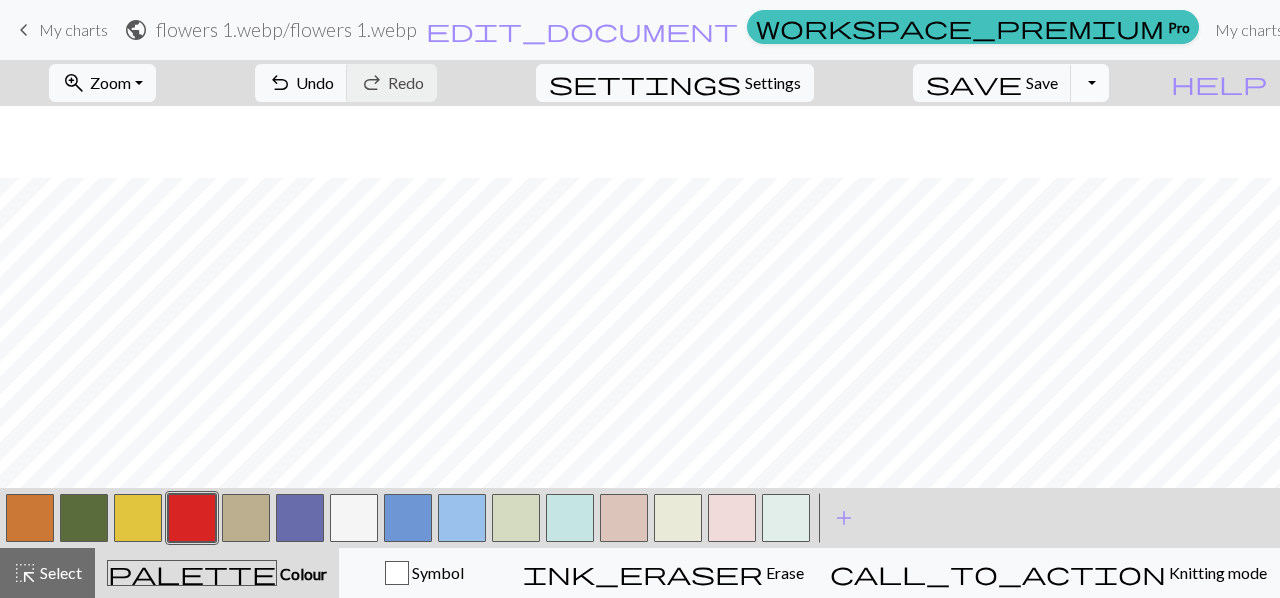 scroll, scrollTop: 152, scrollLeft: 0, axis: vertical 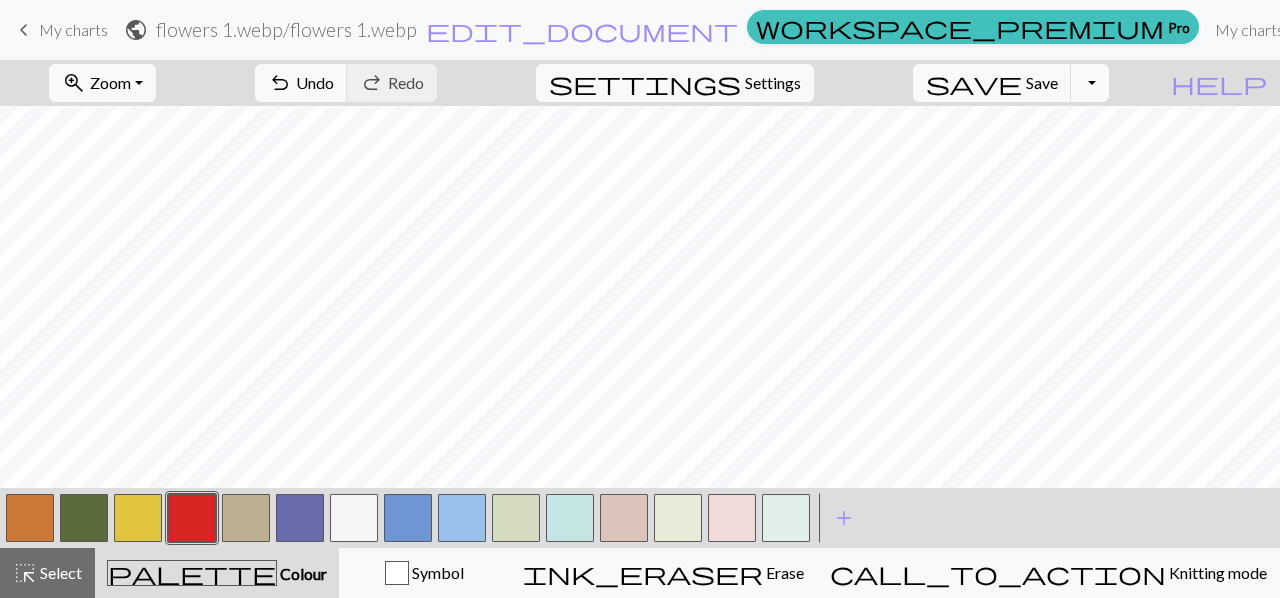 click on "Toggle Dropdown" at bounding box center [1090, 83] 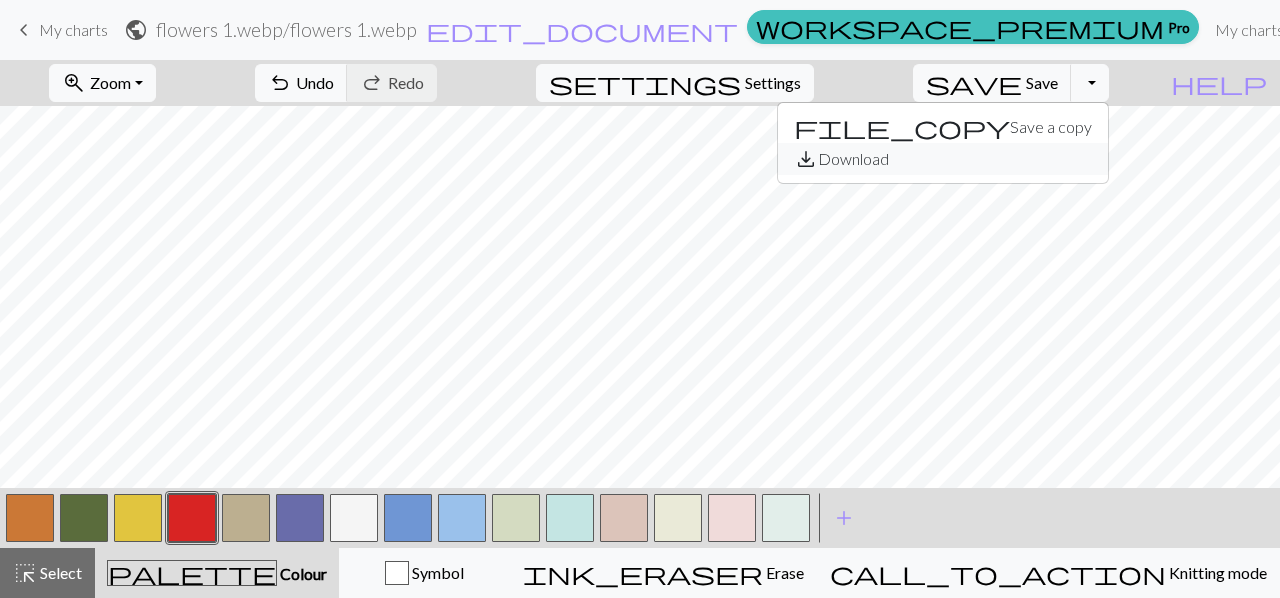 click on "save_alt  Download" at bounding box center [943, 159] 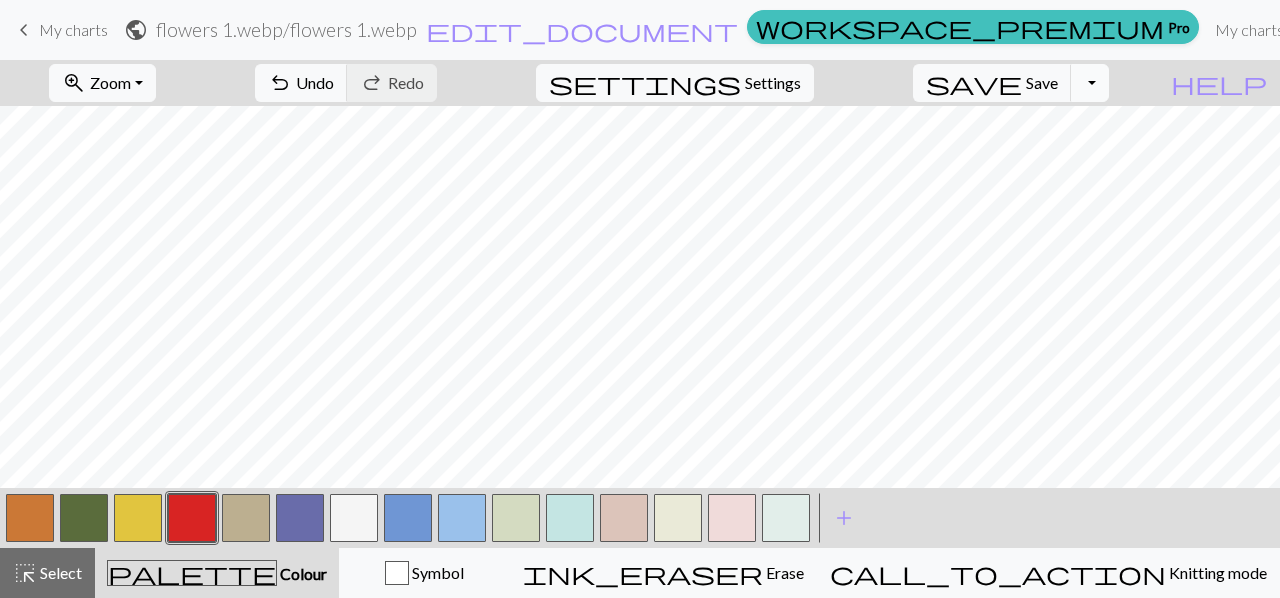 click on "Toggle Dropdown" at bounding box center (1090, 83) 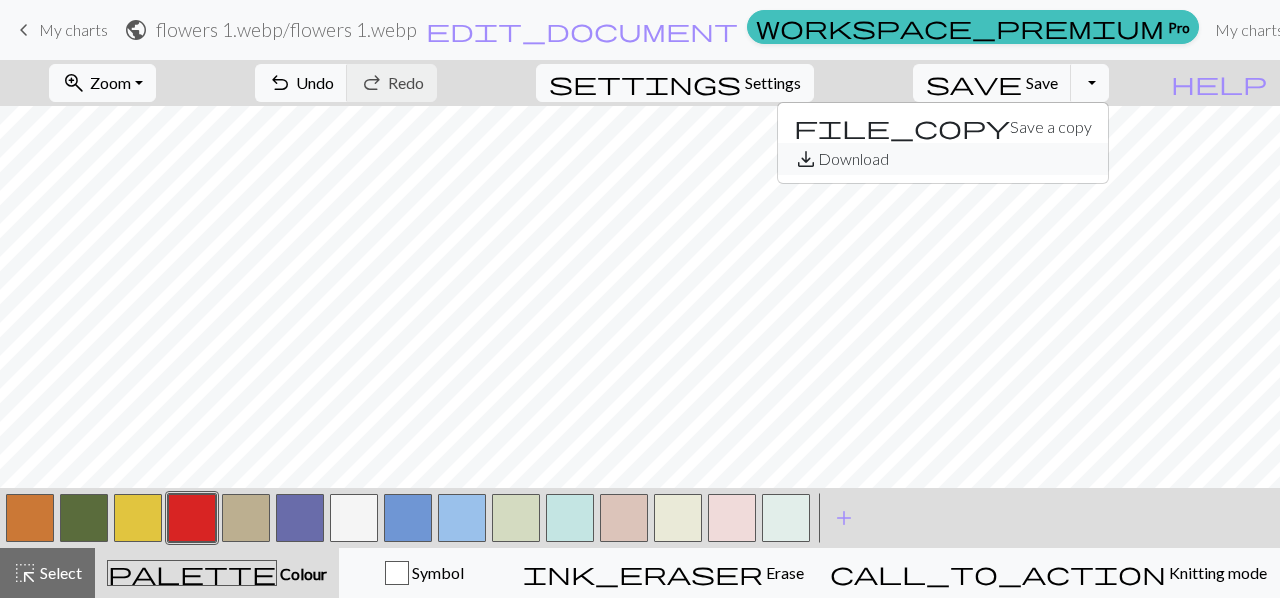 click on "save_alt  Download" at bounding box center (943, 159) 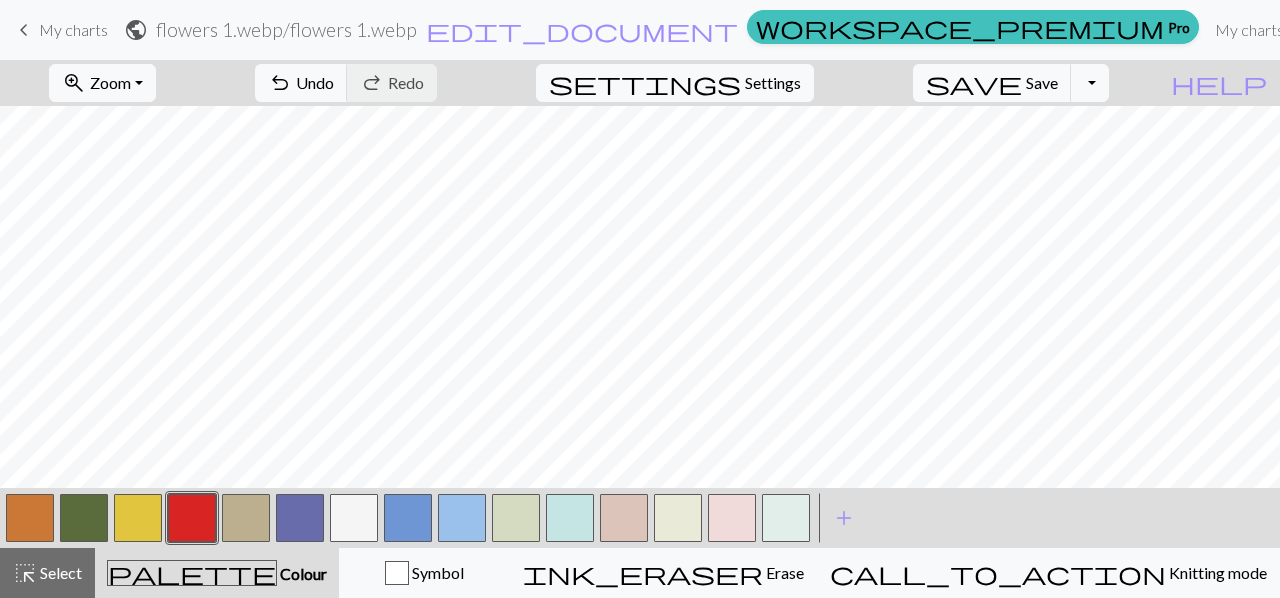click at bounding box center [30, 518] 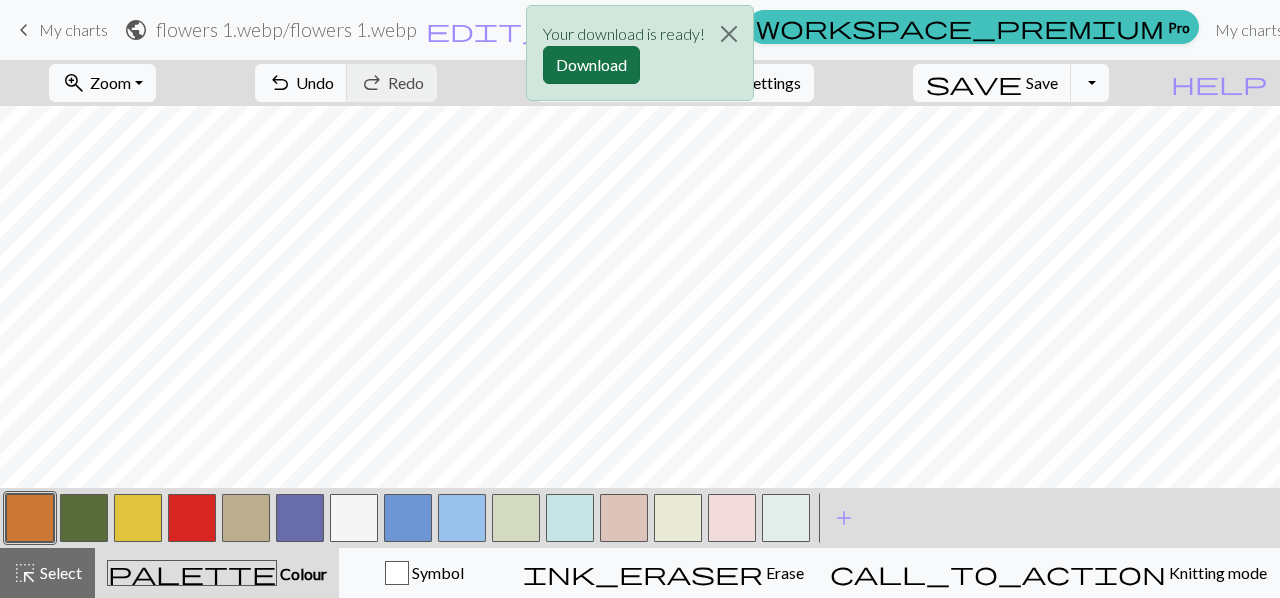 click on "Download" at bounding box center (591, 65) 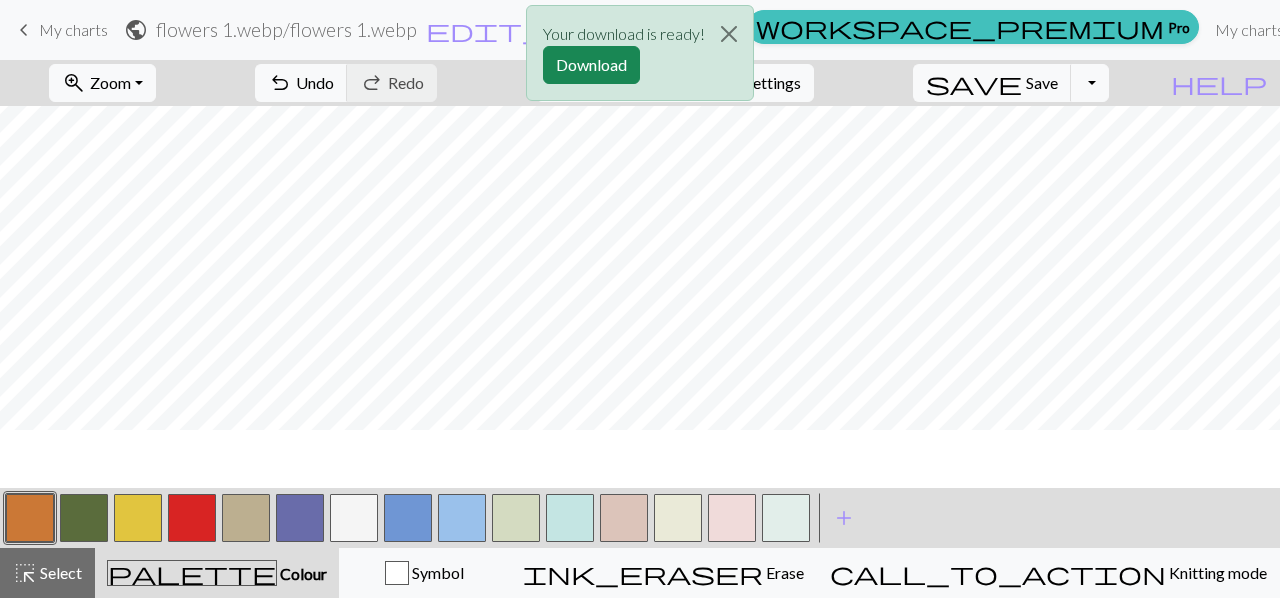 scroll, scrollTop: 94, scrollLeft: 0, axis: vertical 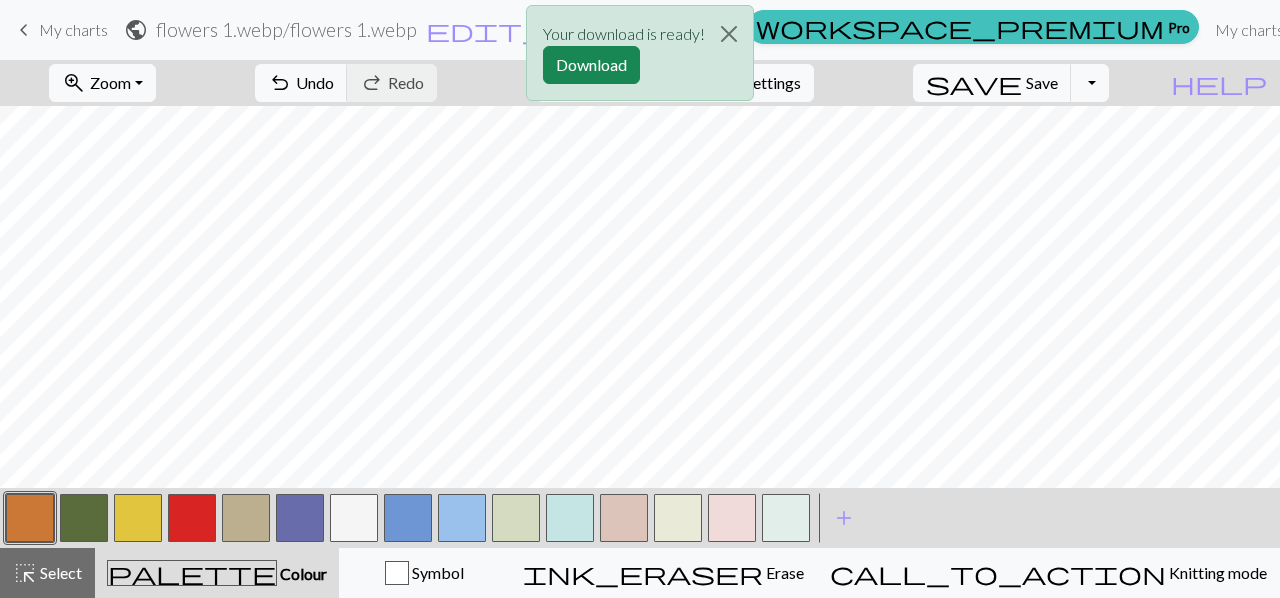 click at bounding box center (192, 518) 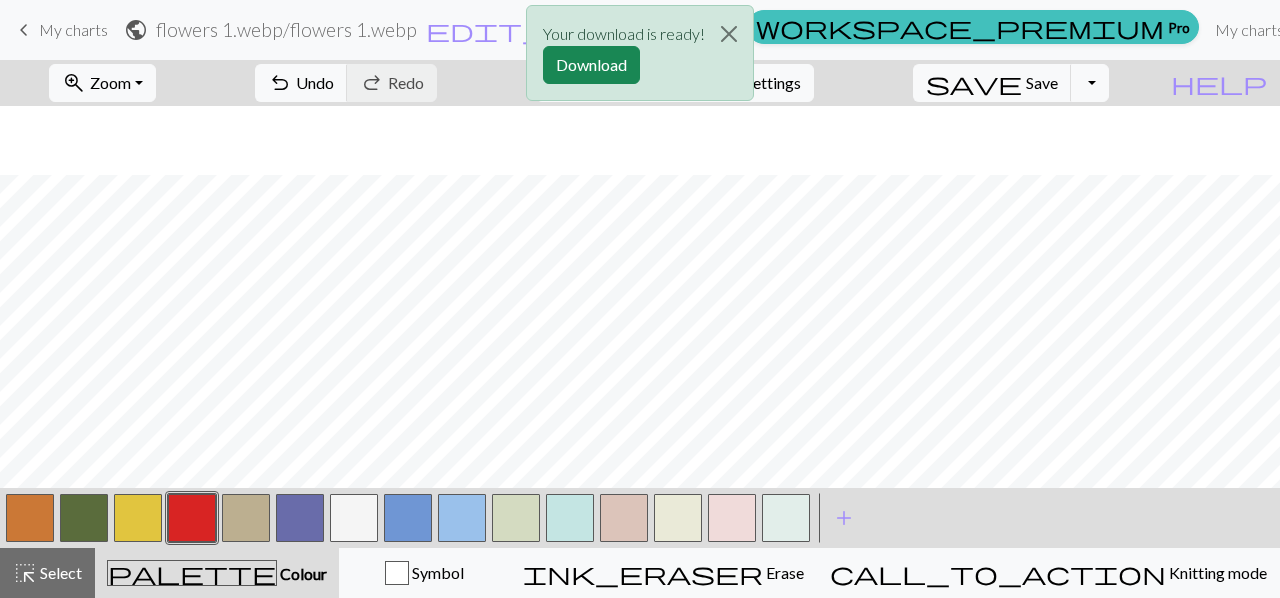 scroll, scrollTop: 69, scrollLeft: 0, axis: vertical 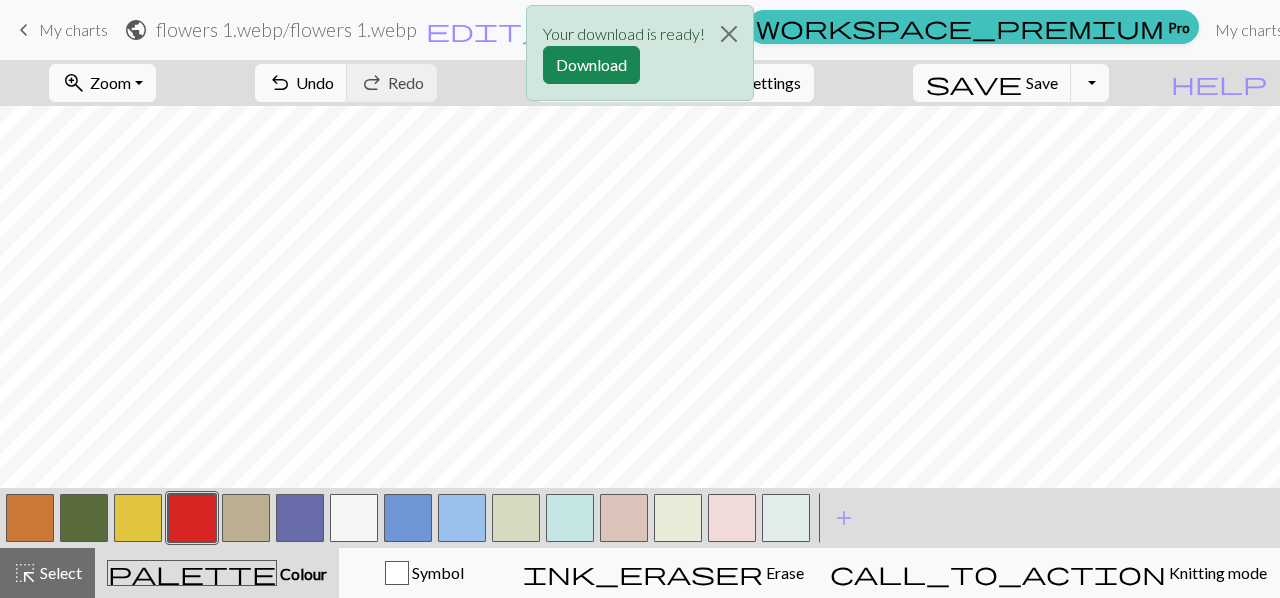 click at bounding box center (138, 518) 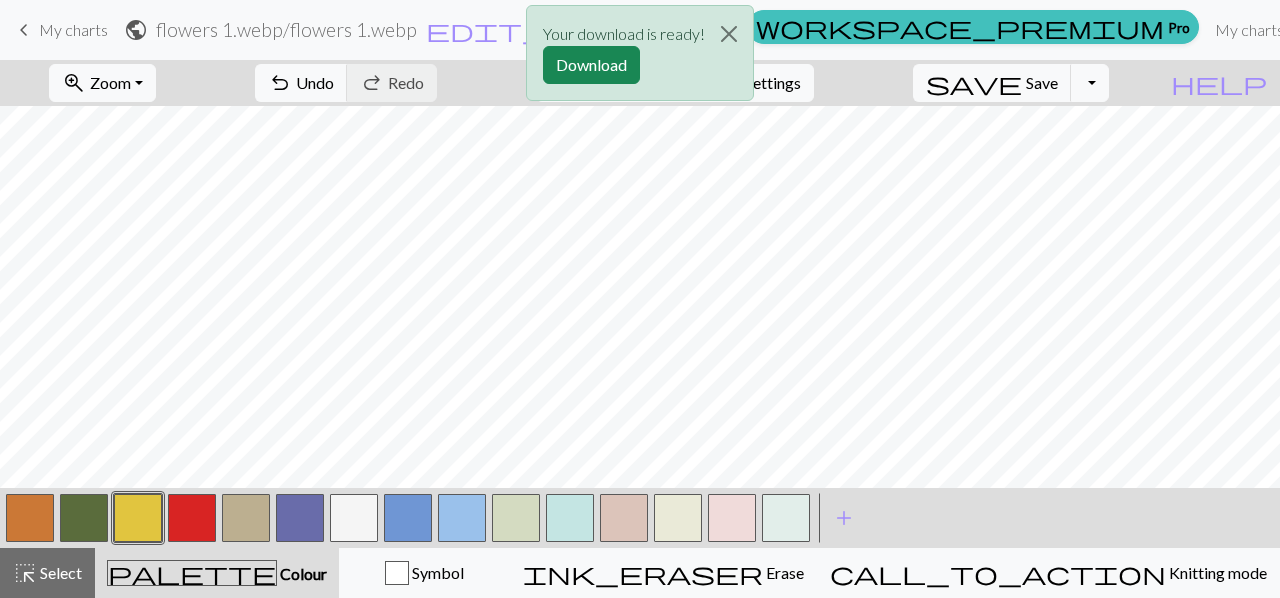 click at bounding box center [408, 518] 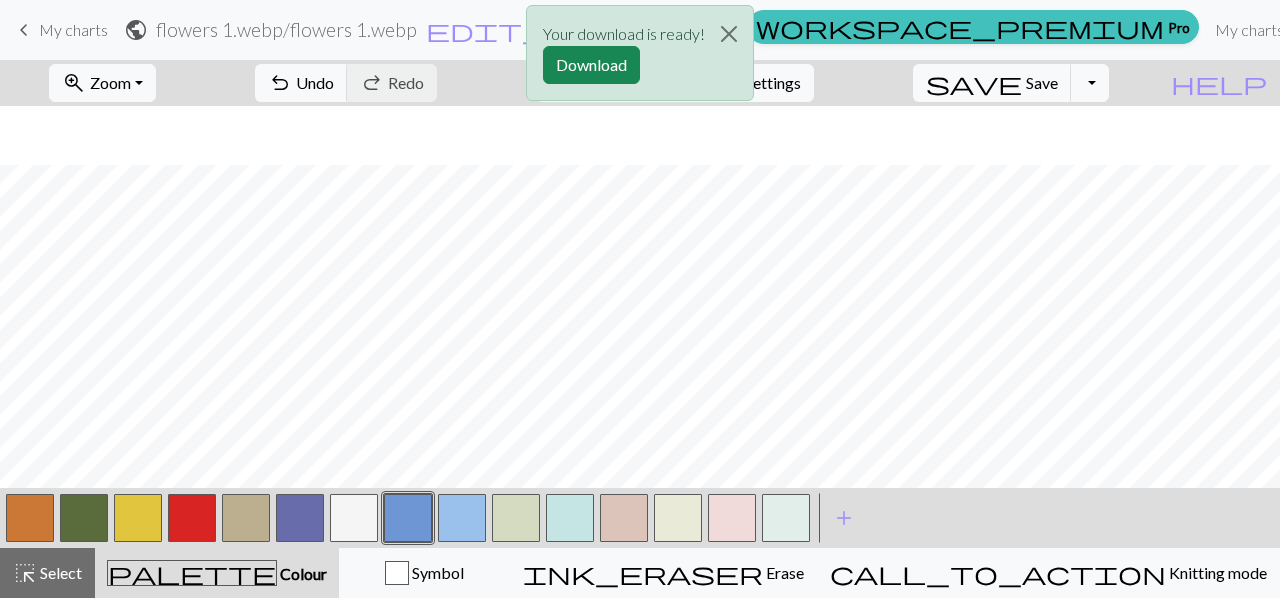 scroll, scrollTop: 202, scrollLeft: 0, axis: vertical 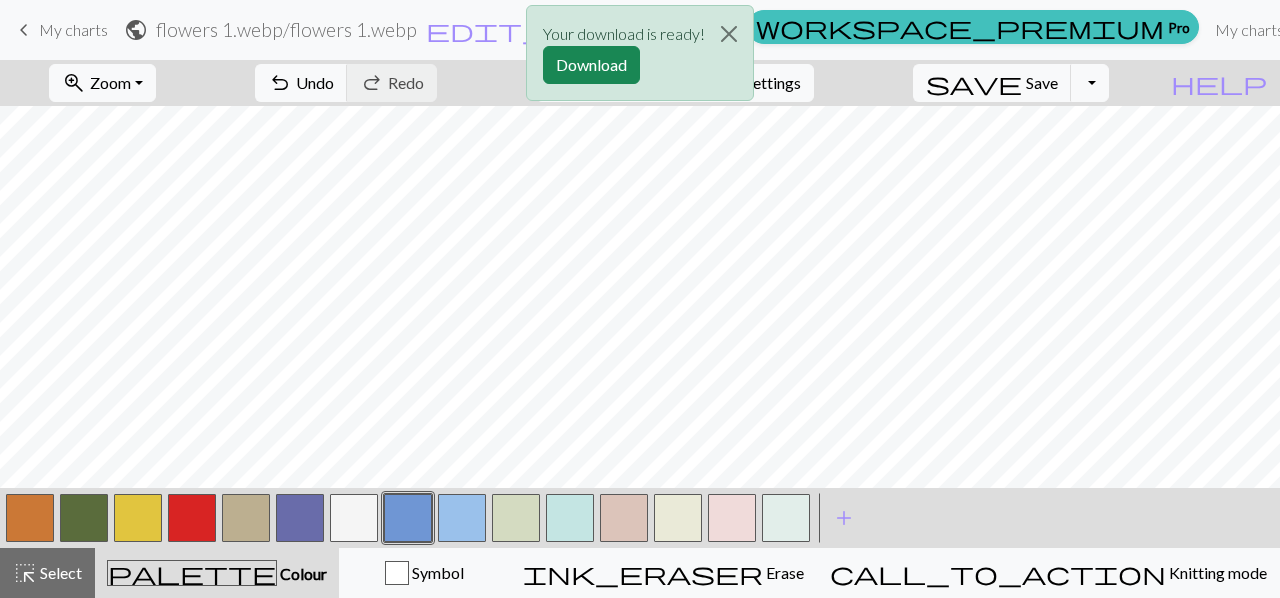 click at bounding box center [732, 518] 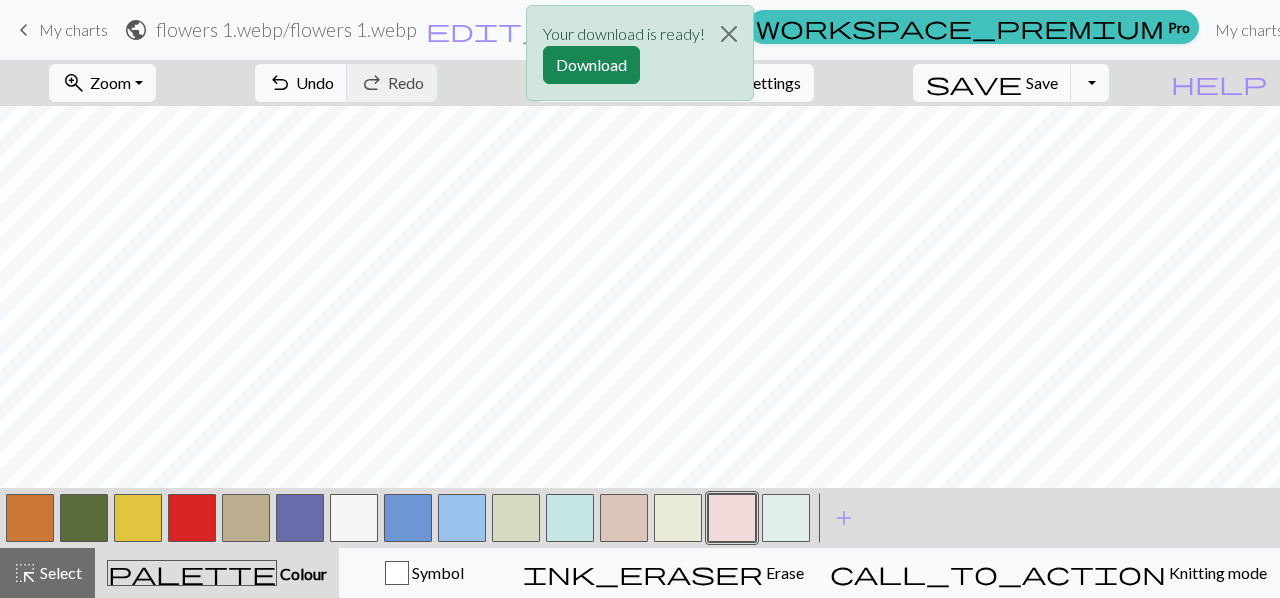 click at bounding box center [30, 518] 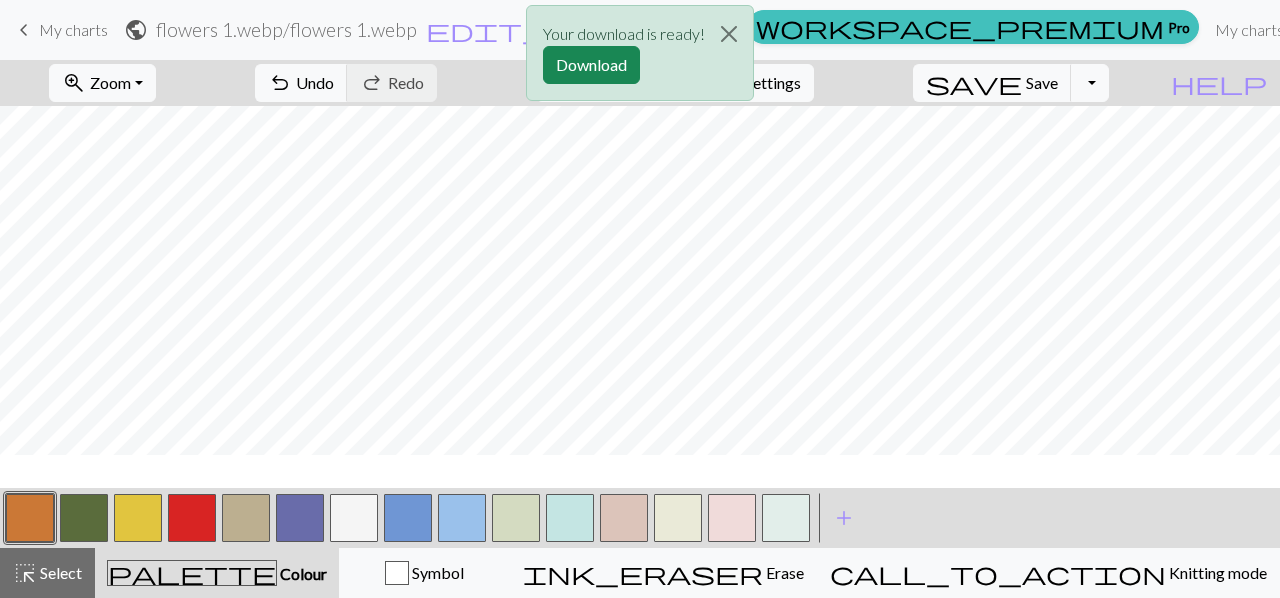 scroll, scrollTop: 169, scrollLeft: 0, axis: vertical 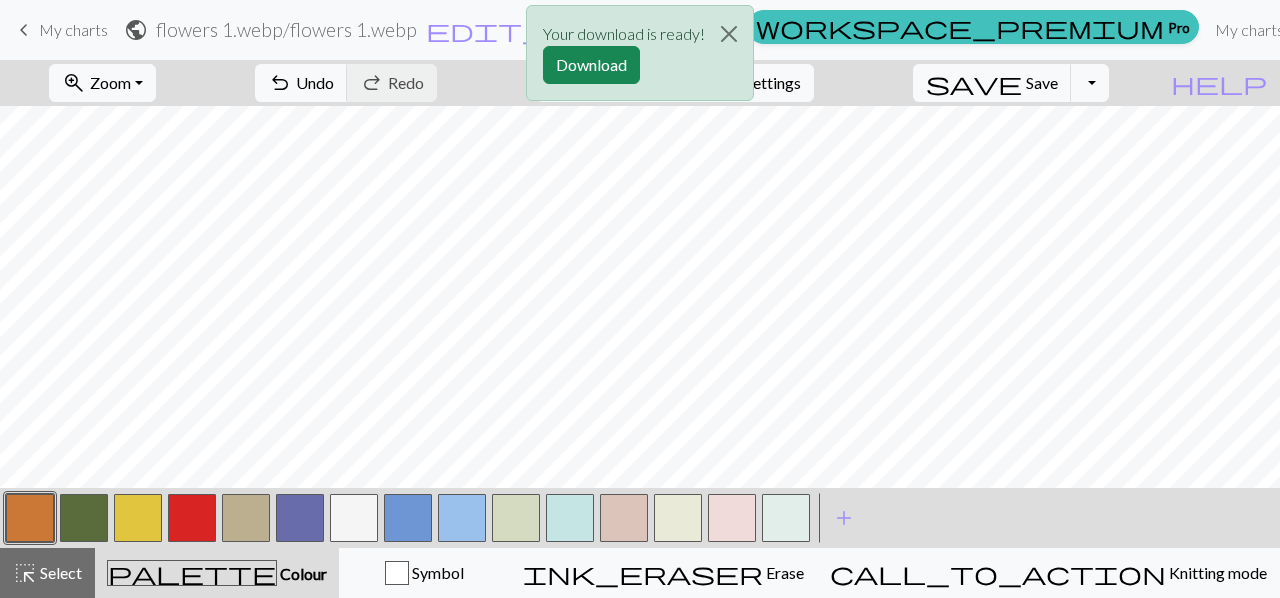 click at bounding box center (192, 518) 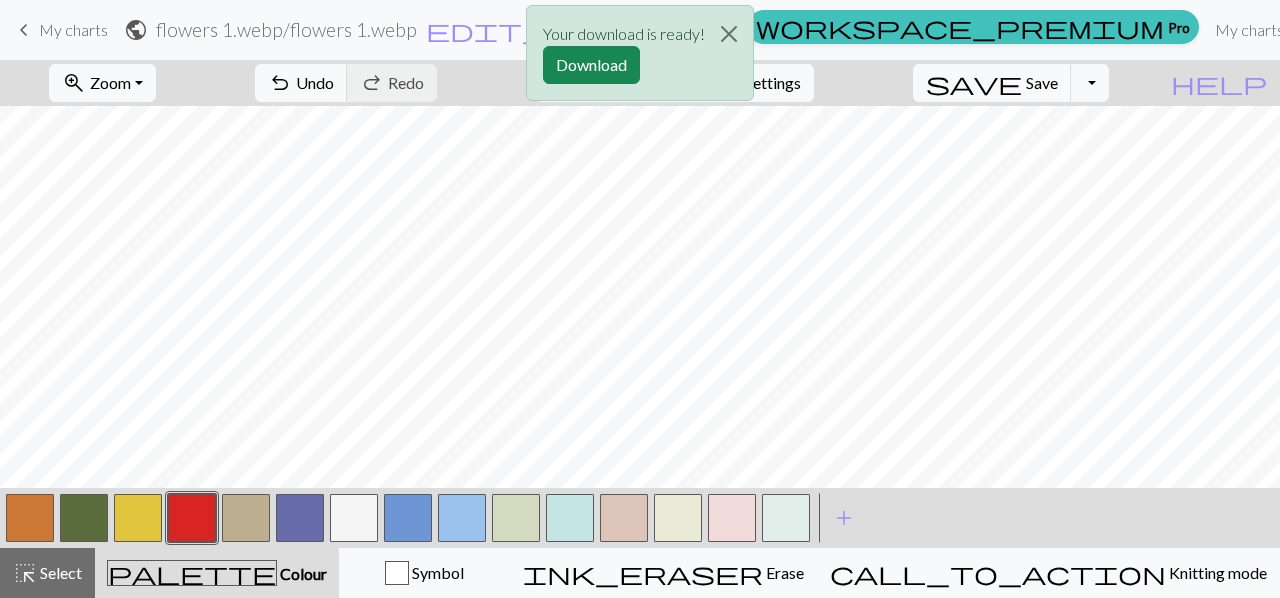 click at bounding box center (354, 518) 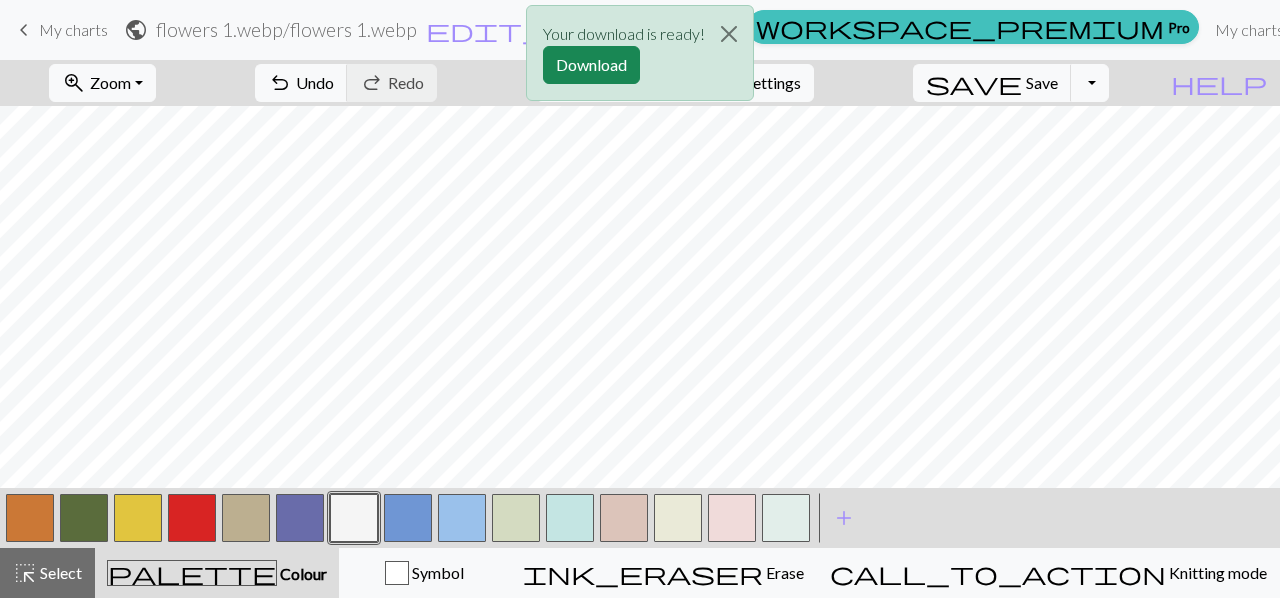 click at bounding box center (246, 518) 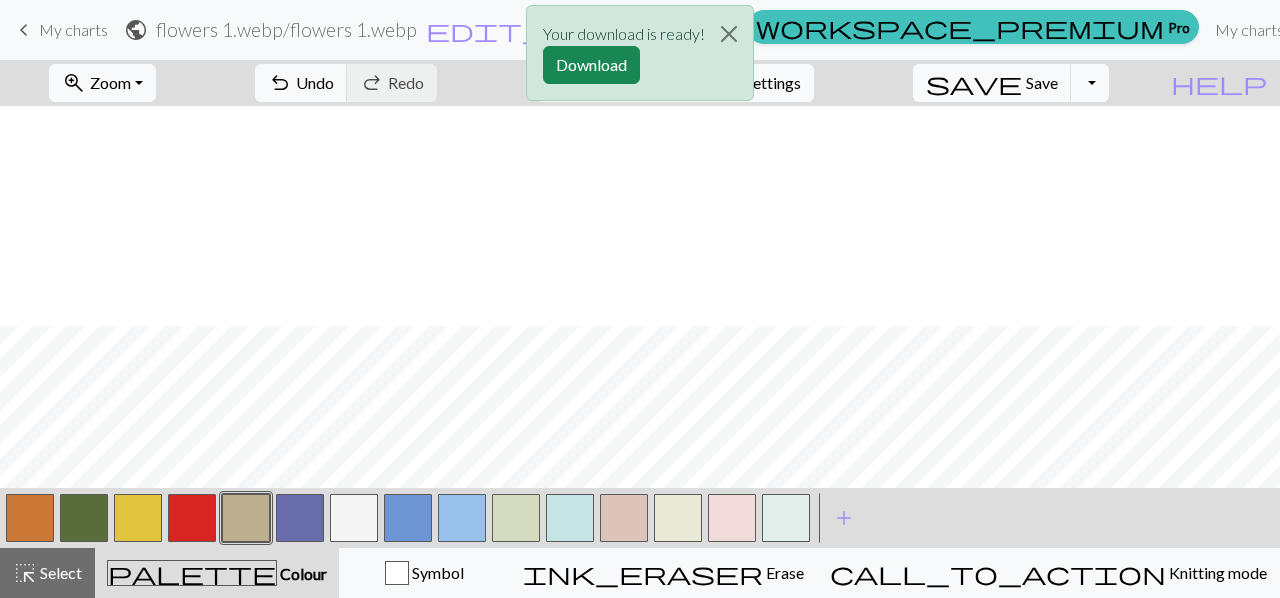 scroll, scrollTop: 585, scrollLeft: 0, axis: vertical 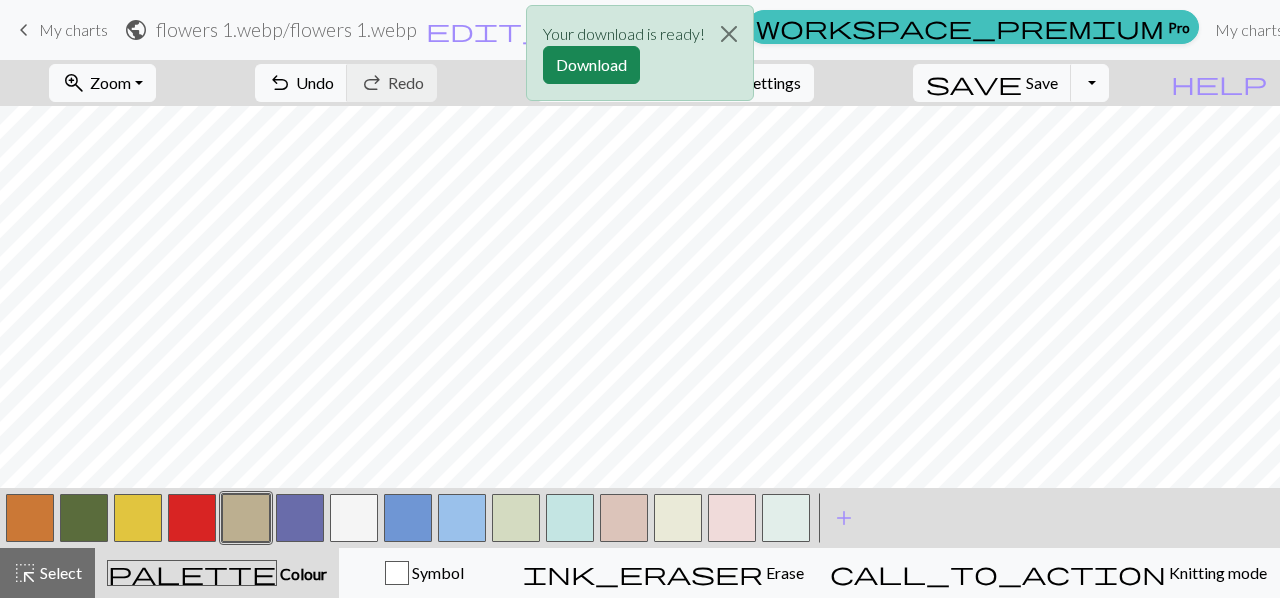 click at bounding box center (84, 518) 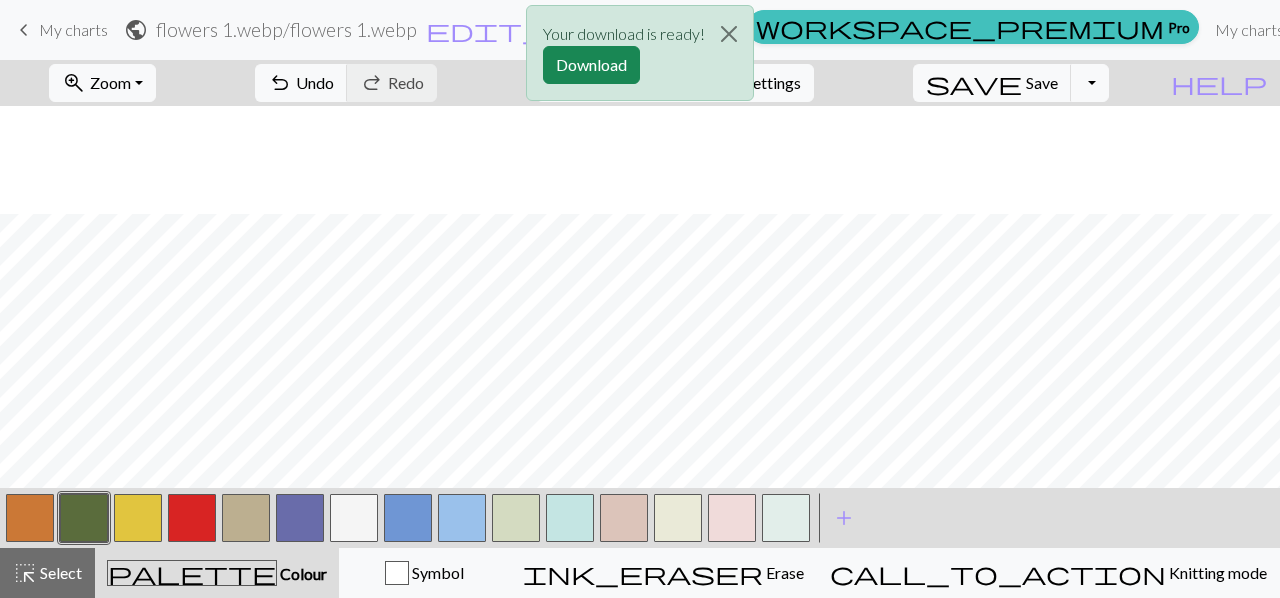 scroll, scrollTop: 866, scrollLeft: 0, axis: vertical 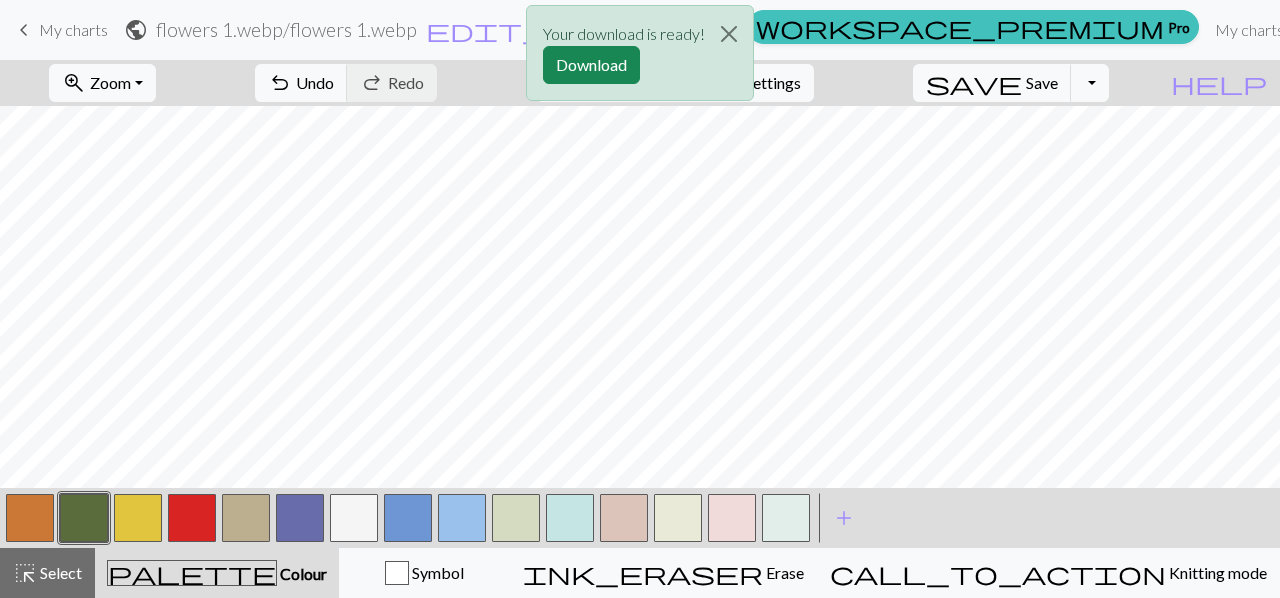 click at bounding box center (732, 518) 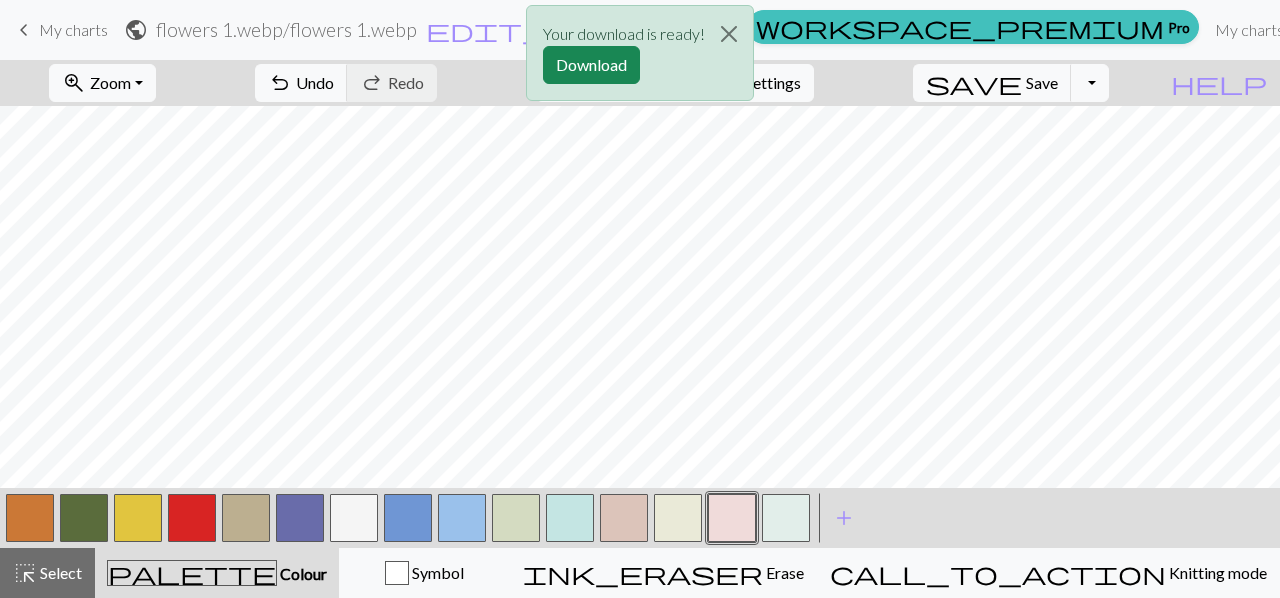 click at bounding box center (84, 518) 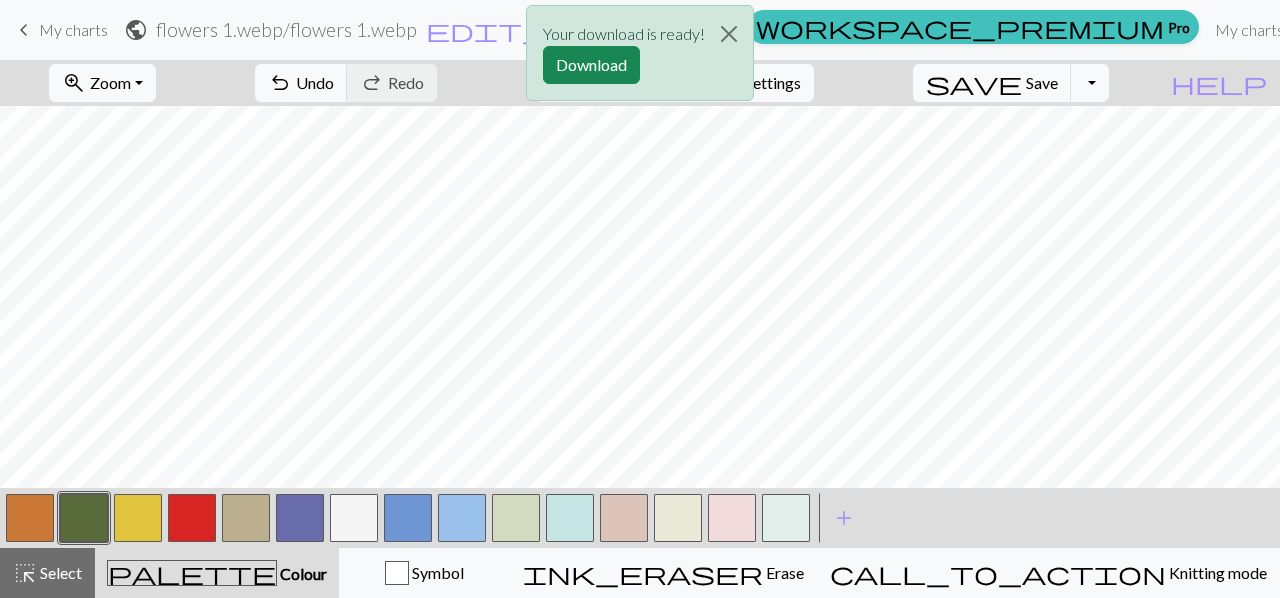 click at bounding box center (732, 518) 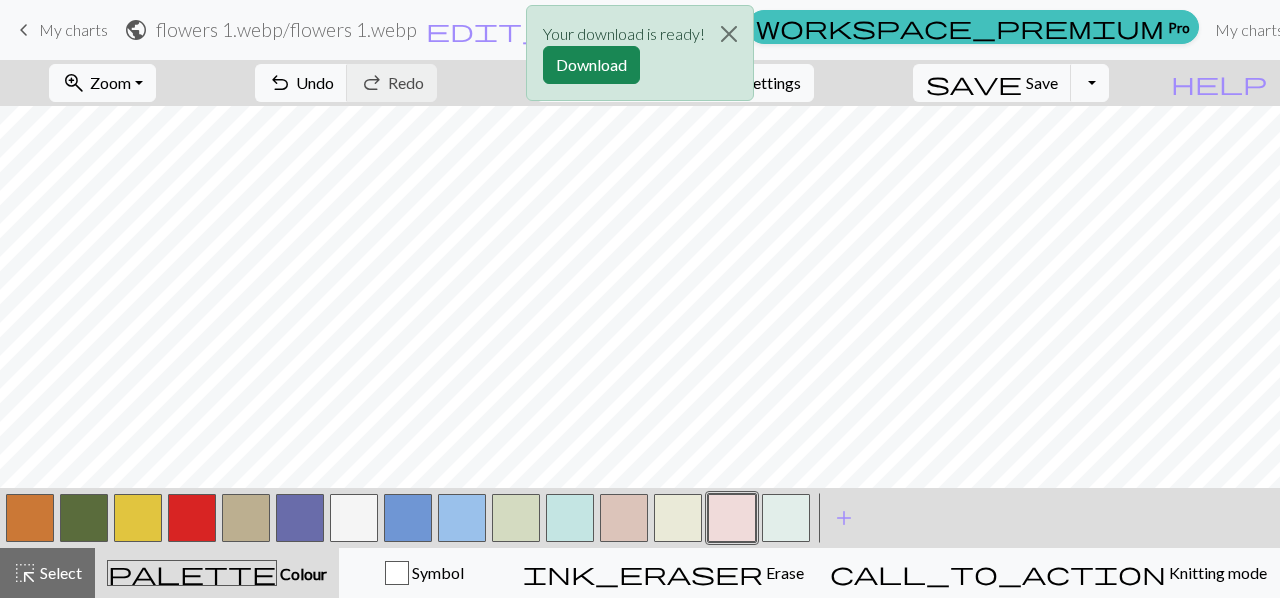 click at bounding box center (354, 518) 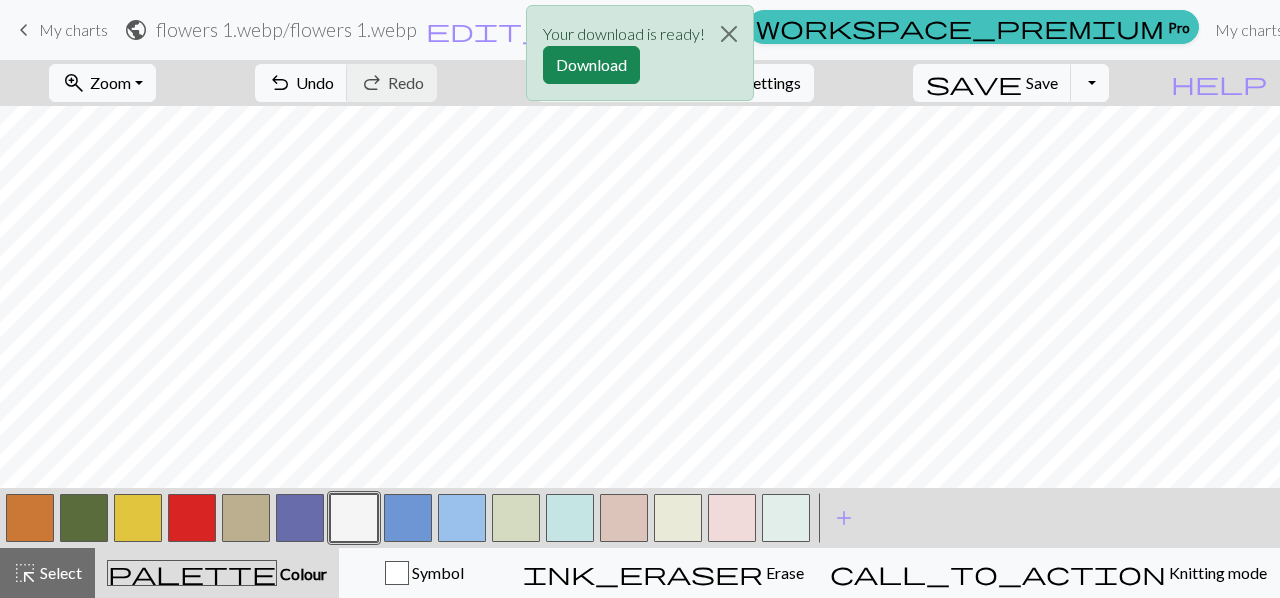 scroll, scrollTop: 717, scrollLeft: 0, axis: vertical 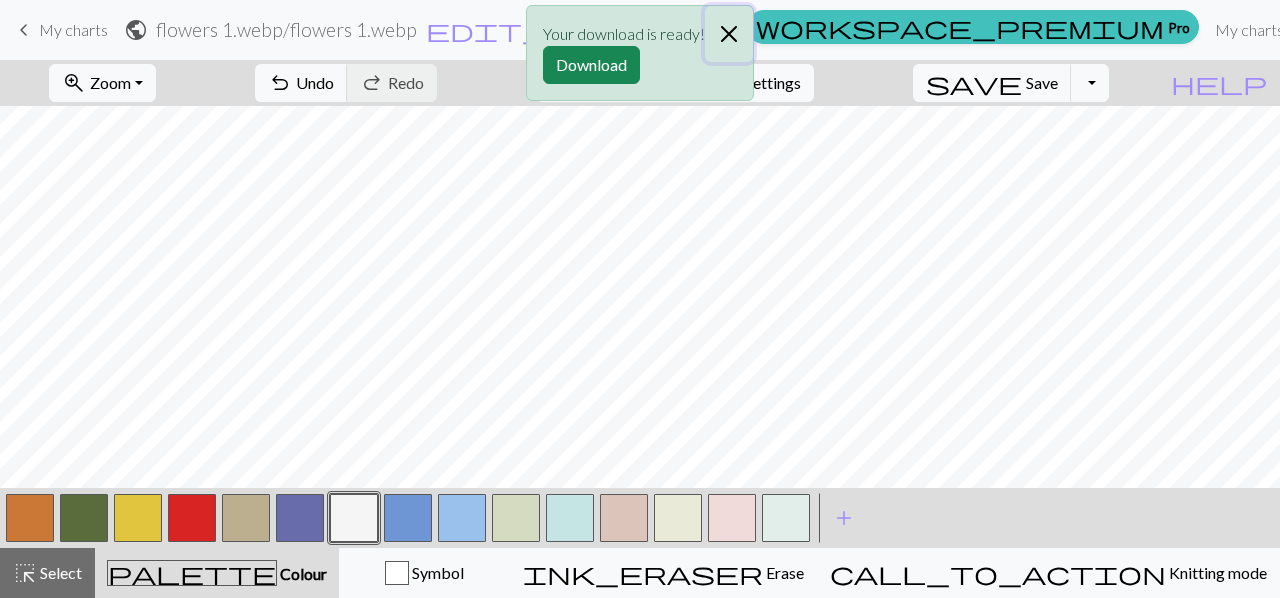 click at bounding box center (729, 34) 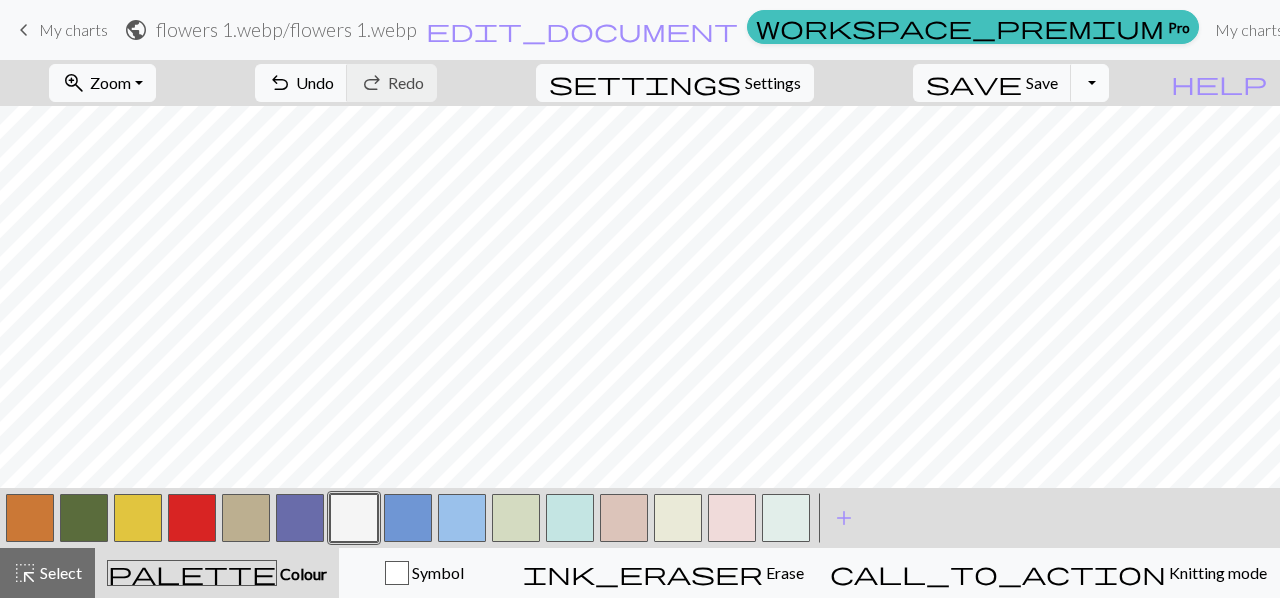 click on "Toggle Dropdown" at bounding box center [1090, 83] 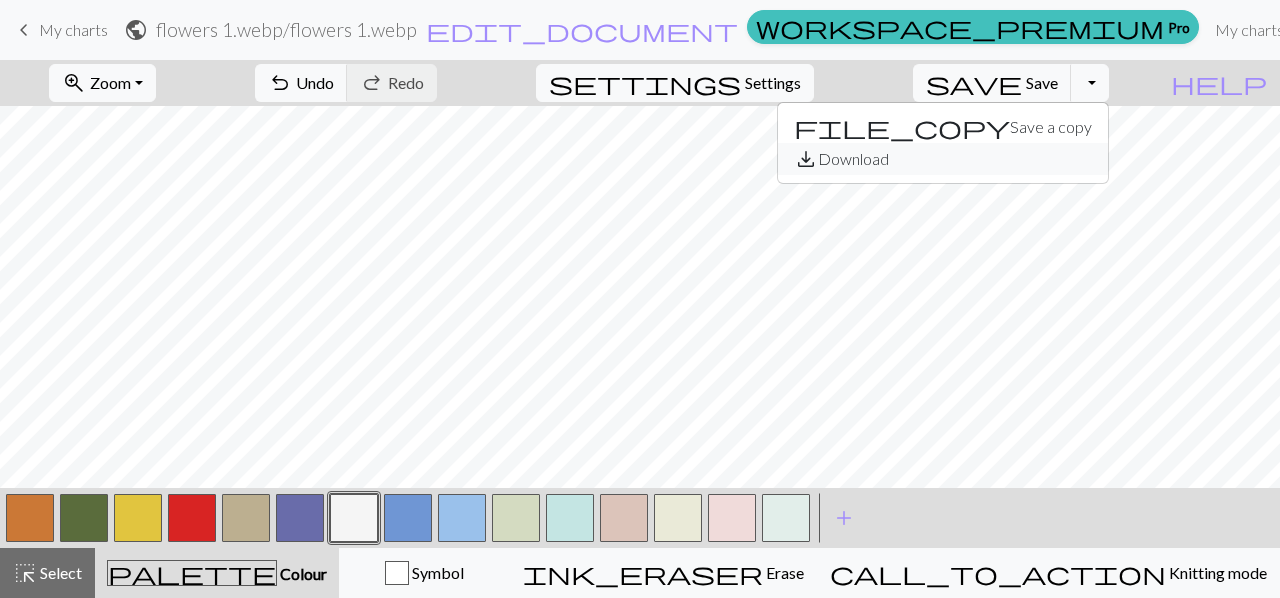 click on "save_alt  Download" at bounding box center (943, 159) 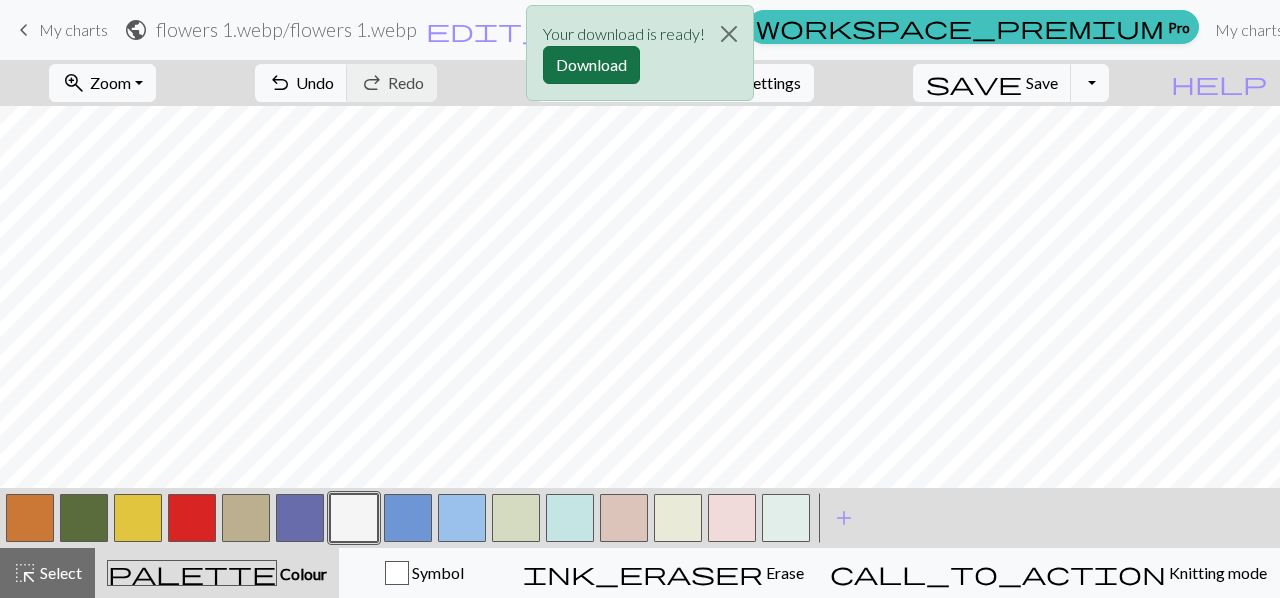 click on "Download" at bounding box center (591, 65) 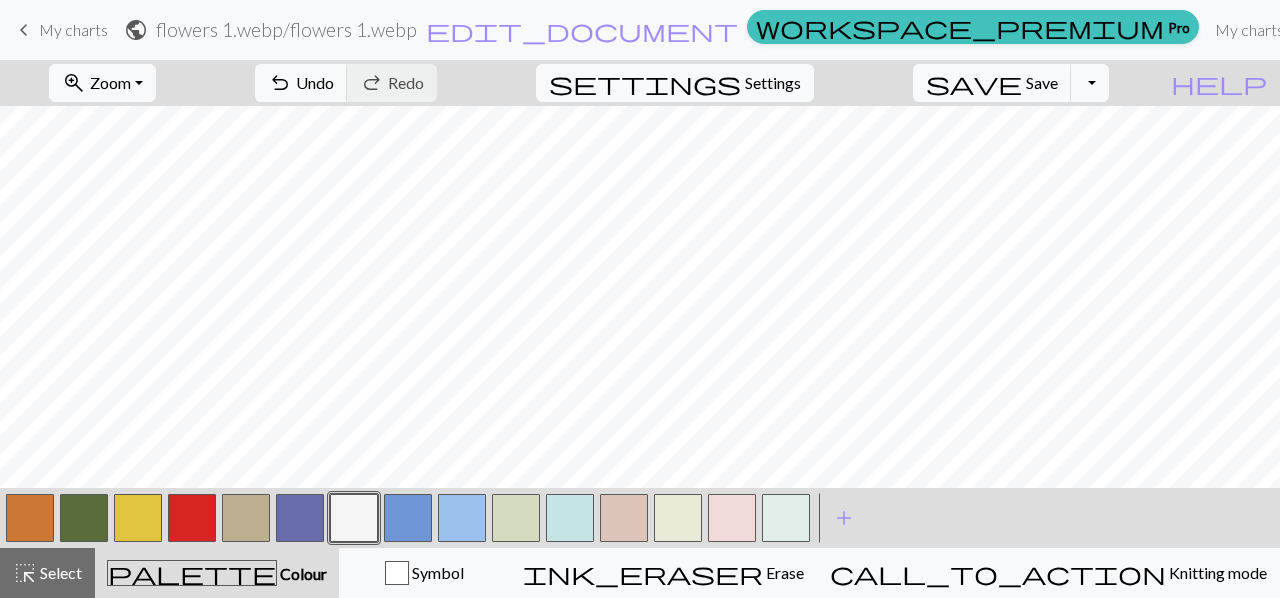 click on "Hi  Add" at bounding box center [1460, 30] 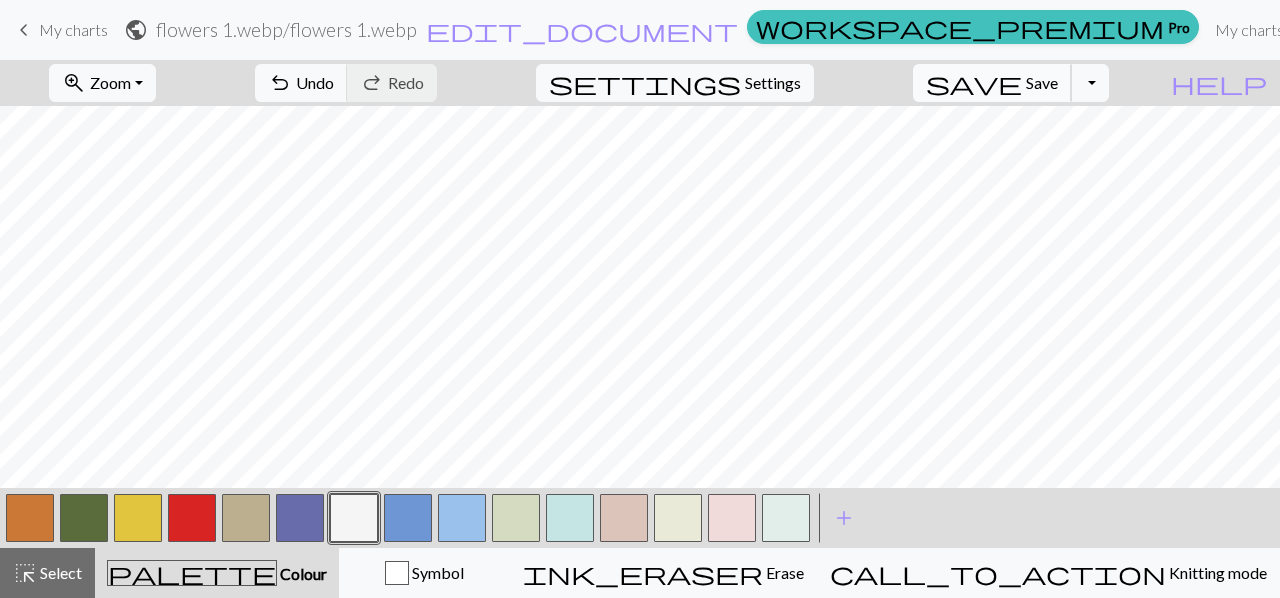 click on "Save" at bounding box center [1042, 82] 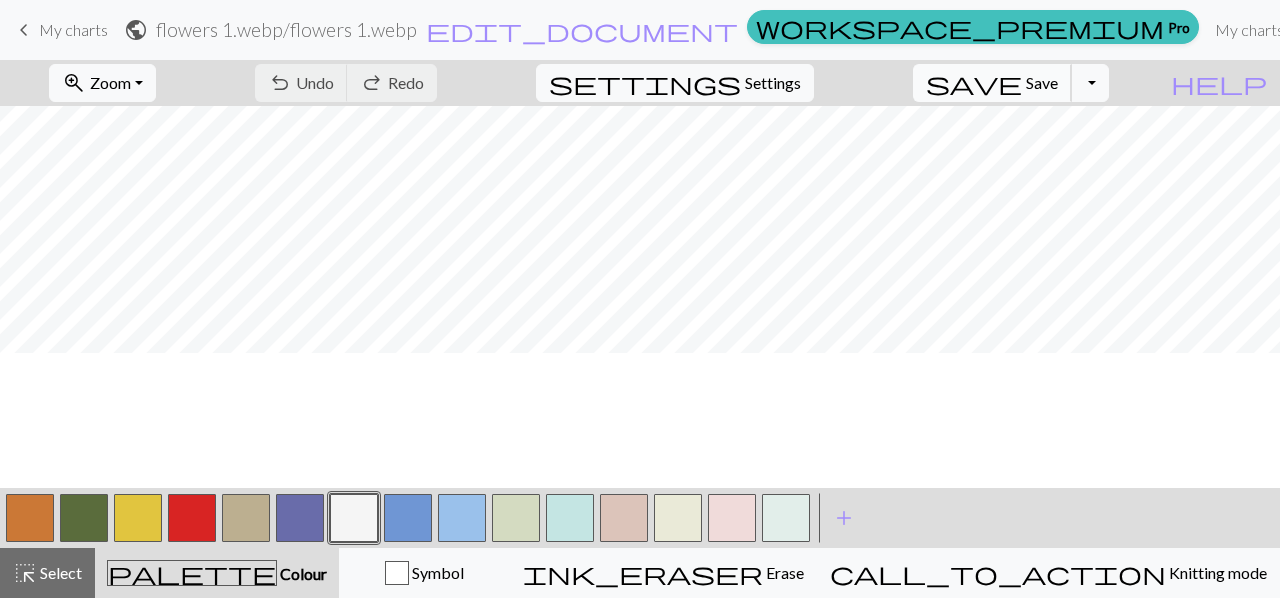 scroll, scrollTop: 54, scrollLeft: 0, axis: vertical 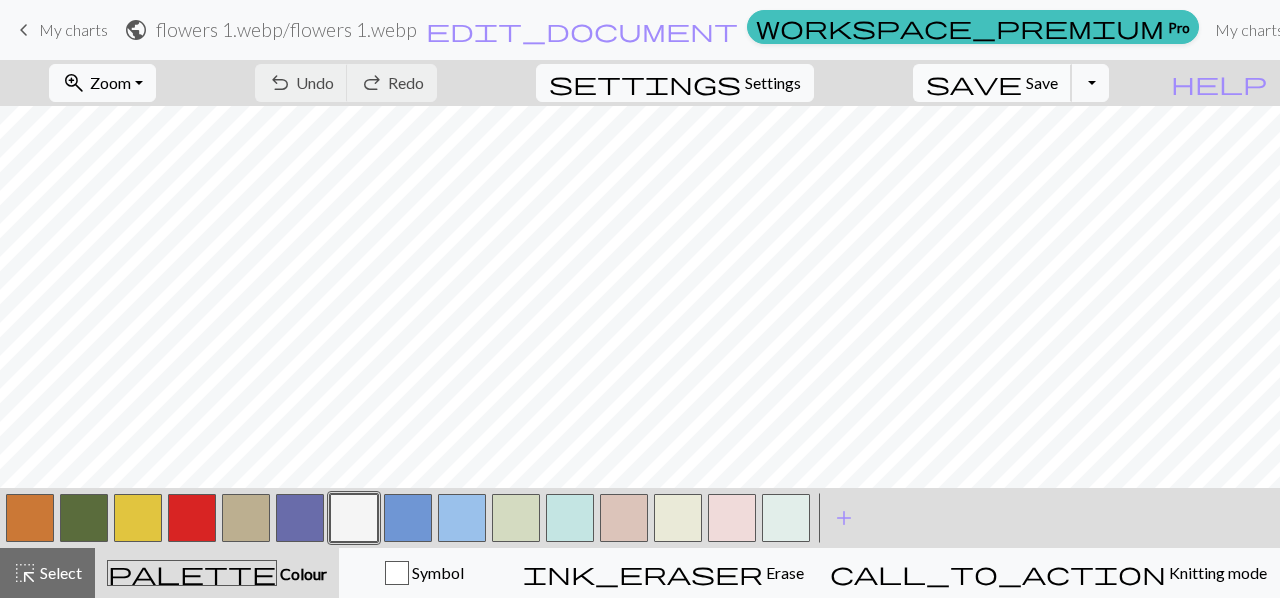 click on "save" at bounding box center [974, 83] 